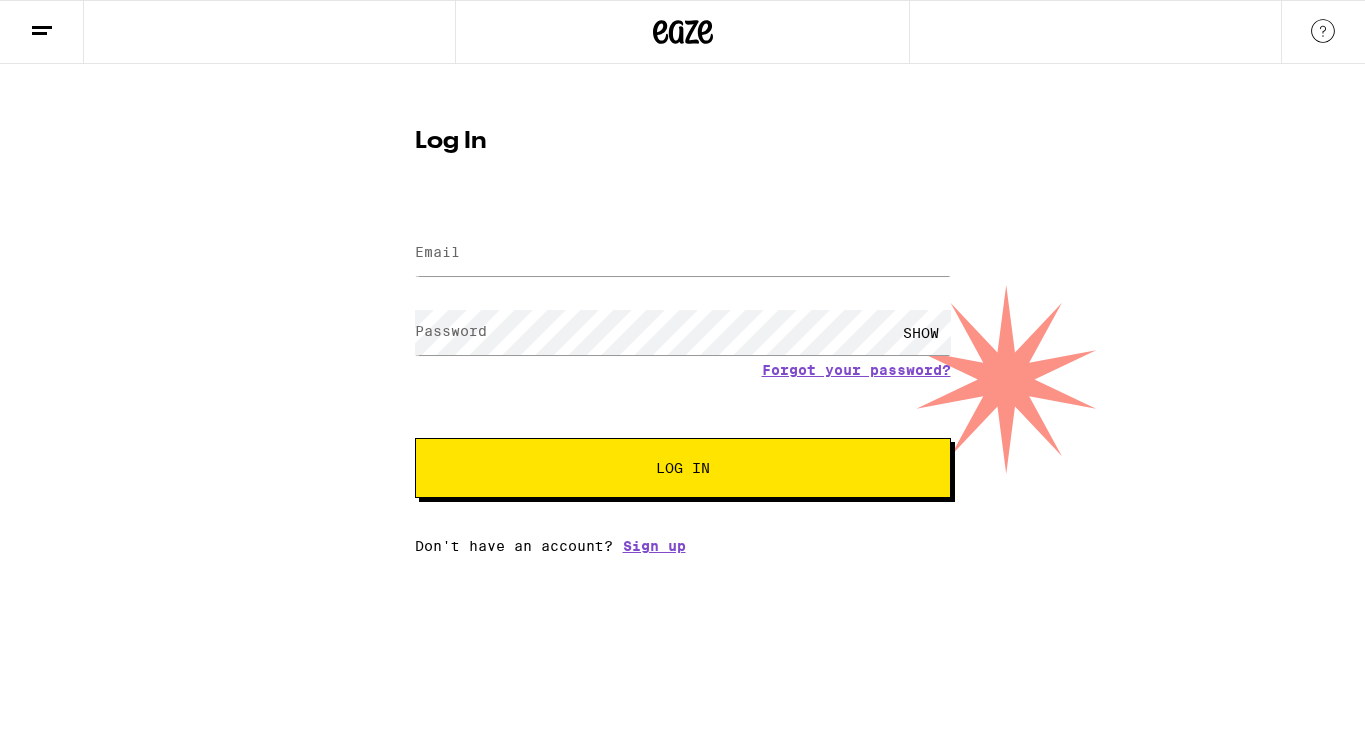 scroll, scrollTop: 0, scrollLeft: 0, axis: both 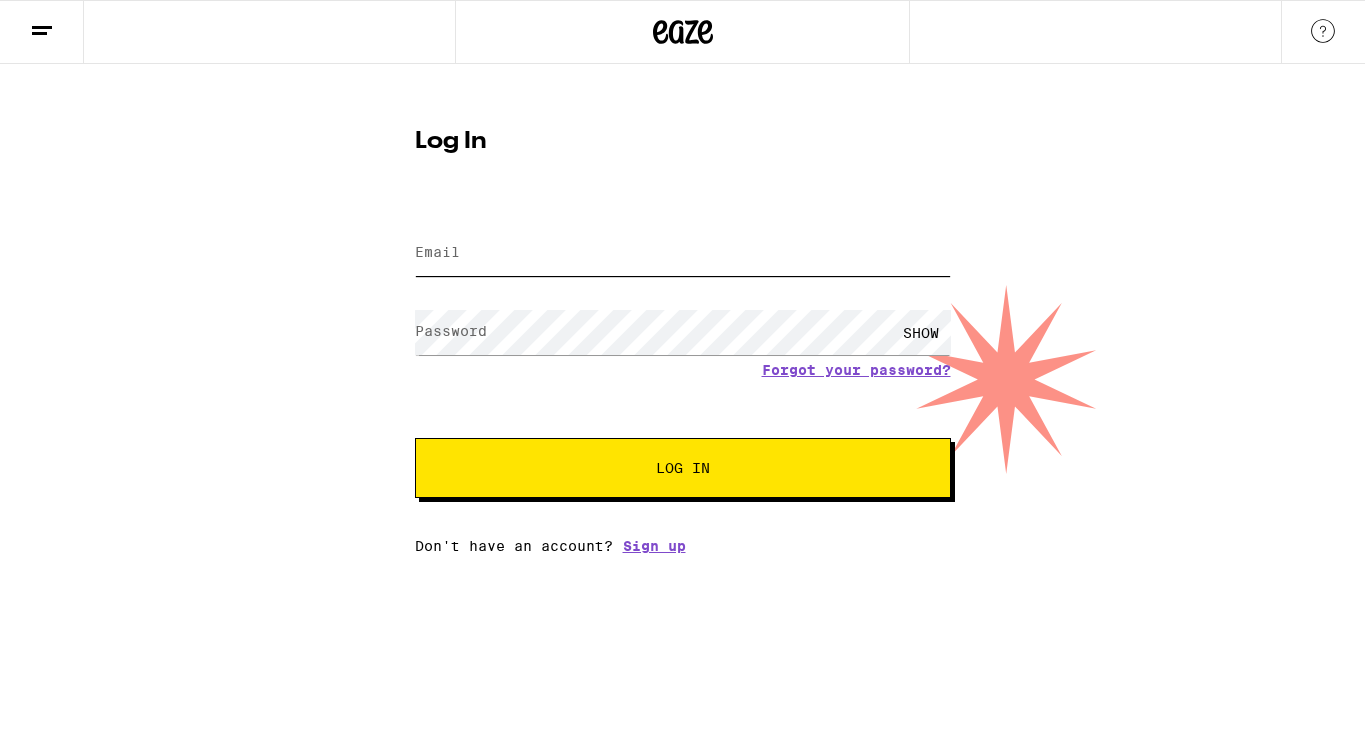 click on "Email" at bounding box center [683, 253] 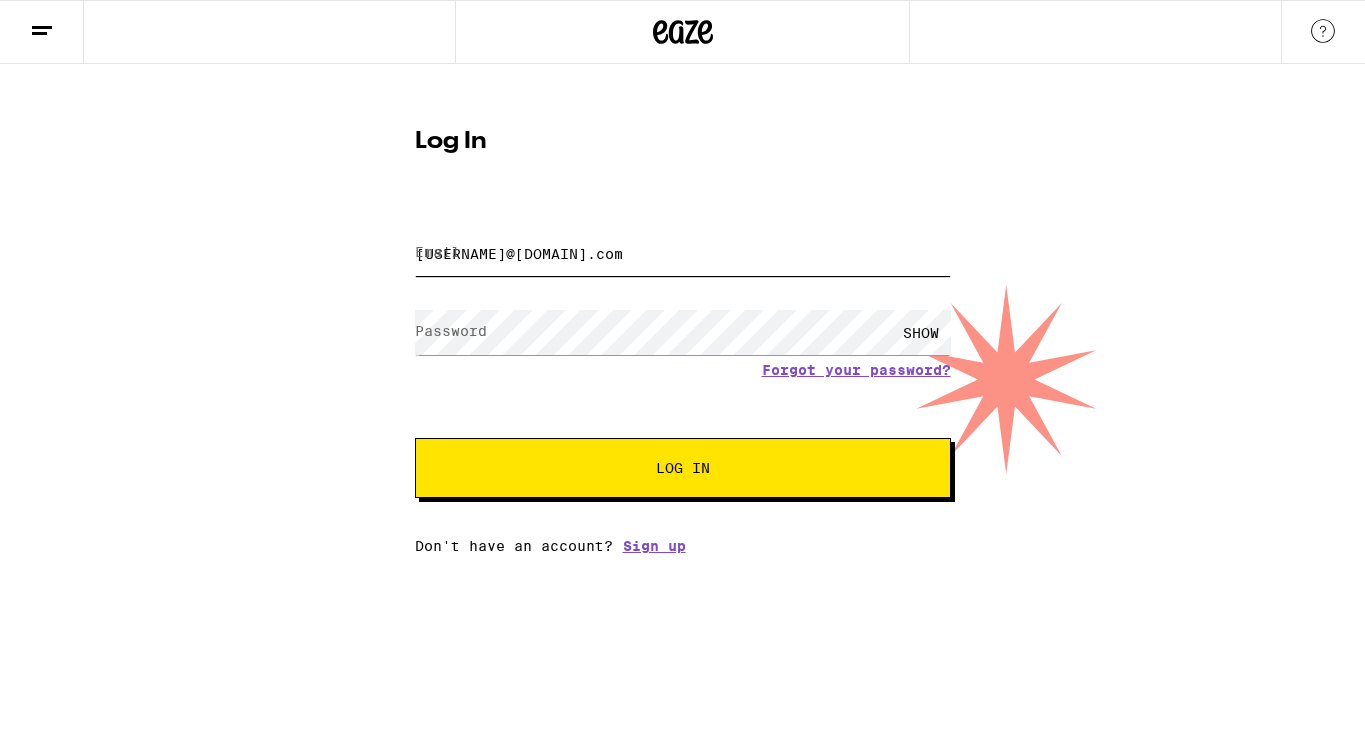 scroll, scrollTop: 0, scrollLeft: 0, axis: both 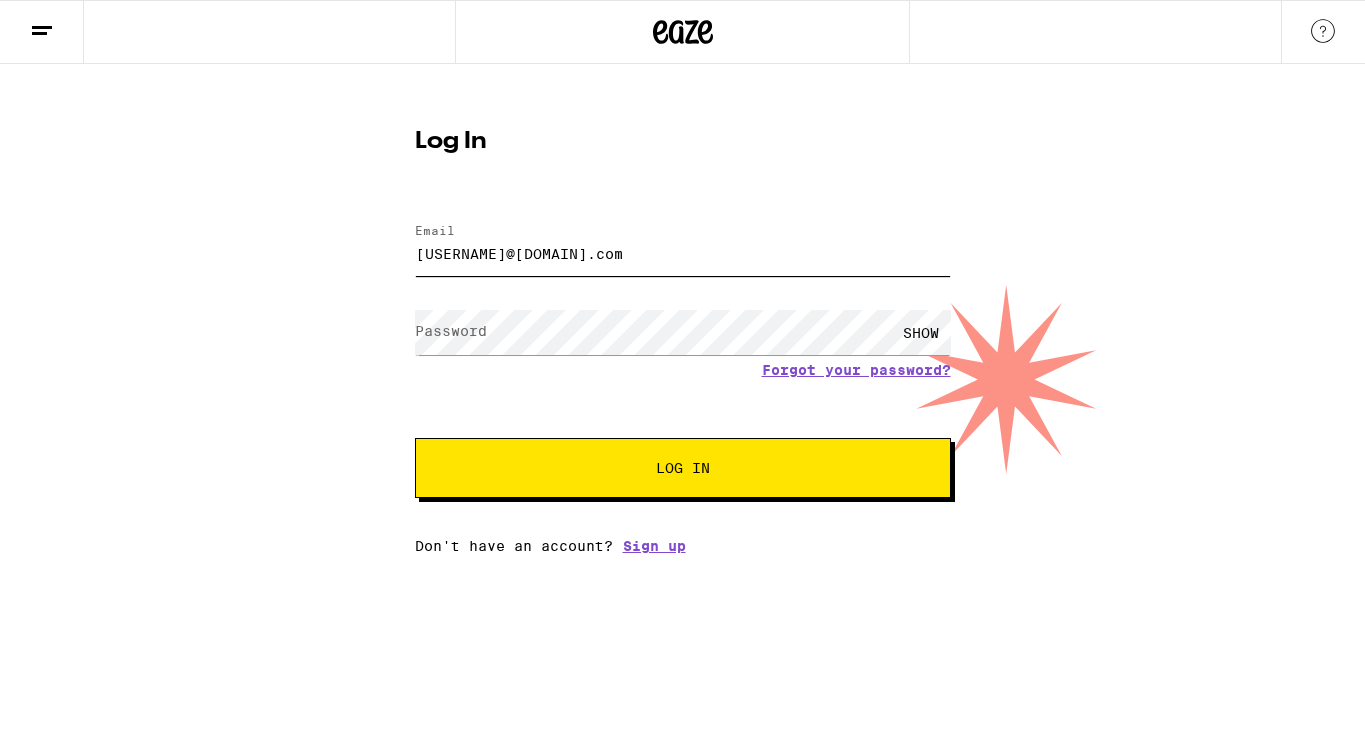 type on "[USERNAME]@[DOMAIN].com" 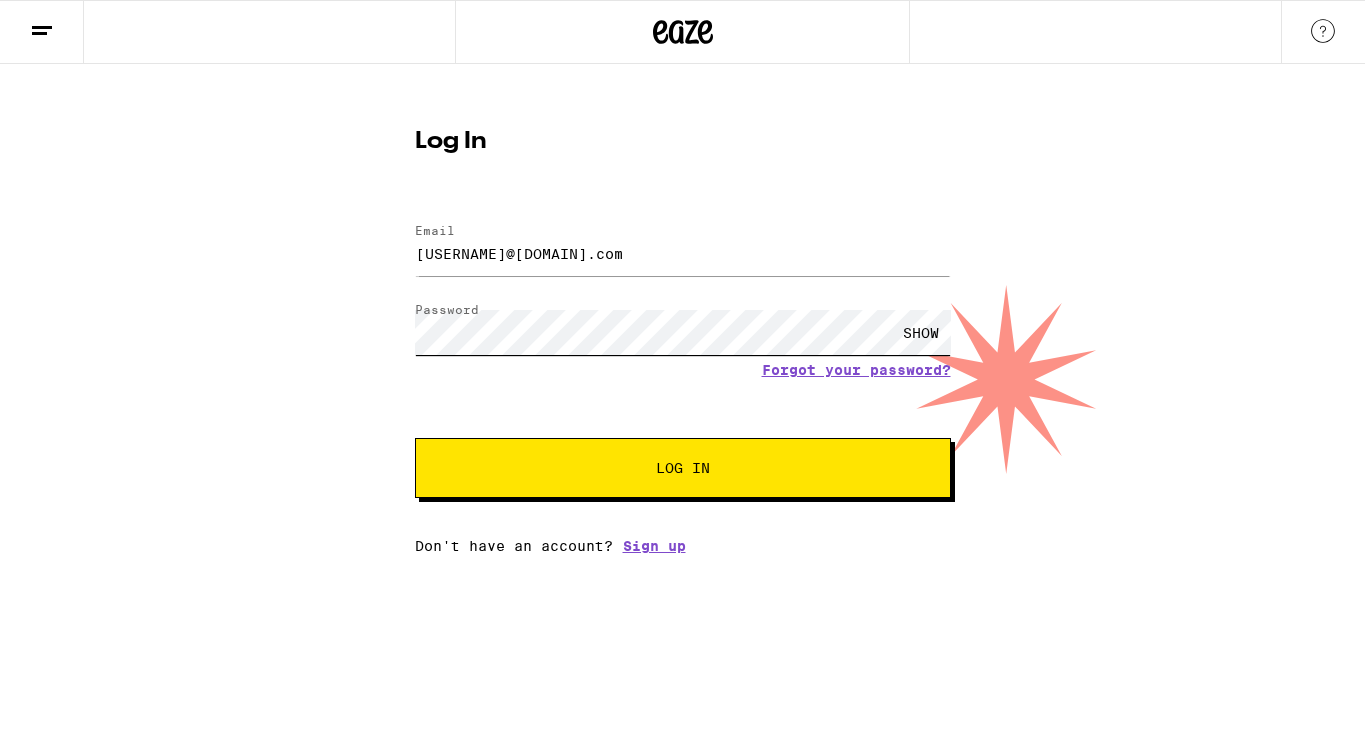 click on "Log In" at bounding box center [683, 468] 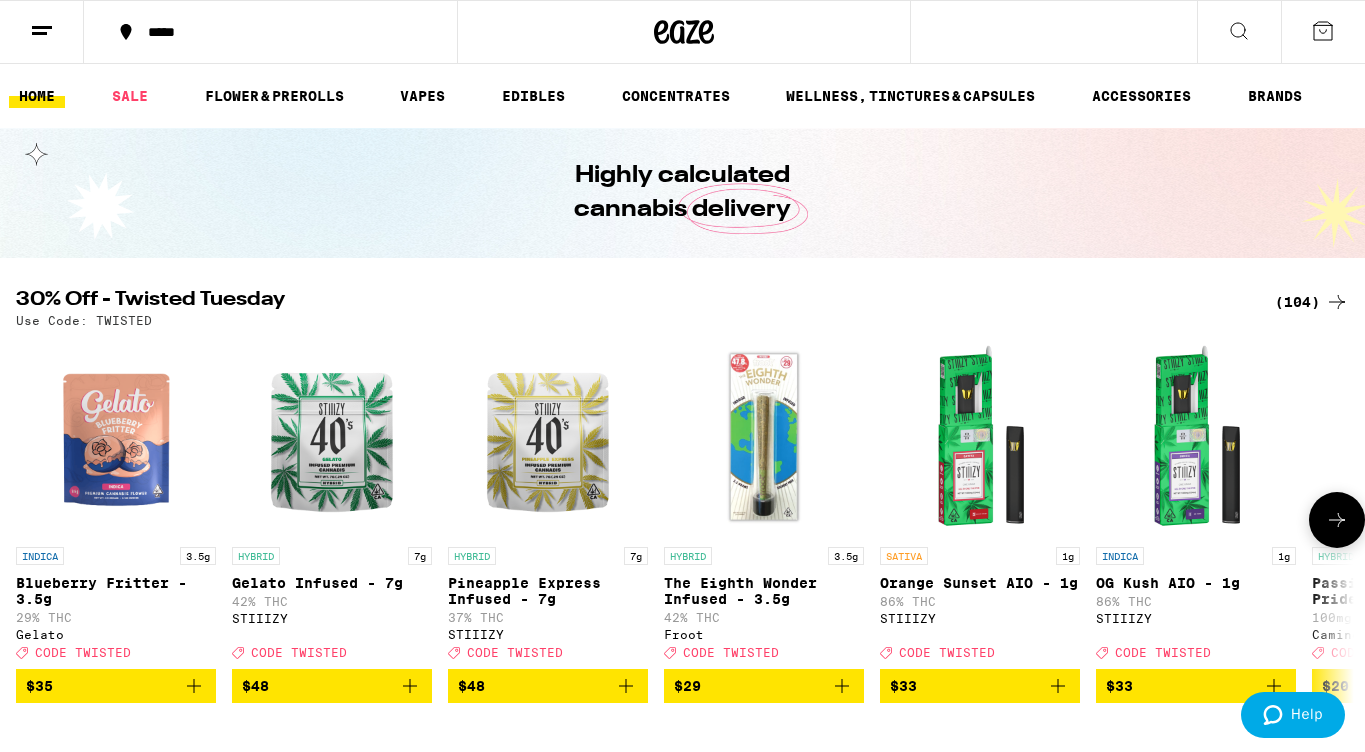 scroll, scrollTop: 0, scrollLeft: 0, axis: both 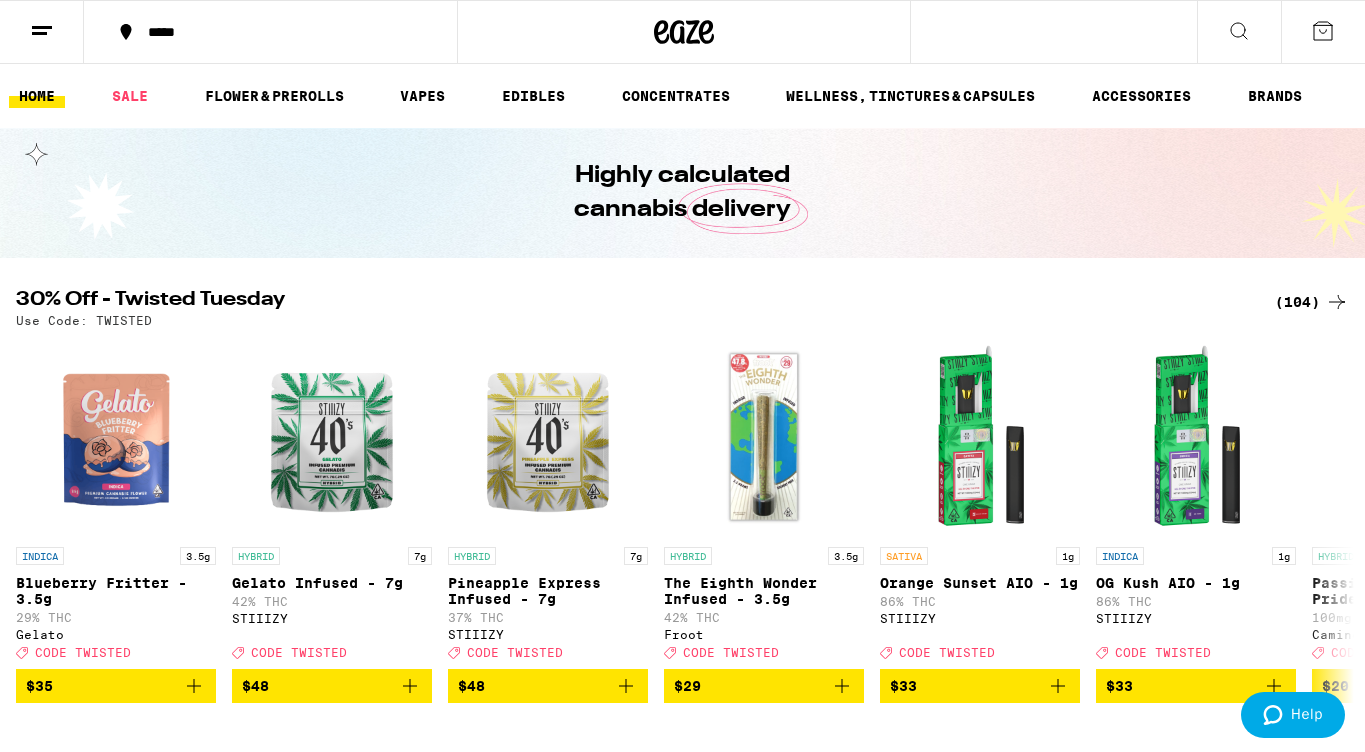 click on "(104)" at bounding box center [1312, 302] 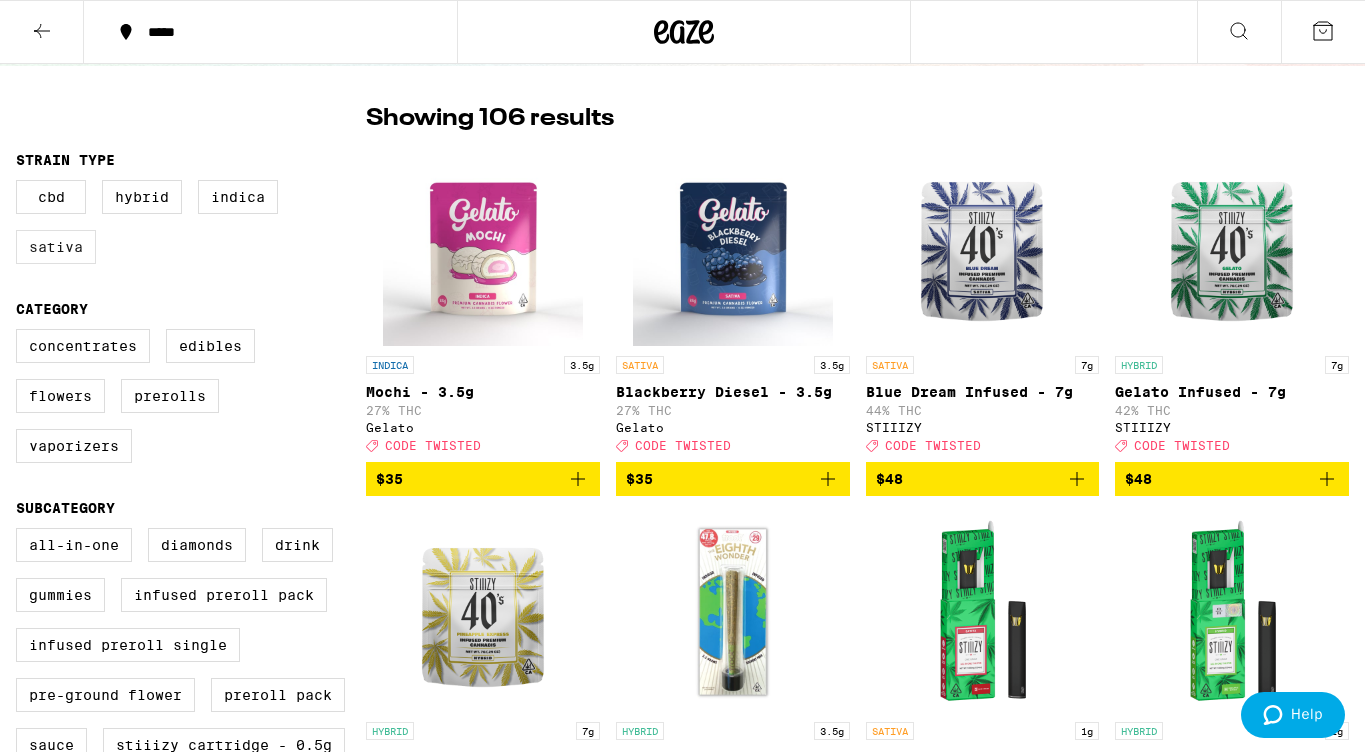 scroll, scrollTop: 145, scrollLeft: 0, axis: vertical 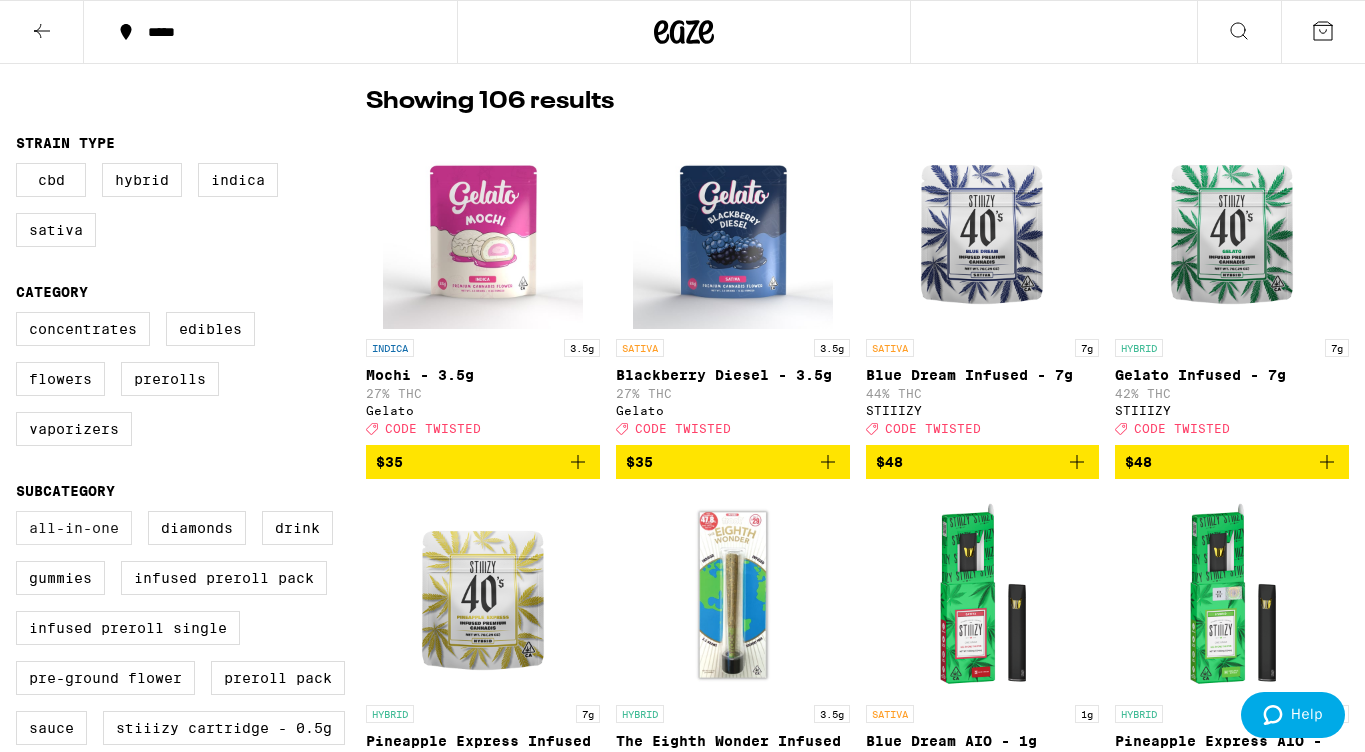 click on "All-In-One" at bounding box center (74, 528) 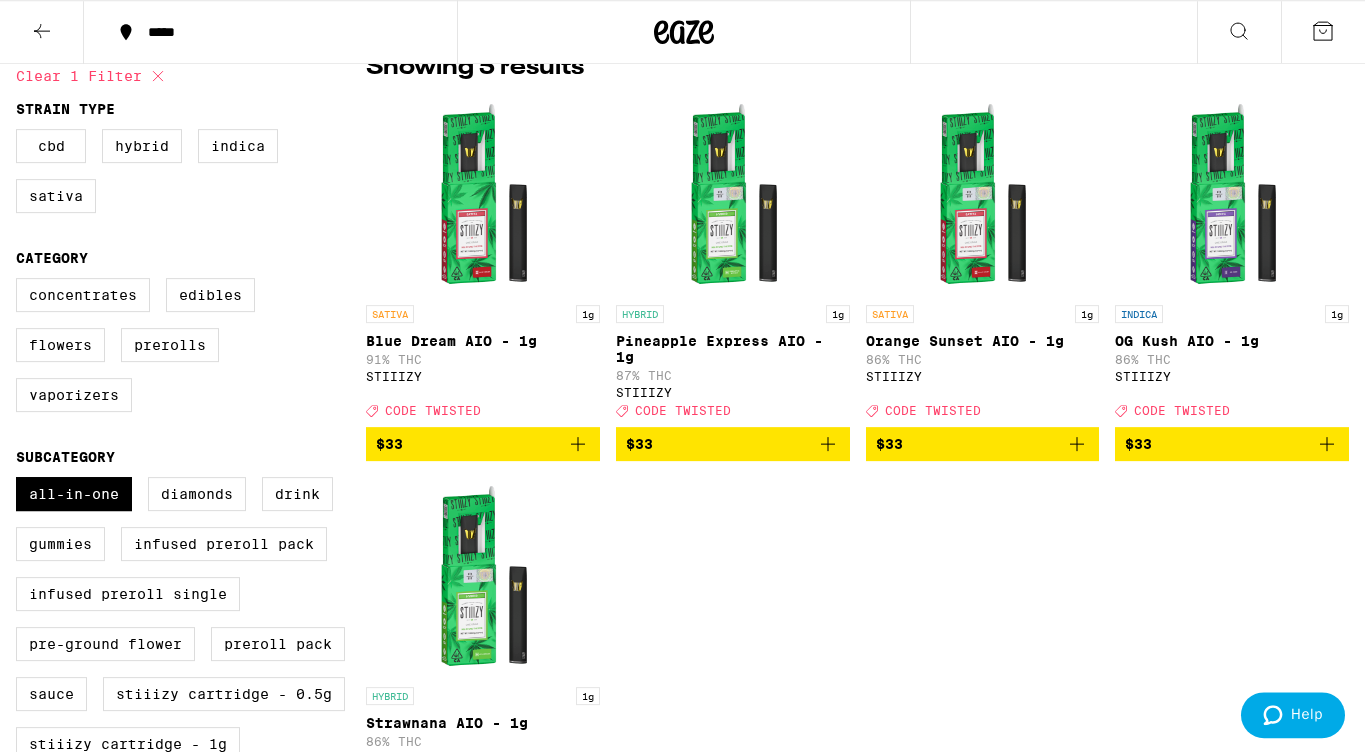 scroll, scrollTop: 178, scrollLeft: 0, axis: vertical 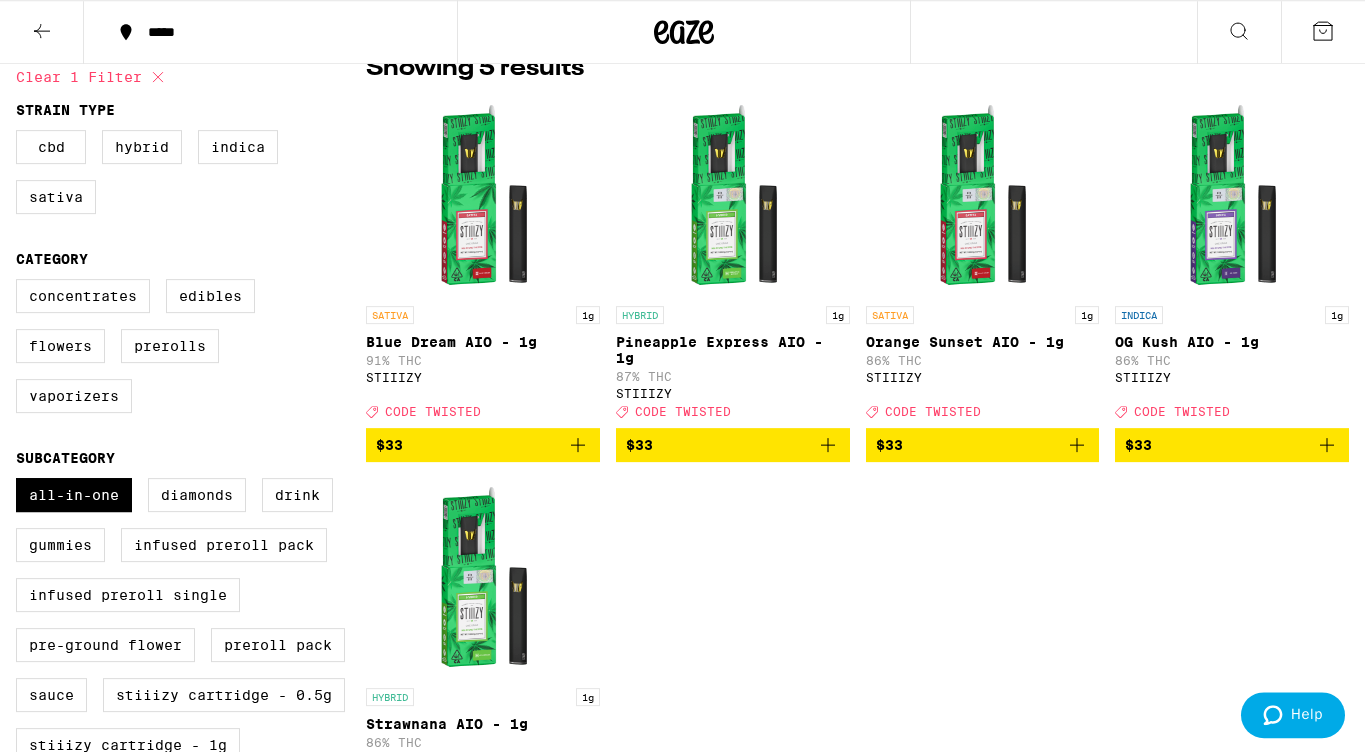 click at bounding box center [982, 196] 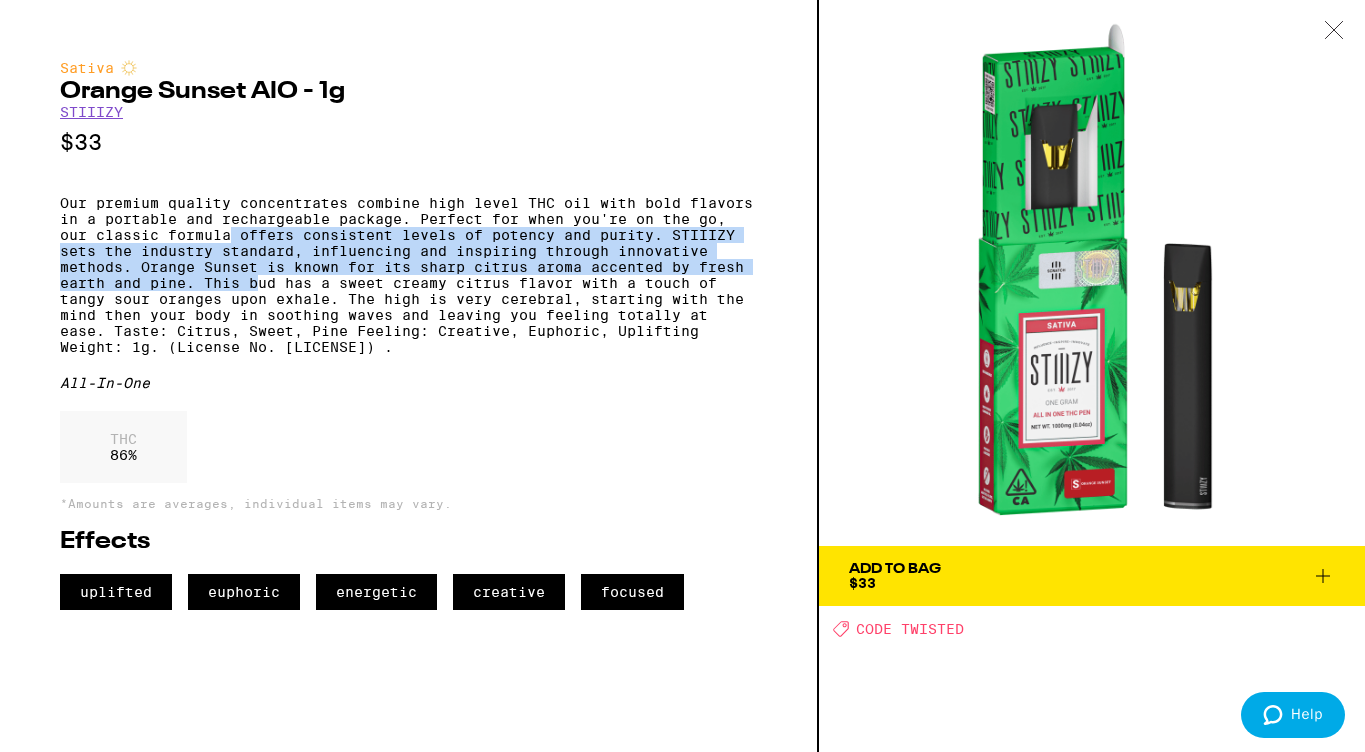 drag, startPoint x: 228, startPoint y: 250, endPoint x: 259, endPoint y: 315, distance: 72.013885 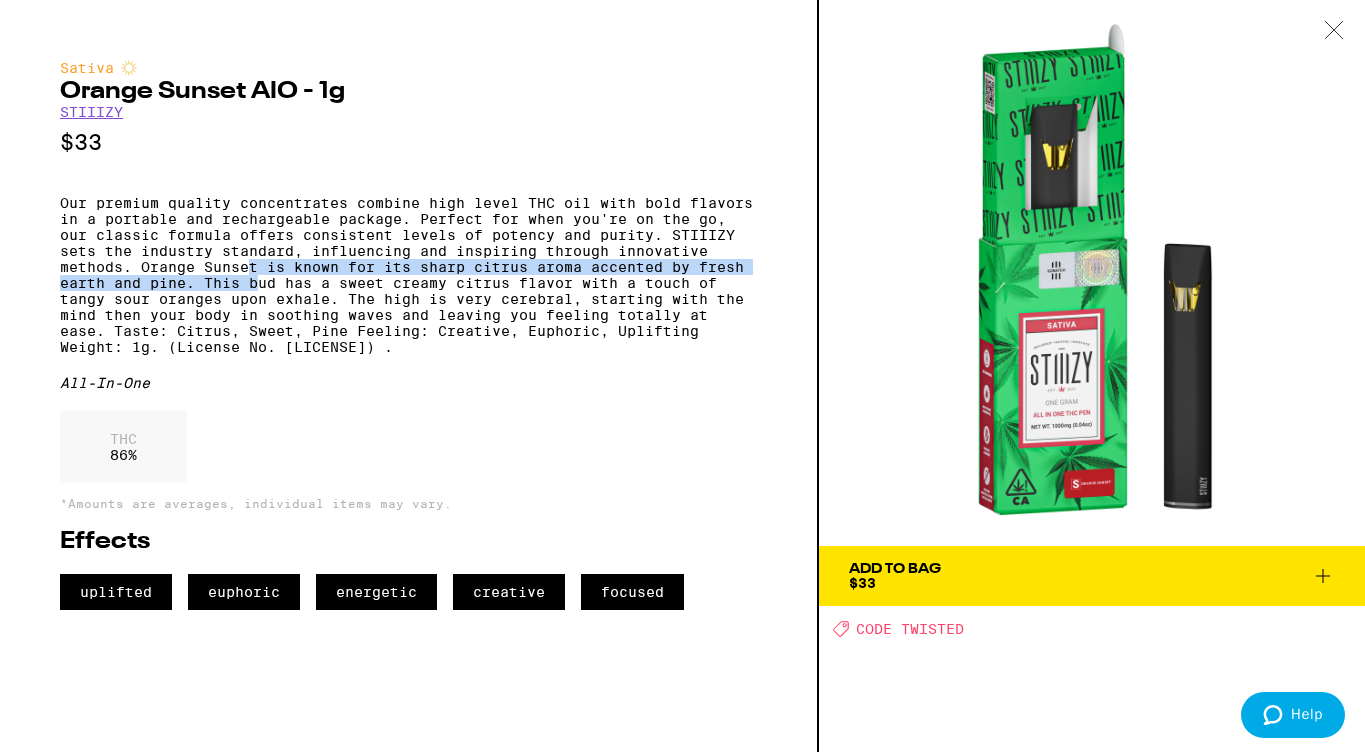 drag, startPoint x: 259, startPoint y: 315, endPoint x: 248, endPoint y: 289, distance: 28.231188 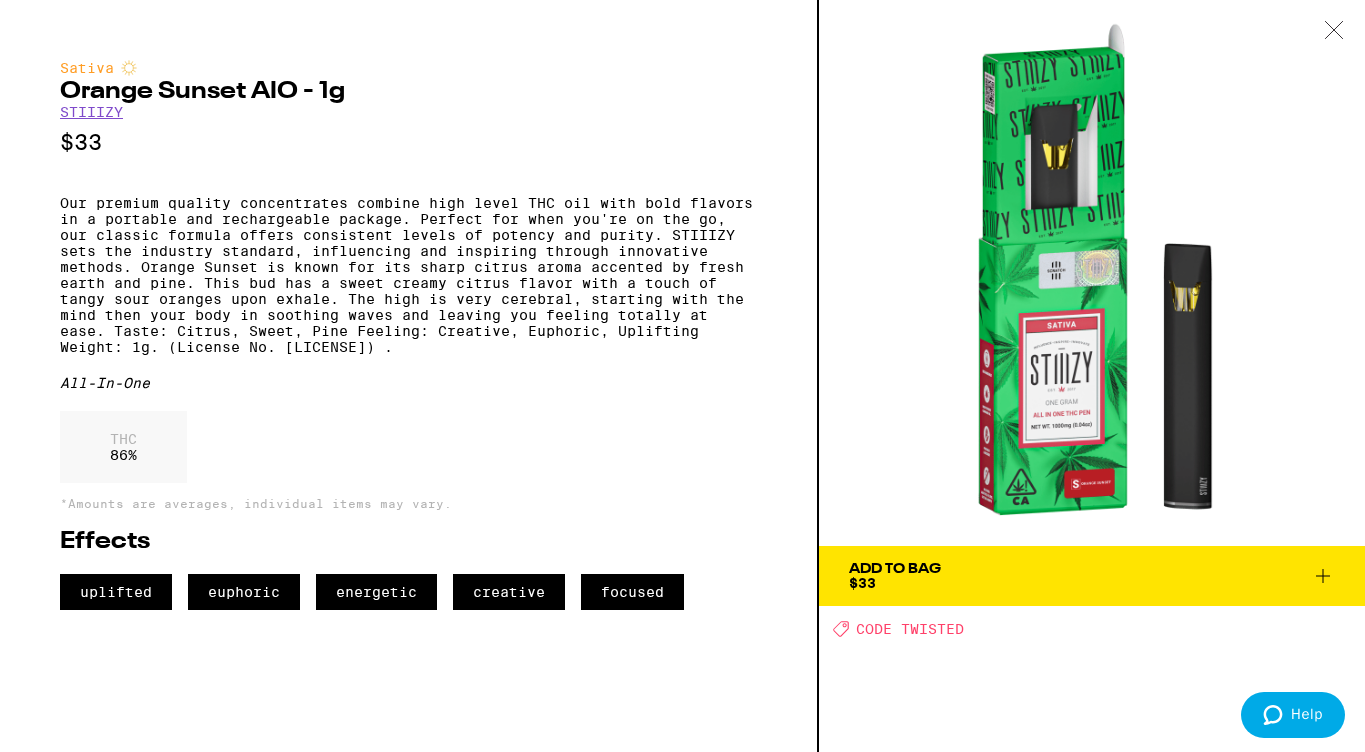 click on "Our premium quality concentrates combine high level THC oil with bold flavors in a portable and rechargeable package. Perfect for when you're on the go, our classic formula offers consistent levels of potency and purity. STIIIZY sets the industry standard, influencing and inspiring through innovative methods.
Orange Sunset is known for its sharp citrus aroma accented by fresh earth and pine. This bud has a sweet creamy citrus flavor with a touch of tangy sour oranges upon exhale. The high is very cerebral, starting with the mind then your body in soothing waves and leaving you feeling totally at ease.
Taste: Citrus, Sweet, Pine
Feeling: Creative, Euphoric, Uplifting
Weight: 1g. (License No. [LICENSE]) ." at bounding box center (408, 275) 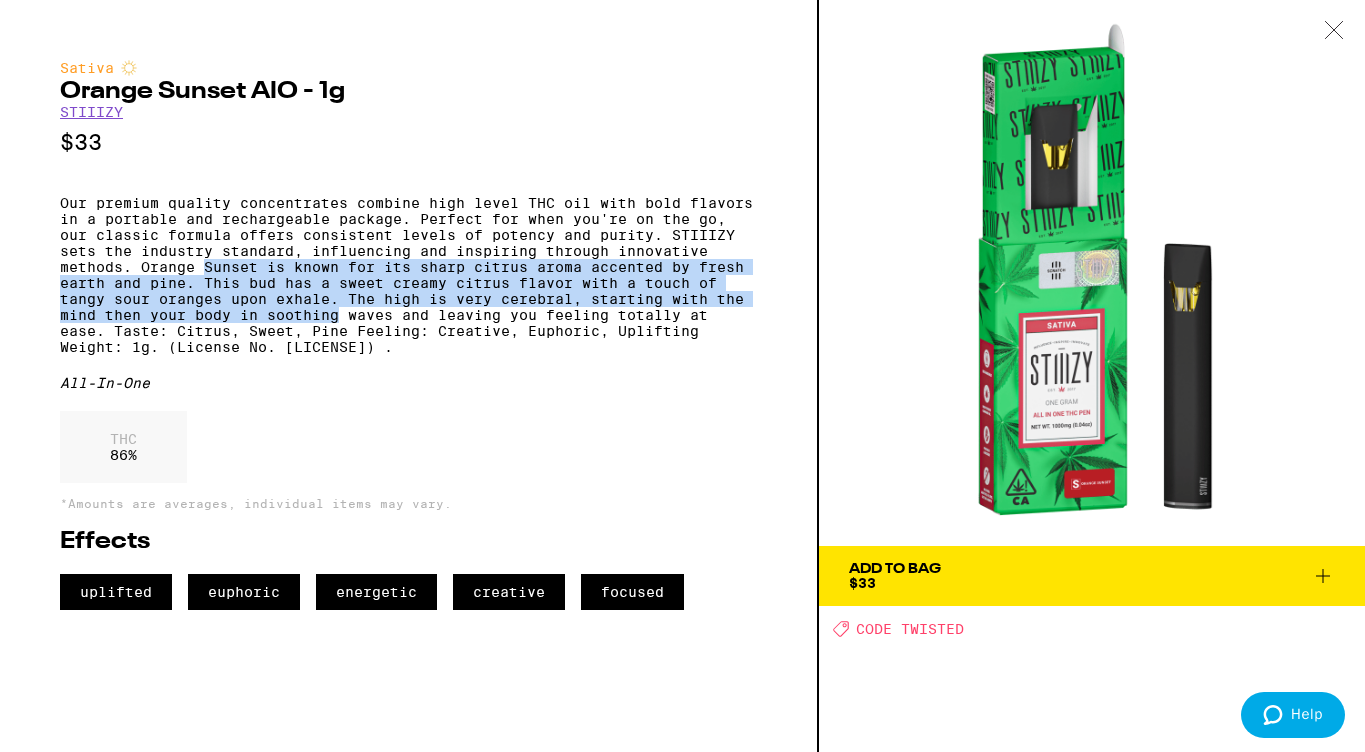 drag, startPoint x: 248, startPoint y: 289, endPoint x: 265, endPoint y: 338, distance: 51.86521 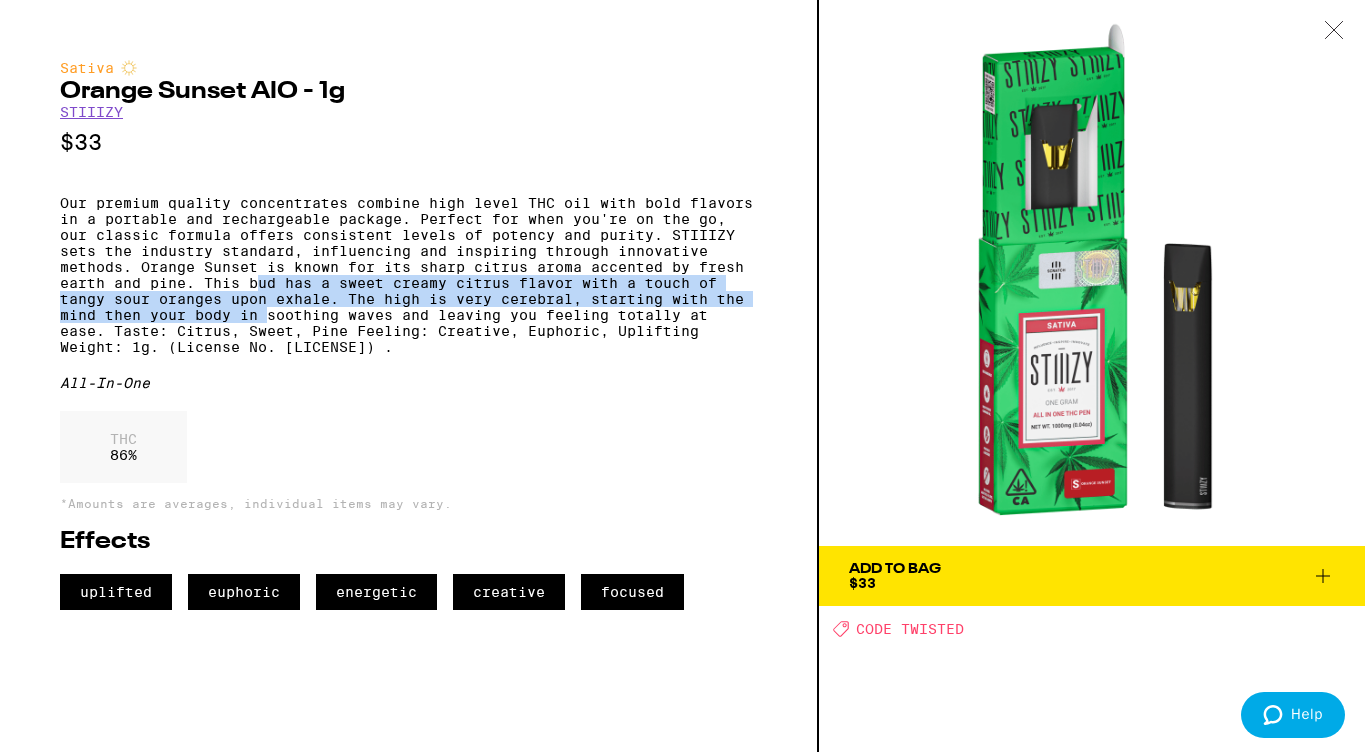 drag, startPoint x: 265, startPoint y: 338, endPoint x: 255, endPoint y: 310, distance: 29.732138 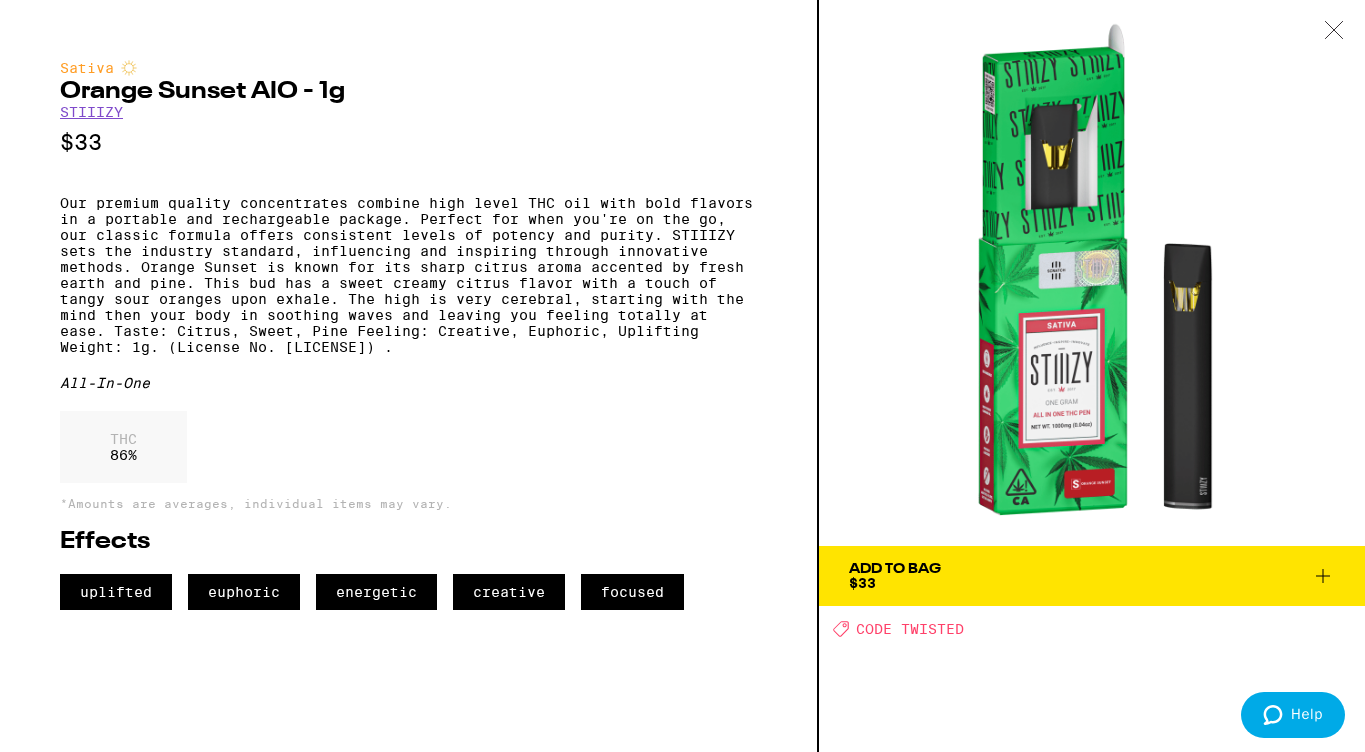 click on "Our premium quality concentrates combine high level THC oil with bold flavors in a portable and rechargeable package. Perfect for when you're on the go, our classic formula offers consistent levels of potency and purity. STIIIZY sets the industry standard, influencing and inspiring through innovative methods.
Orange Sunset is known for its sharp citrus aroma accented by fresh earth and pine. This bud has a sweet creamy citrus flavor with a touch of tangy sour oranges upon exhale. The high is very cerebral, starting with the mind then your body in soothing waves and leaving you feeling totally at ease.
Taste: Citrus, Sweet, Pine
Feeling: Creative, Euphoric, Uplifting
Weight: 1g. (License No. [LICENSE]) ." at bounding box center [408, 275] 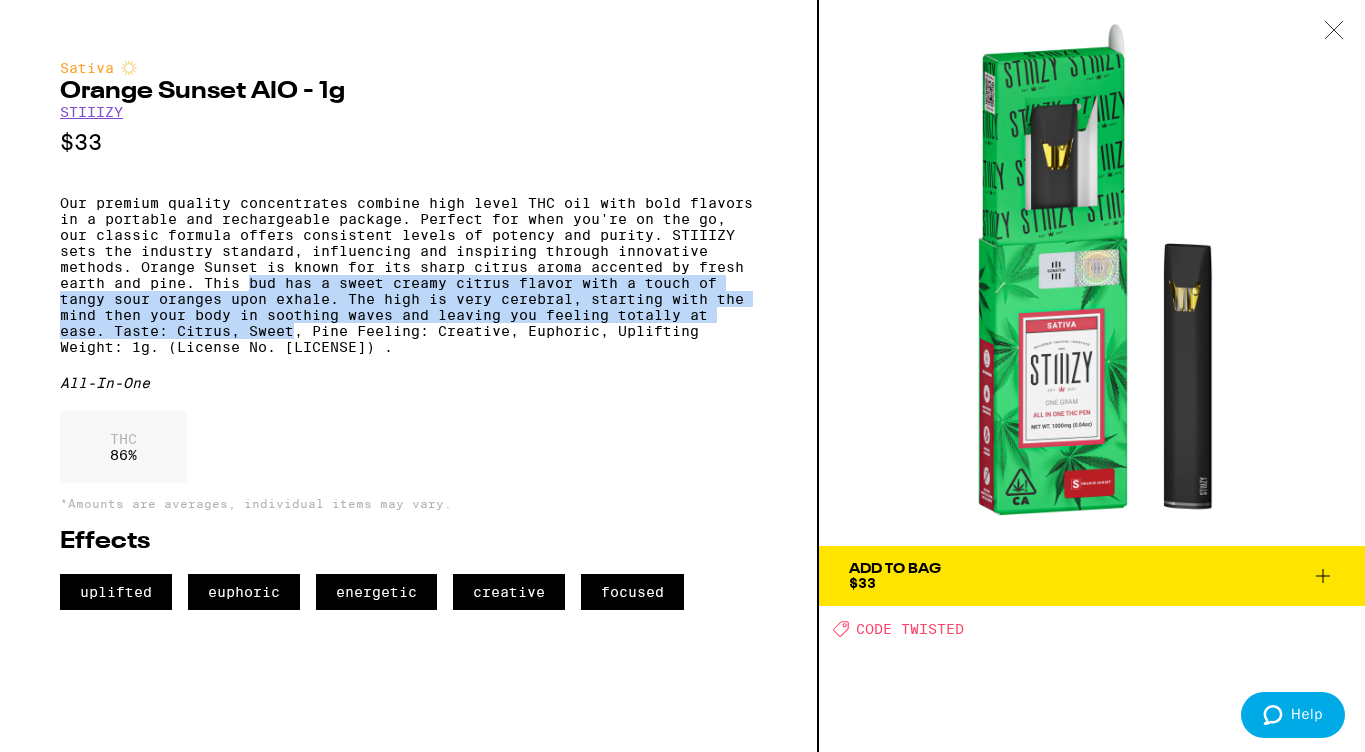 drag, startPoint x: 255, startPoint y: 310, endPoint x: 264, endPoint y: 354, distance: 44.911022 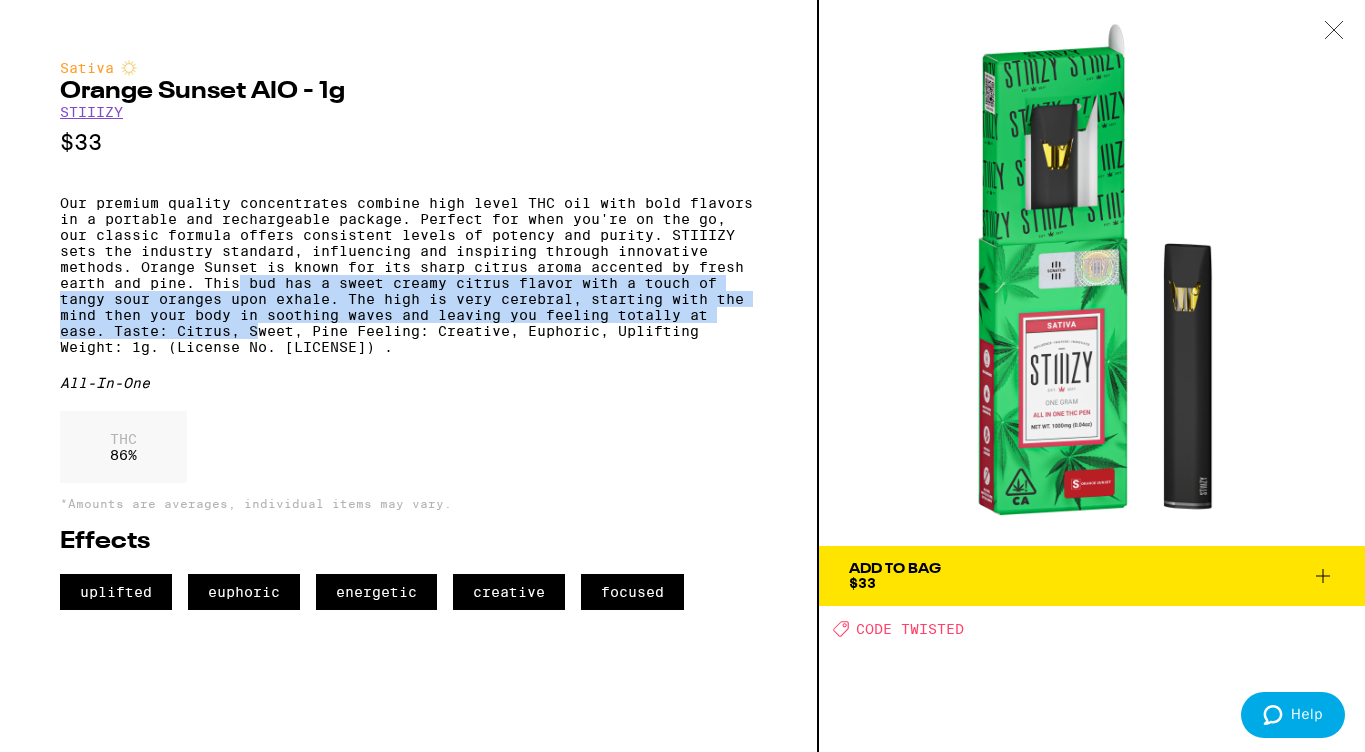 drag, startPoint x: 264, startPoint y: 354, endPoint x: 239, endPoint y: 301, distance: 58.60034 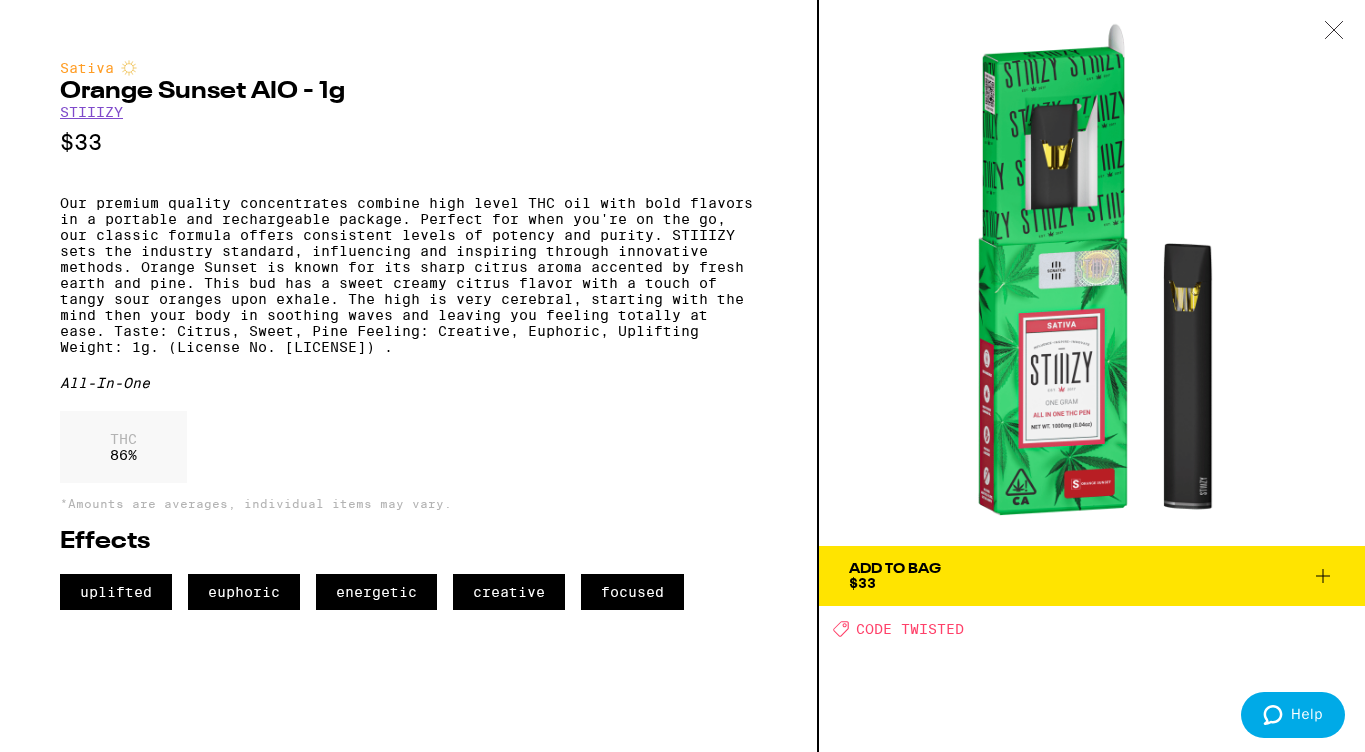 click on "Our premium quality concentrates combine high level THC oil with bold flavors in a portable and rechargeable package. Perfect for when you're on the go, our classic formula offers consistent levels of potency and purity. STIIIZY sets the industry standard, influencing and inspiring through innovative methods.
Orange Sunset is known for its sharp citrus aroma accented by fresh earth and pine. This bud has a sweet creamy citrus flavor with a touch of tangy sour oranges upon exhale. The high is very cerebral, starting with the mind then your body in soothing waves and leaving you feeling totally at ease.
Taste: Citrus, Sweet, Pine
Feeling: Creative, Euphoric, Uplifting
Weight: 1g. (License No. [LICENSE]) ." at bounding box center (408, 275) 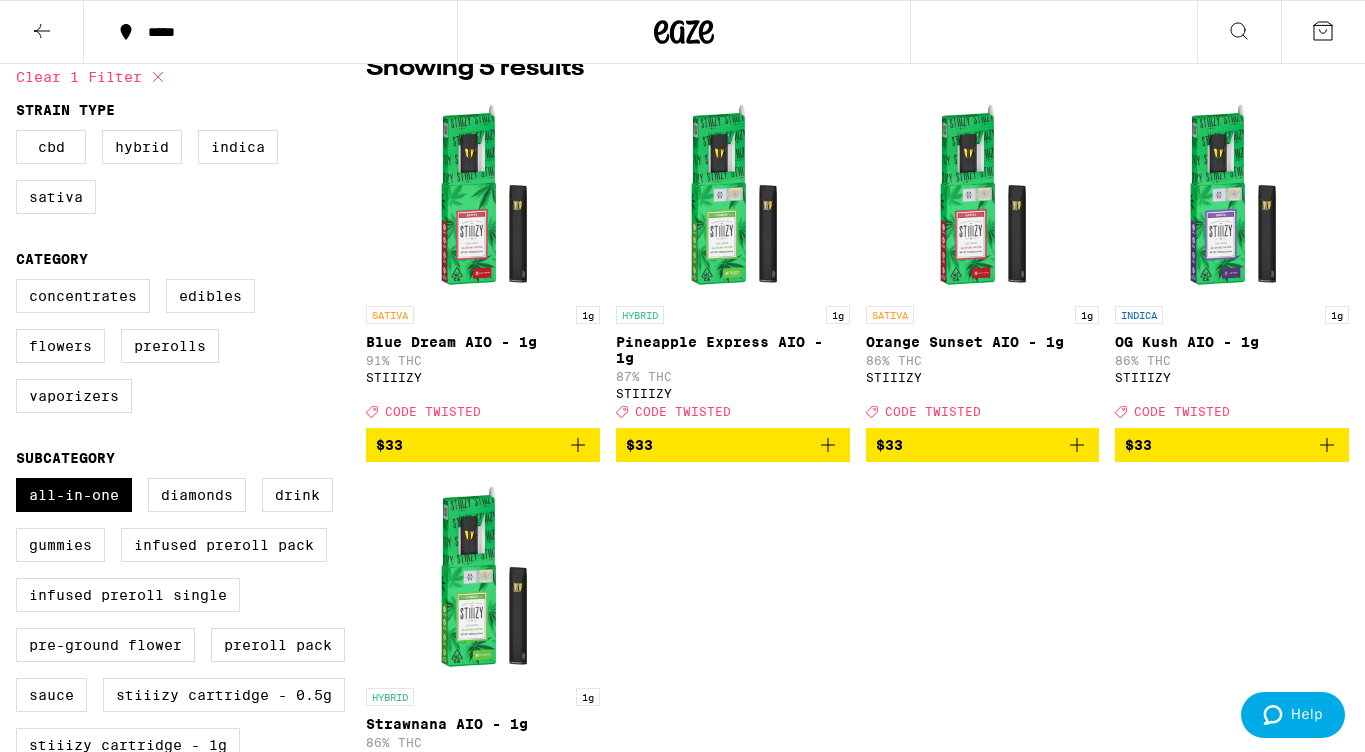 scroll, scrollTop: 177, scrollLeft: 0, axis: vertical 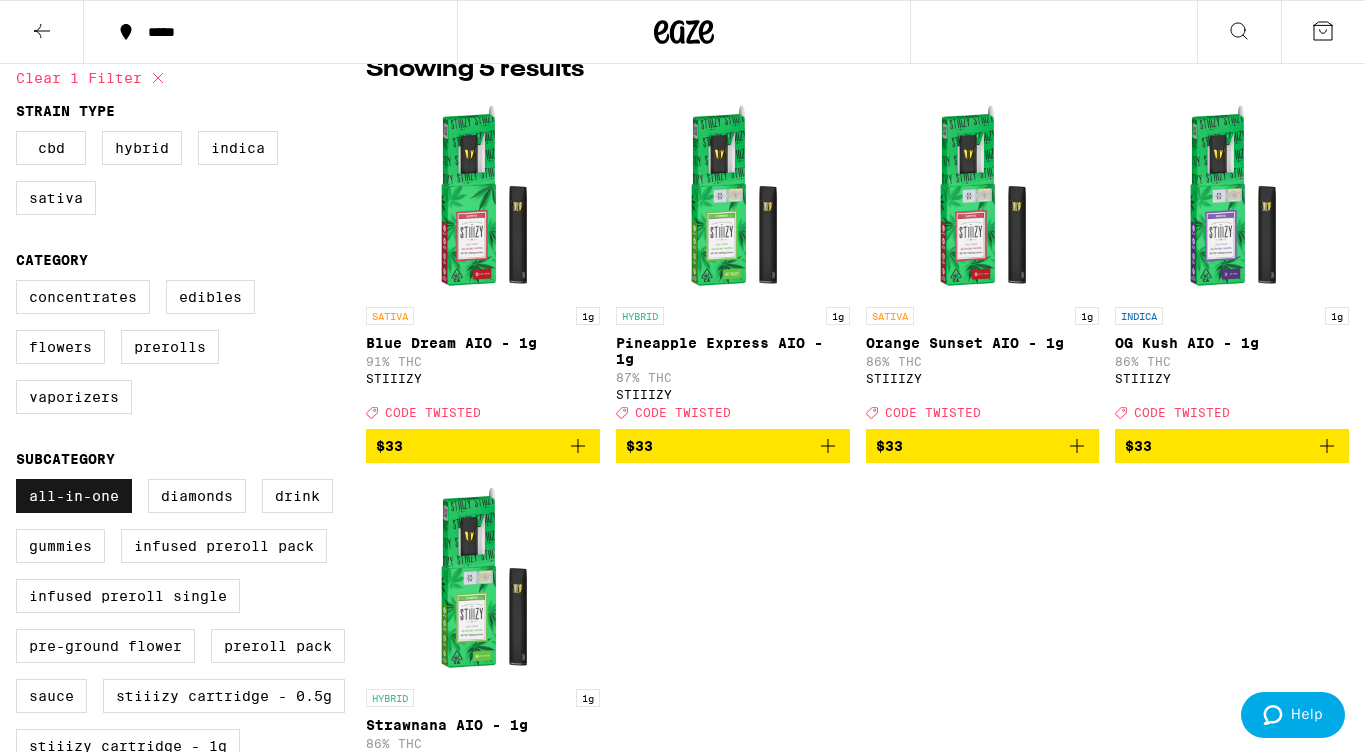 click on "All-In-One" at bounding box center (74, 496) 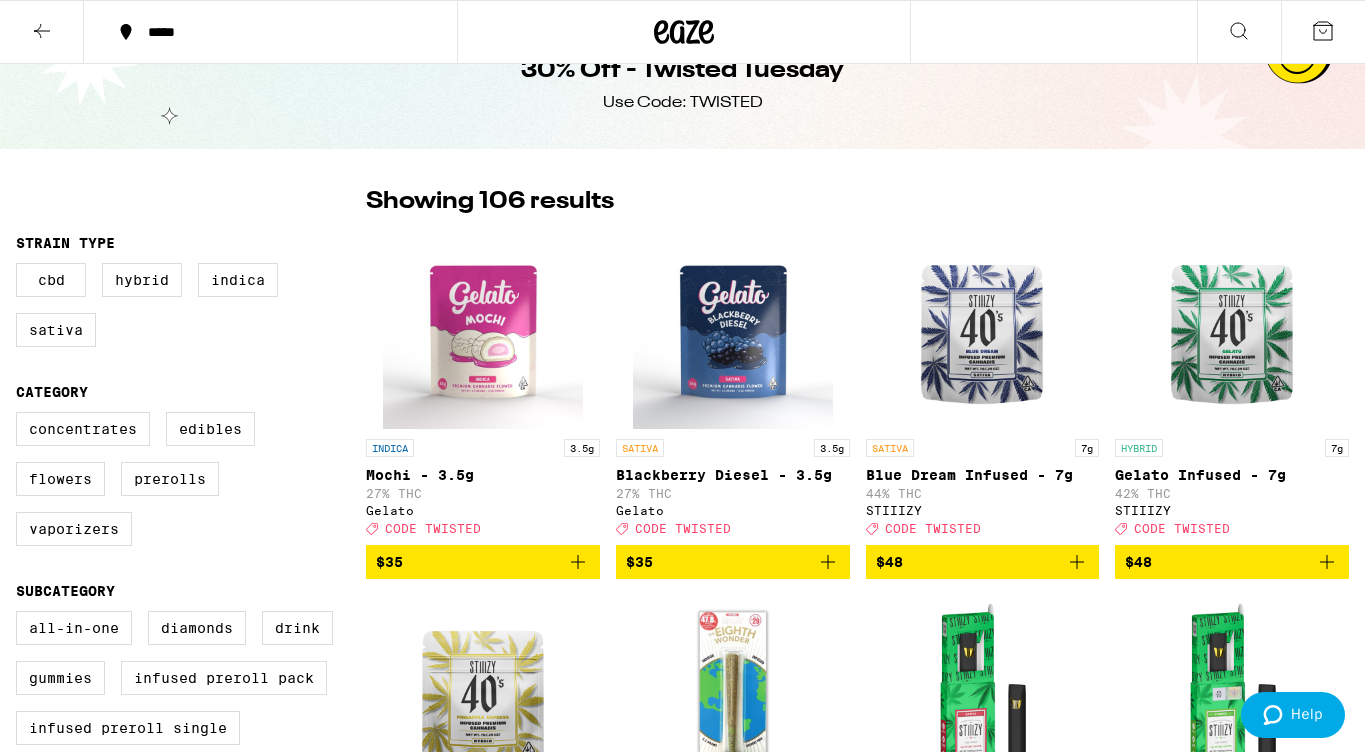 scroll, scrollTop: 0, scrollLeft: 0, axis: both 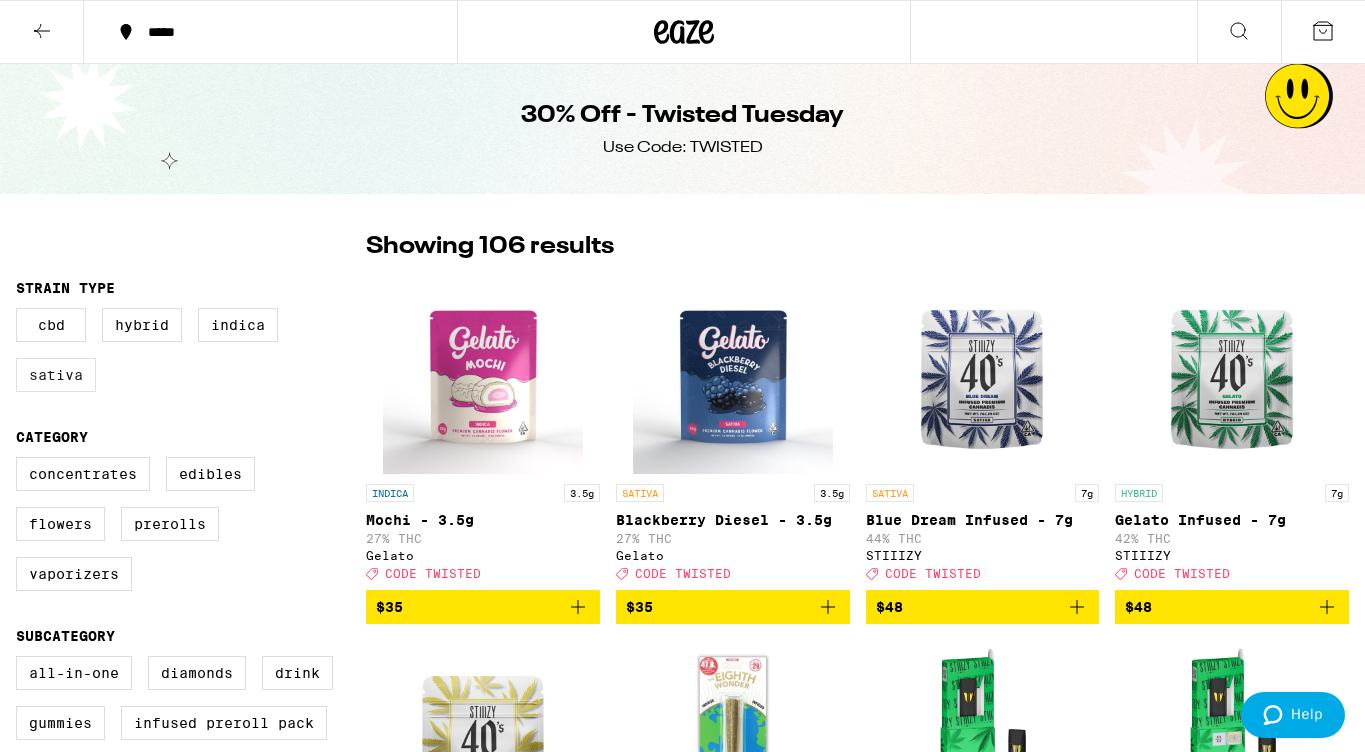 click on "Sativa" at bounding box center [56, 375] 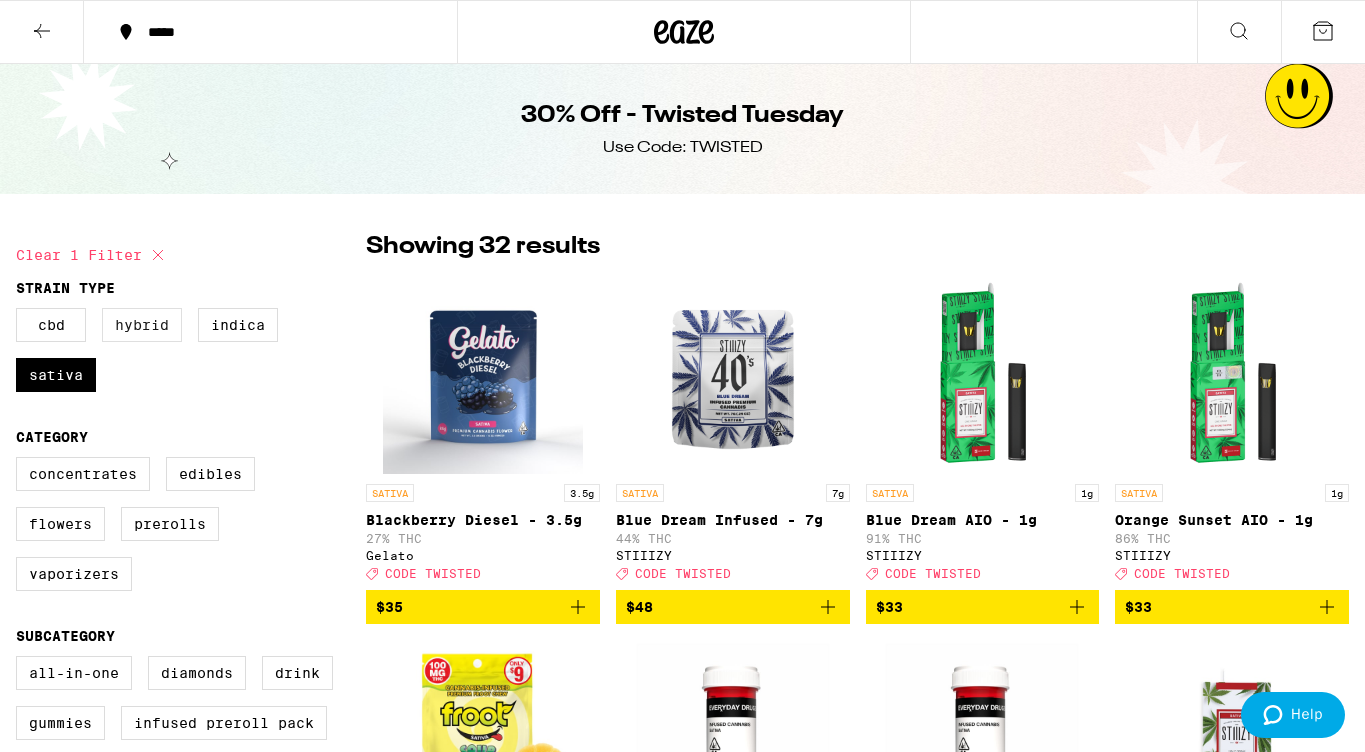 click on "Hybrid" at bounding box center [142, 325] 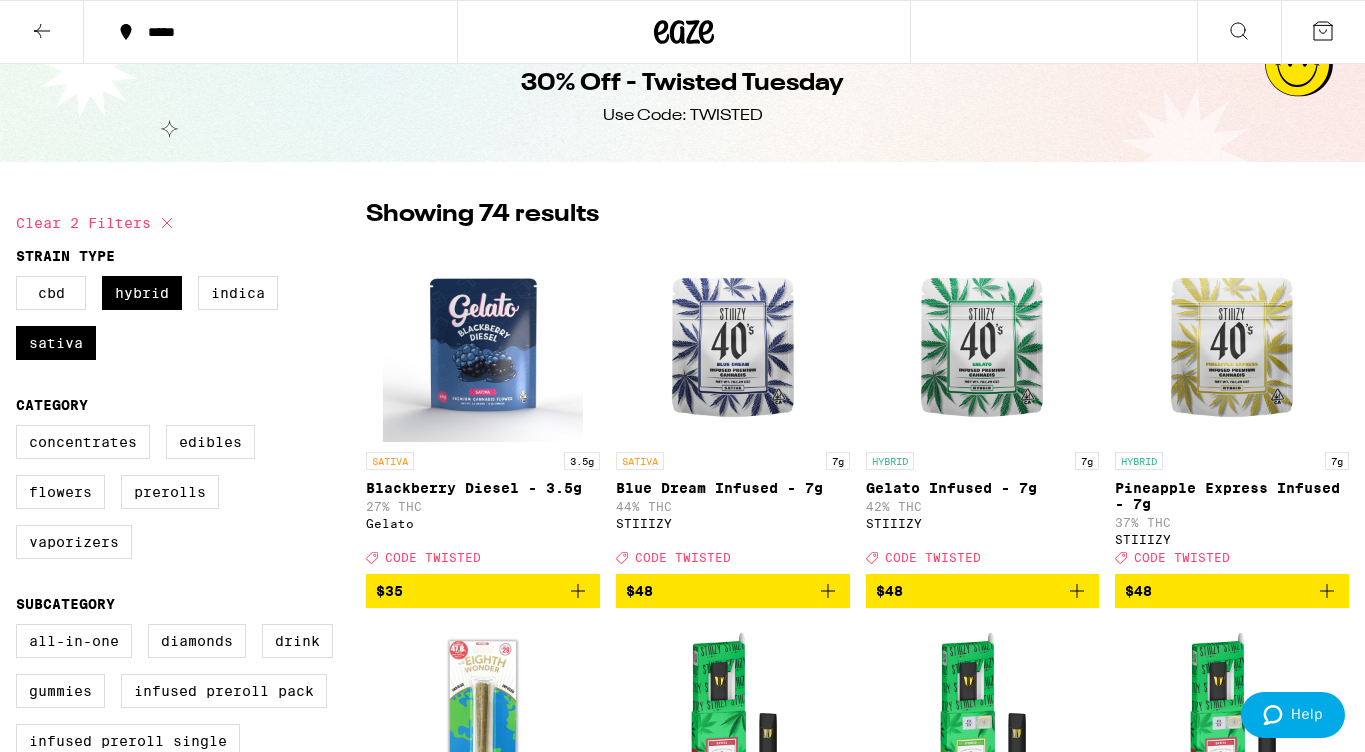 scroll, scrollTop: 34, scrollLeft: 0, axis: vertical 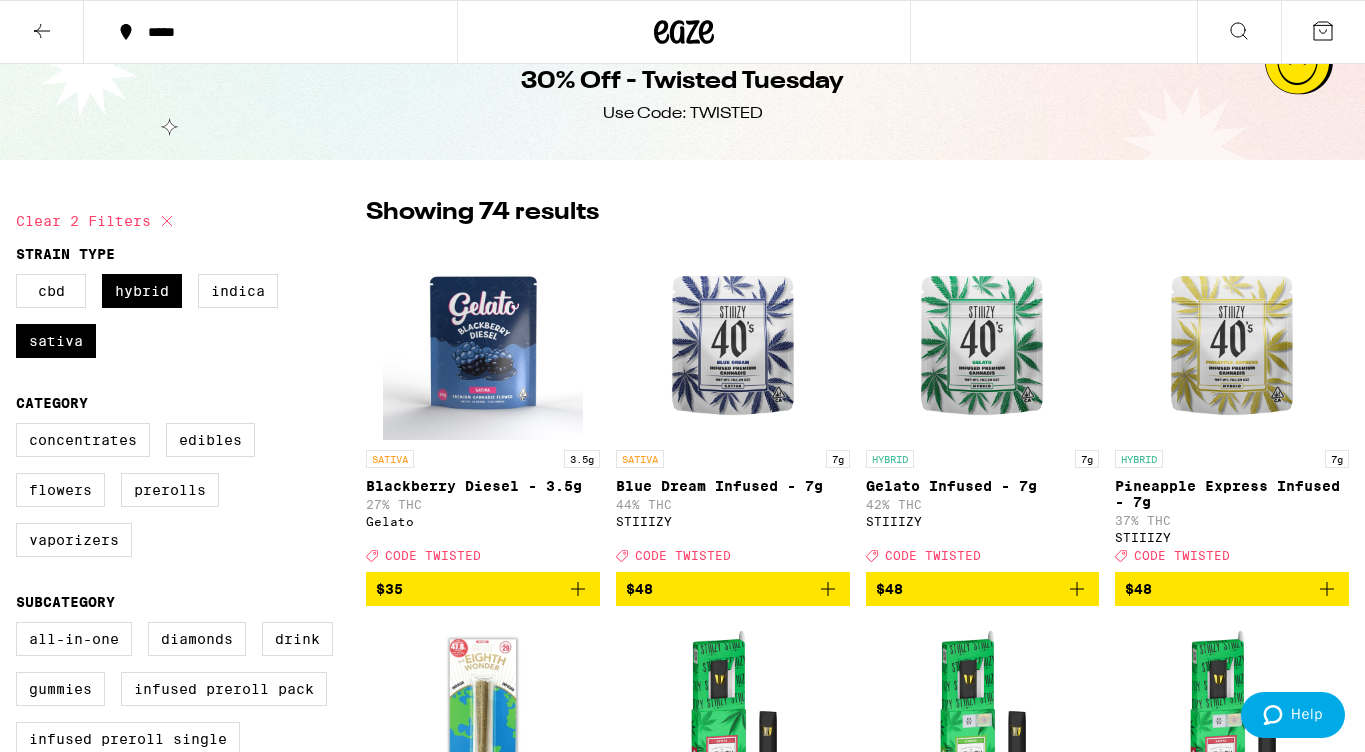 click on "Concentrates Edibles Flowers Prerolls Vaporizers" at bounding box center (191, 498) 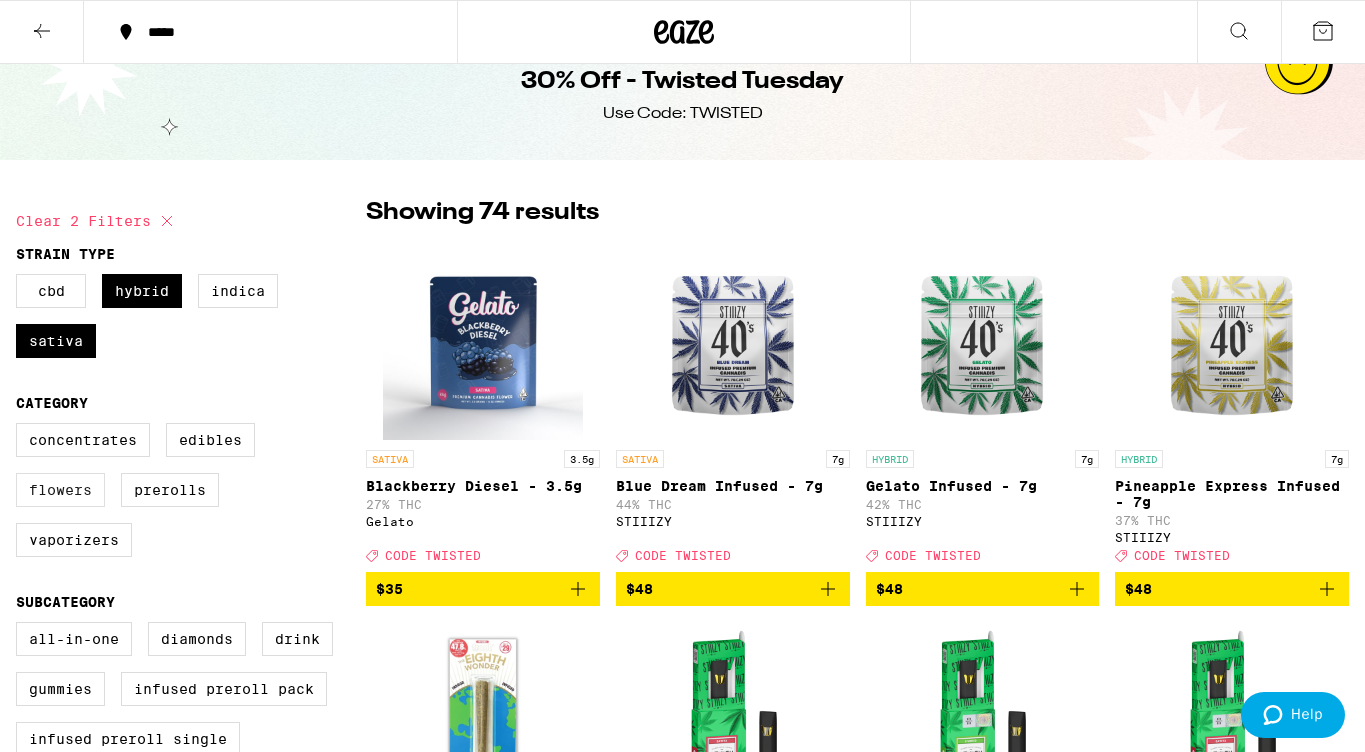 click on "Flowers" at bounding box center (60, 490) 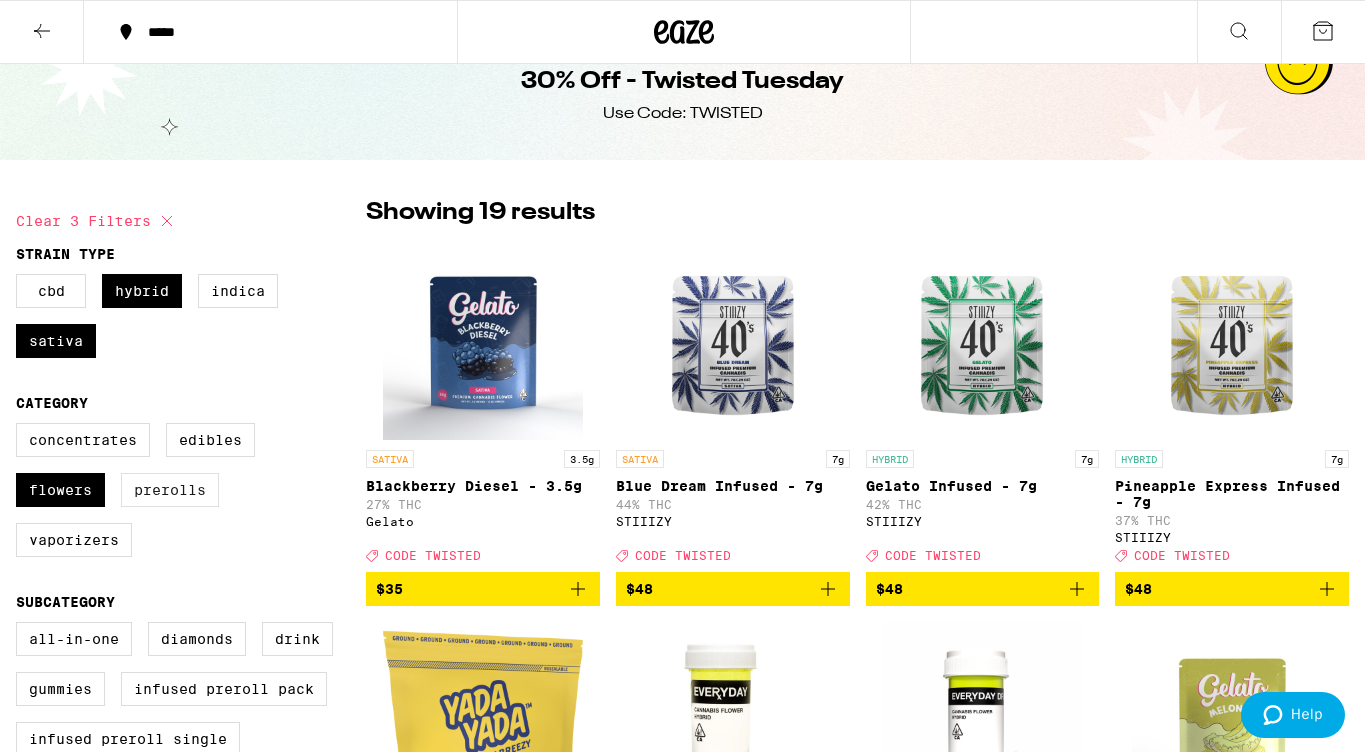 click on "Prerolls" at bounding box center (170, 490) 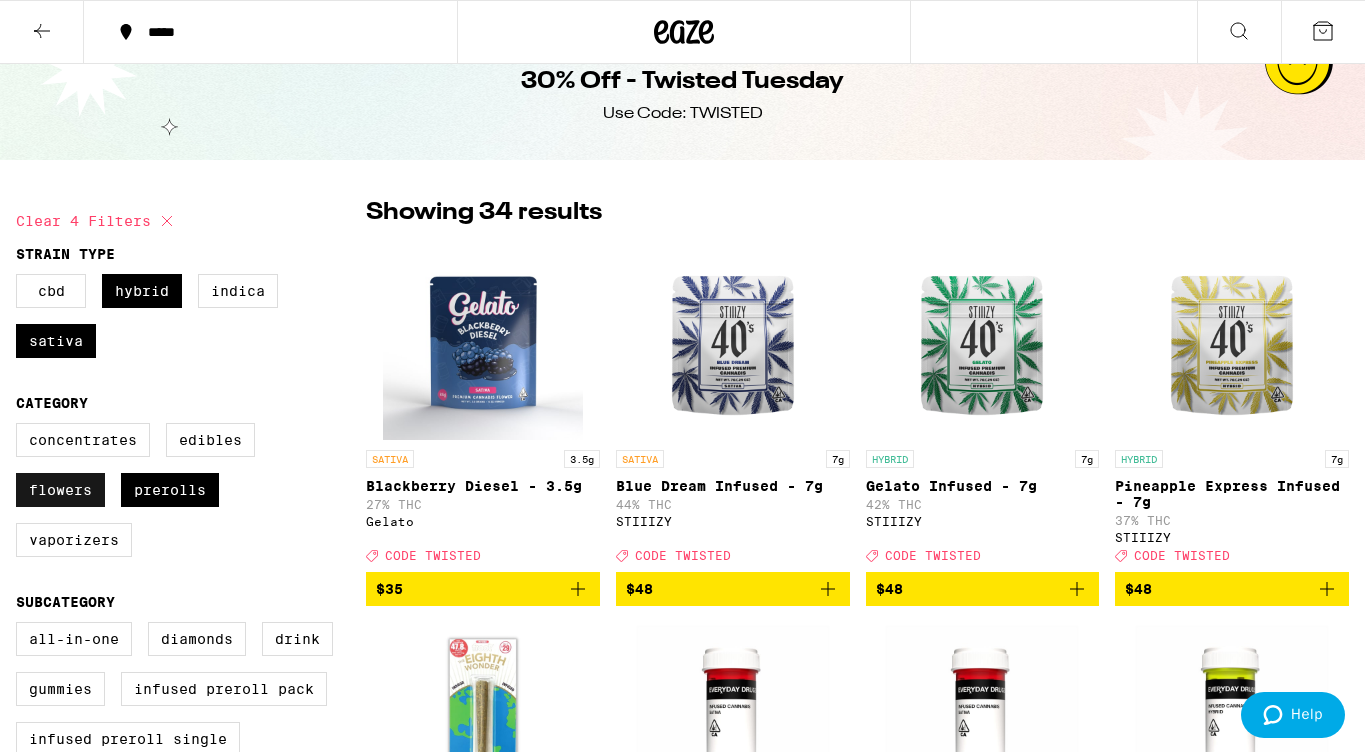 click on "Flowers" at bounding box center (60, 490) 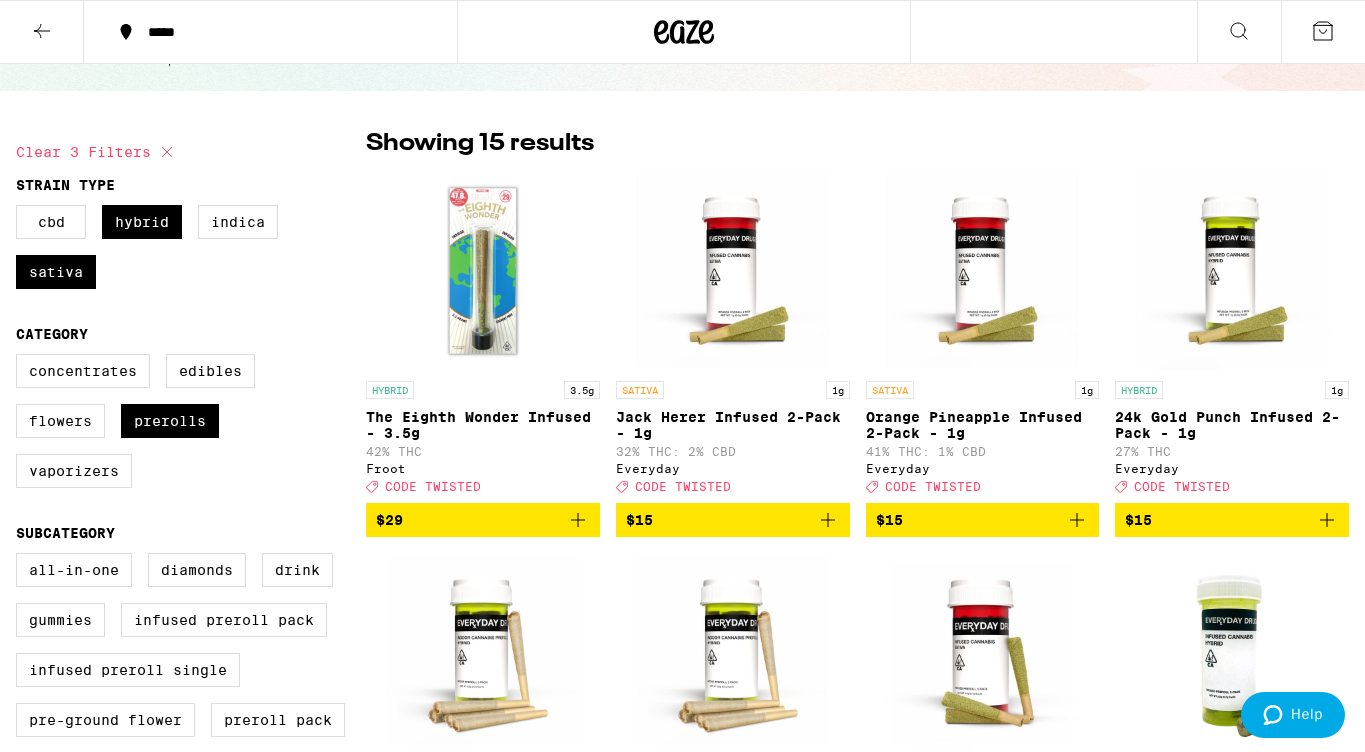 scroll, scrollTop: 55, scrollLeft: 0, axis: vertical 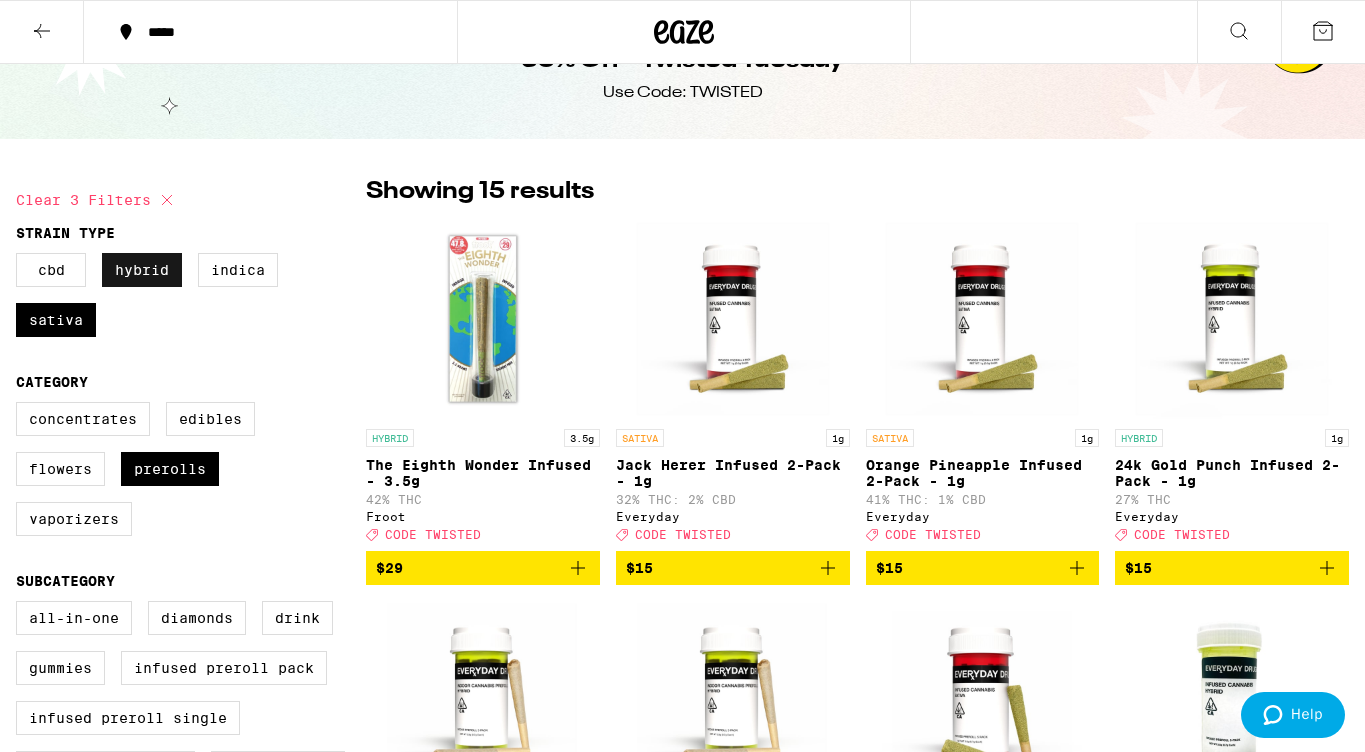click on "Hybrid" at bounding box center (142, 270) 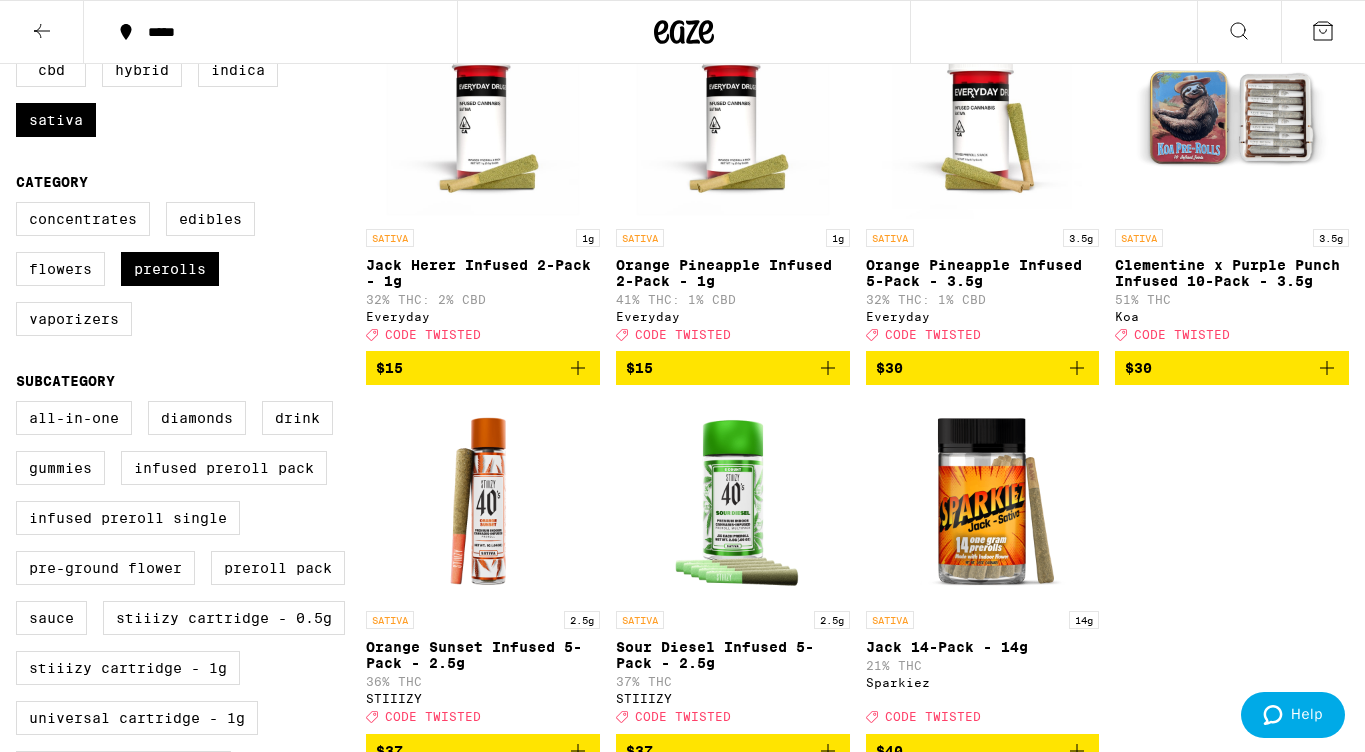 scroll, scrollTop: 177, scrollLeft: 0, axis: vertical 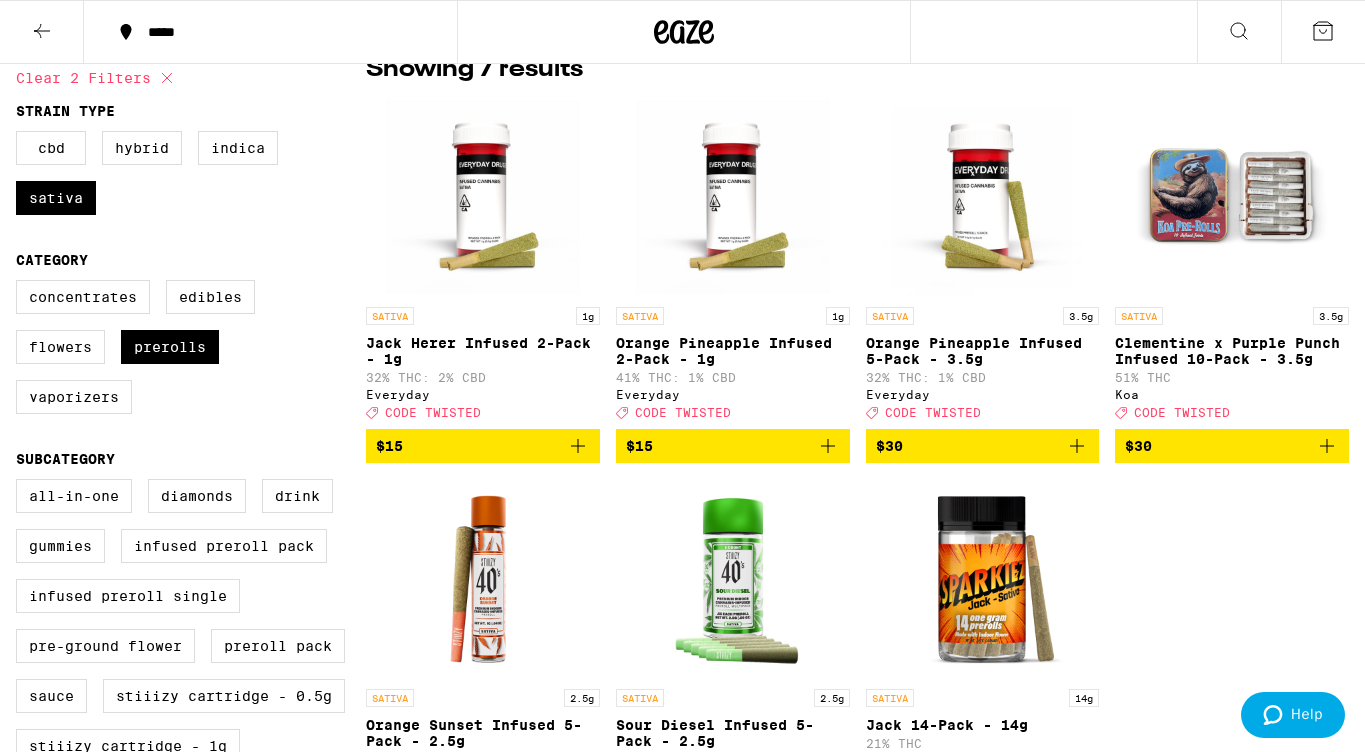 click at bounding box center [1232, 197] 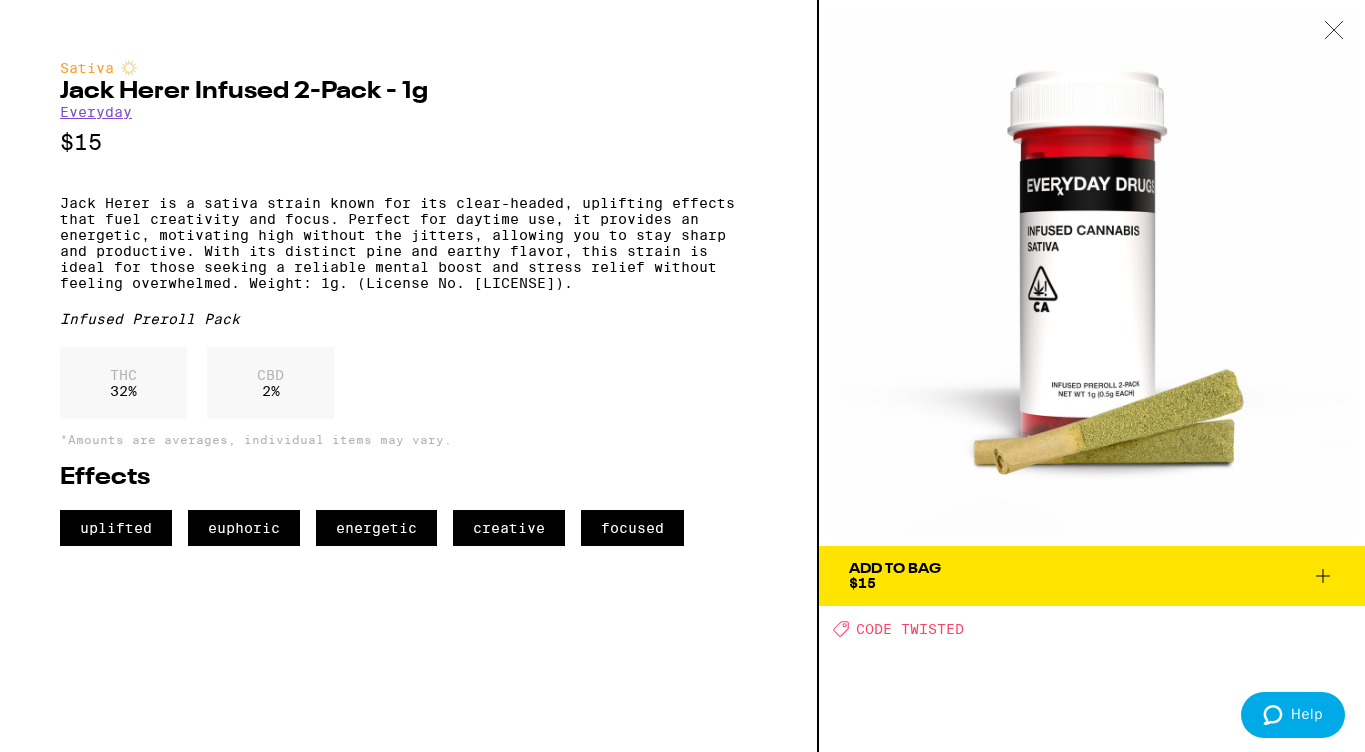 click 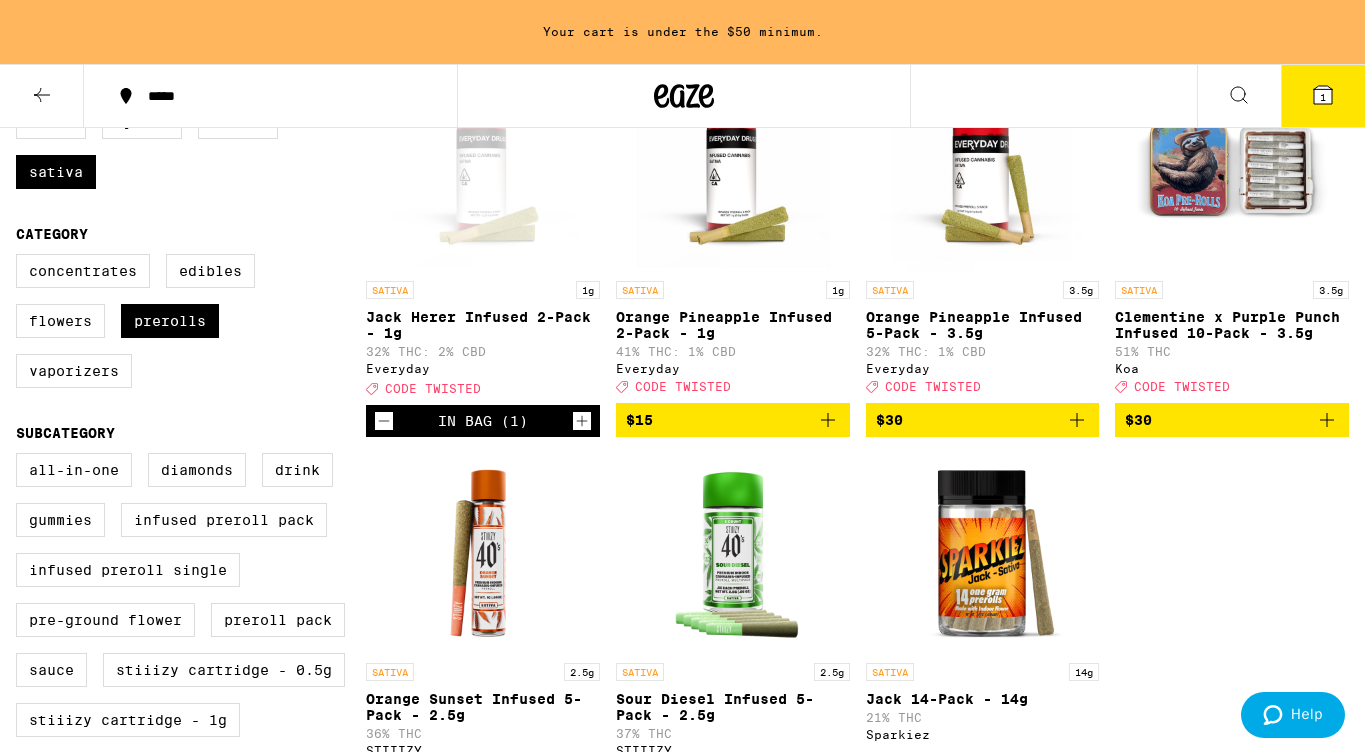 scroll, scrollTop: 268, scrollLeft: 0, axis: vertical 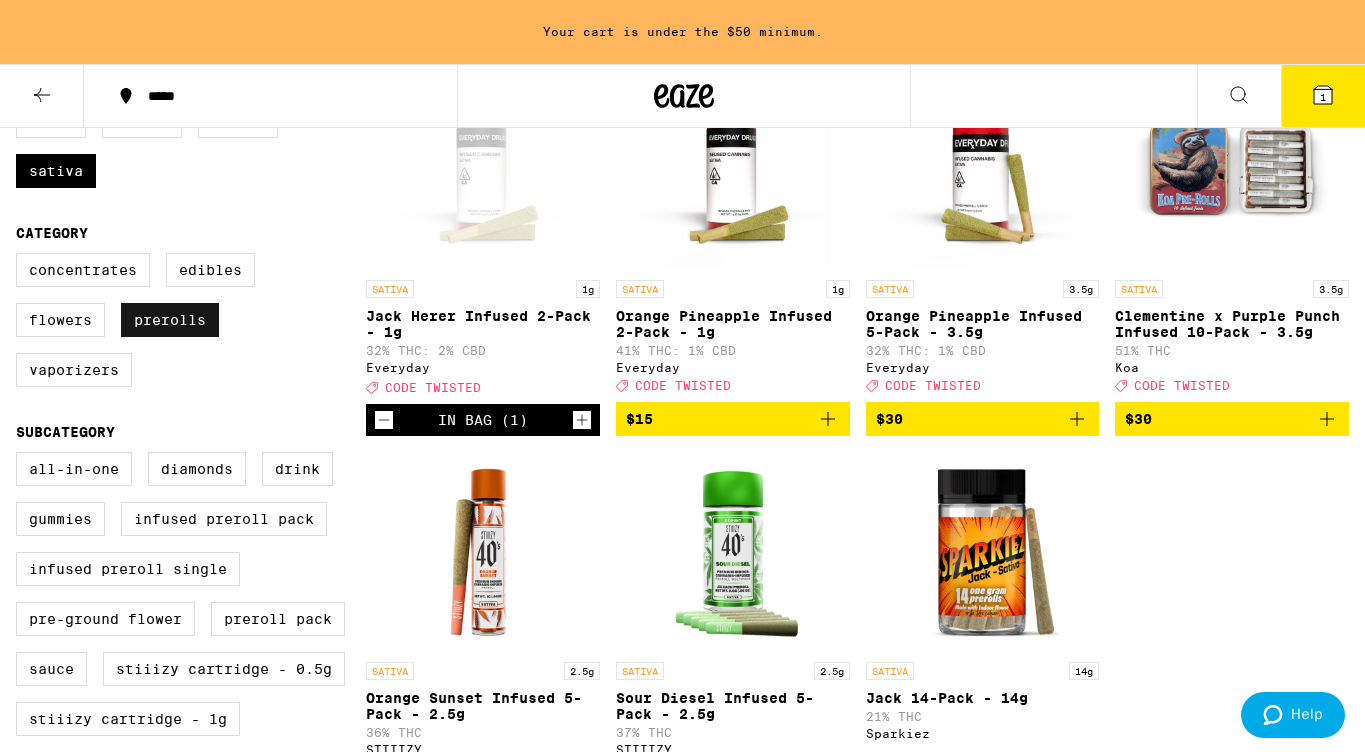 click on "Prerolls" at bounding box center [170, 320] 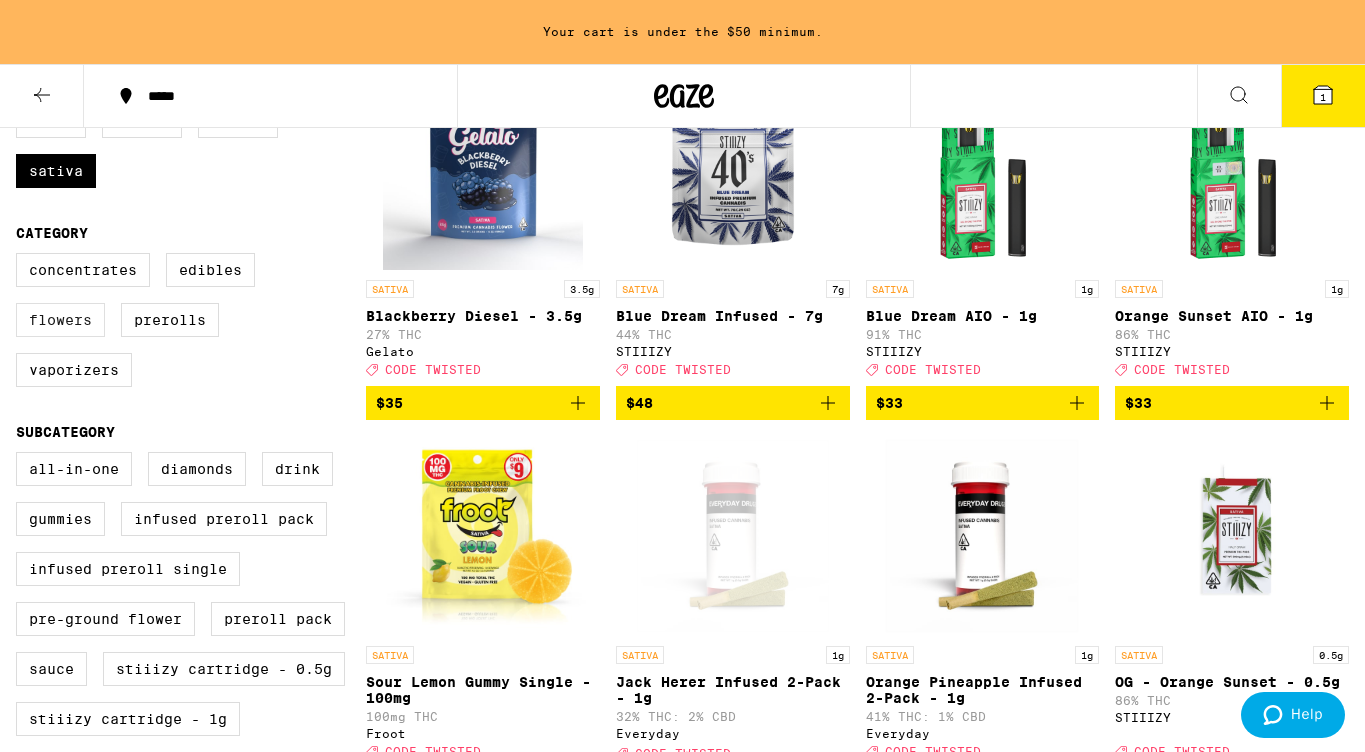 click on "Flowers" at bounding box center (60, 320) 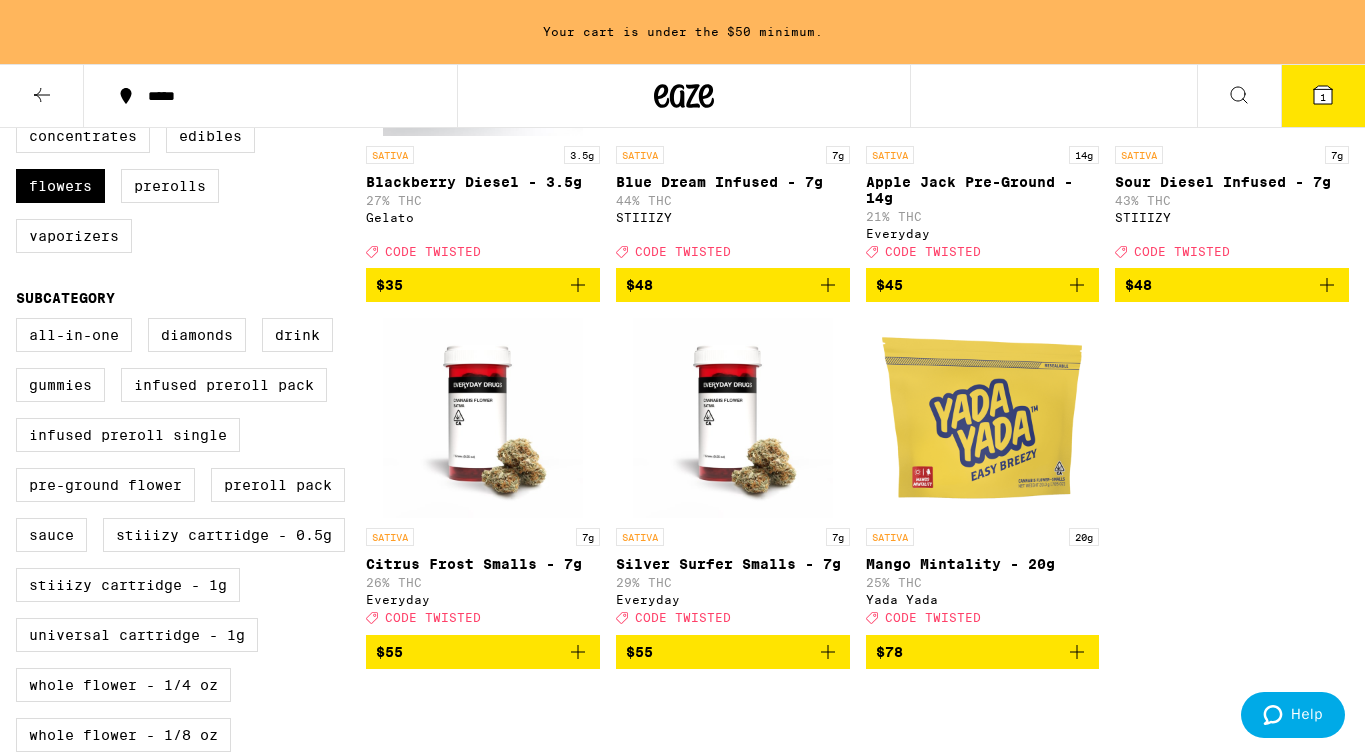 scroll, scrollTop: 404, scrollLeft: 0, axis: vertical 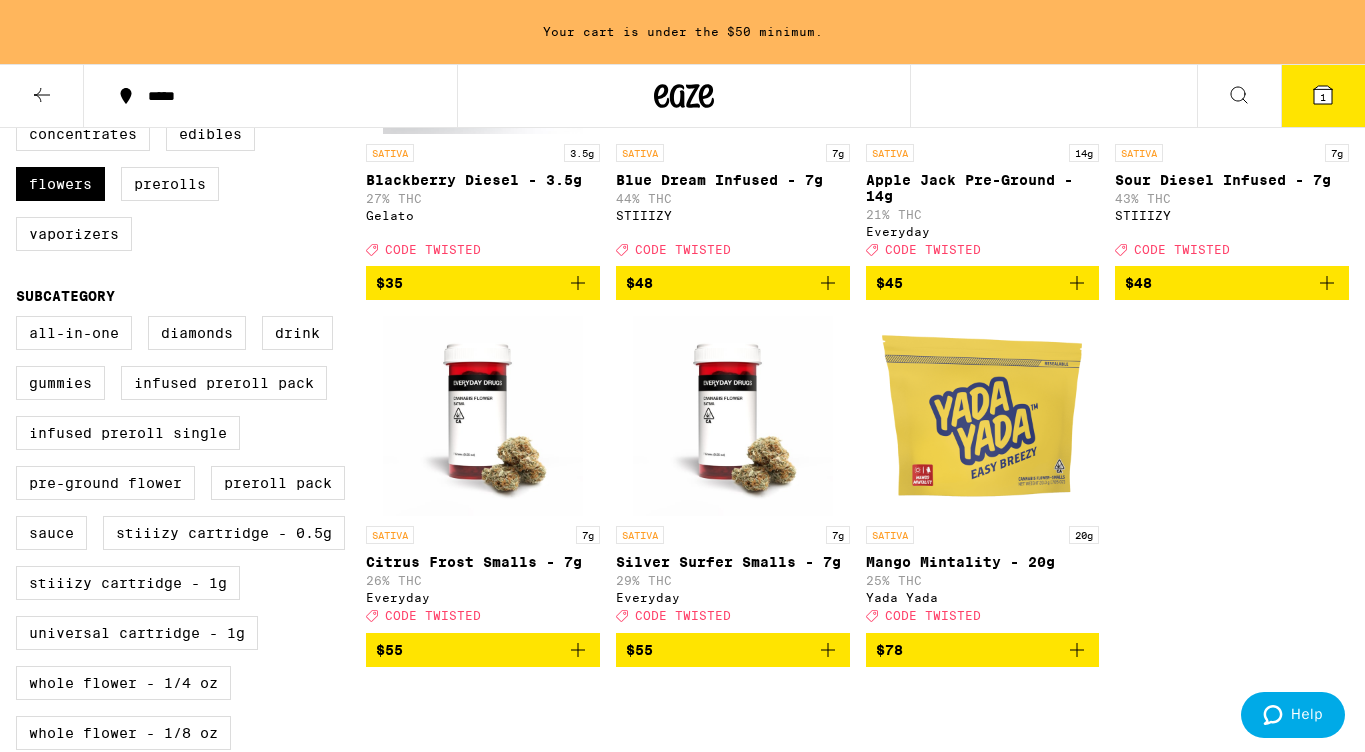 click at bounding box center (733, 416) 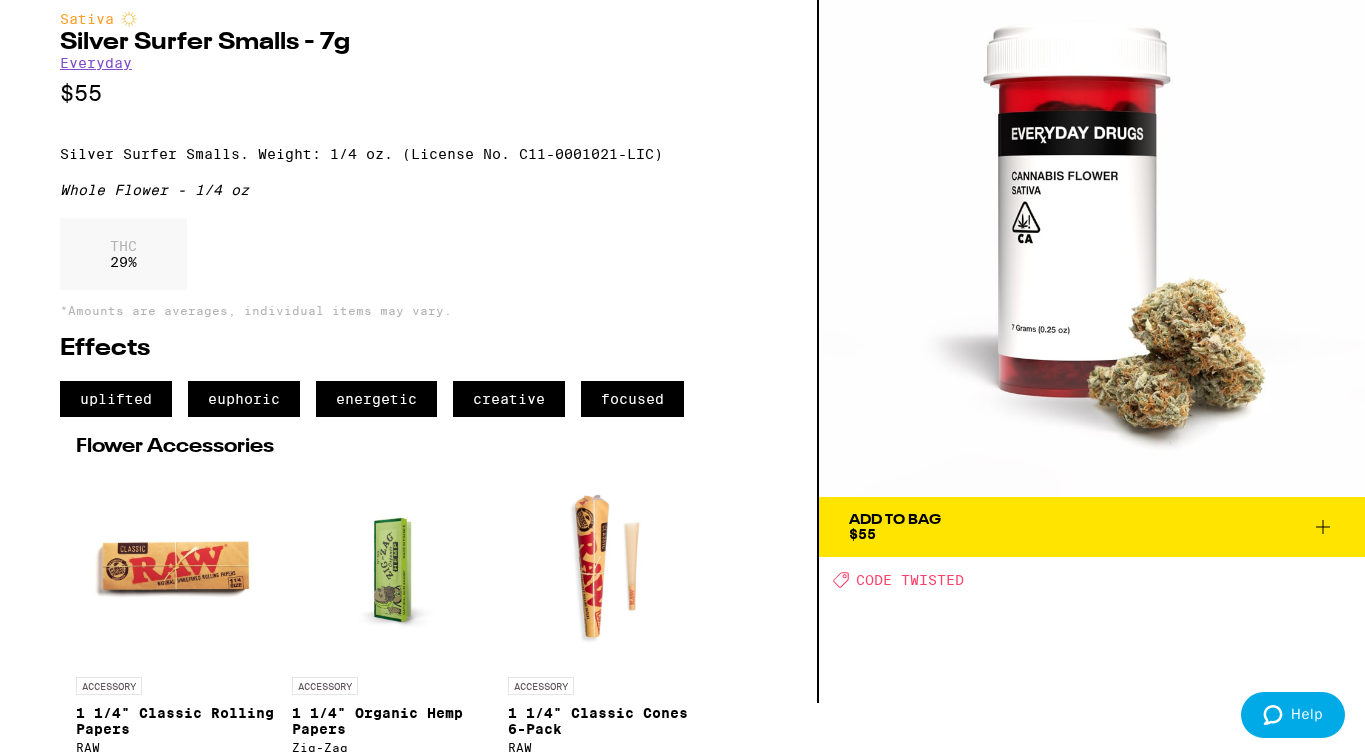 scroll, scrollTop: 0, scrollLeft: 0, axis: both 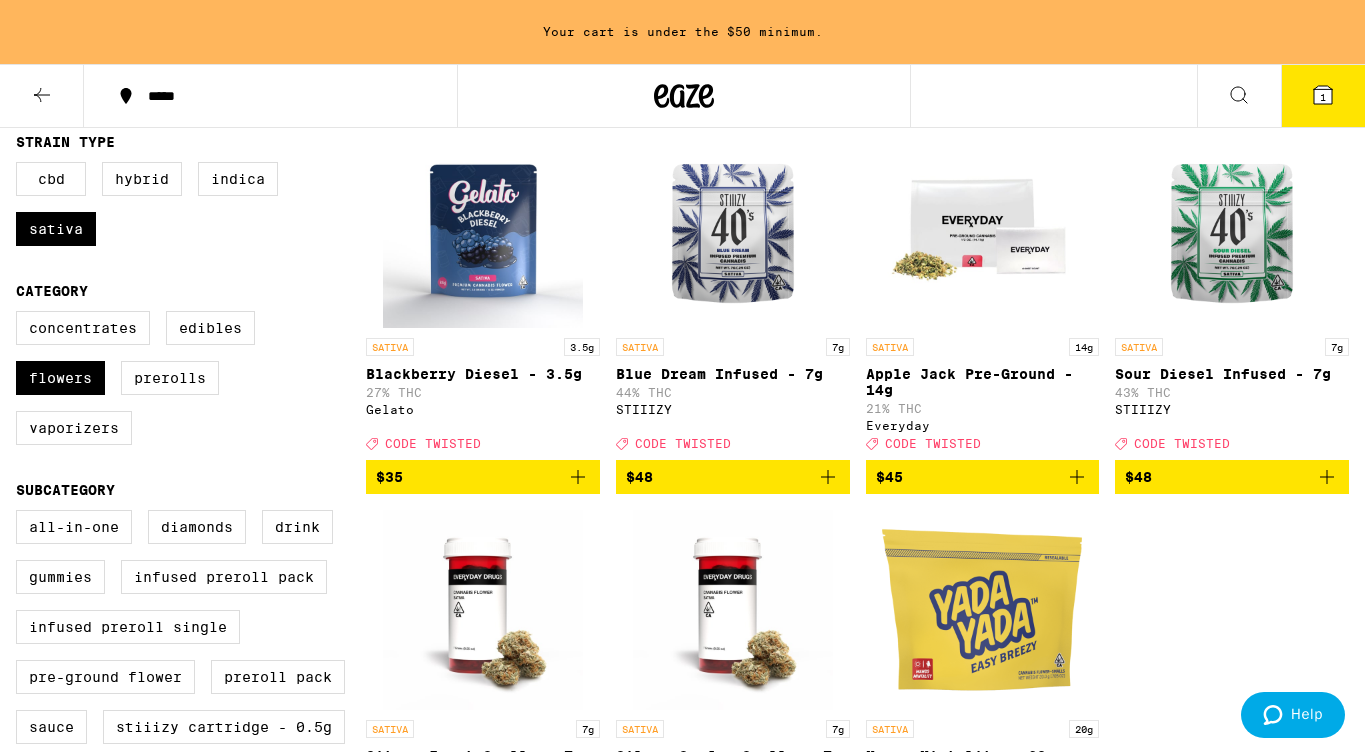 click at bounding box center (1232, 228) 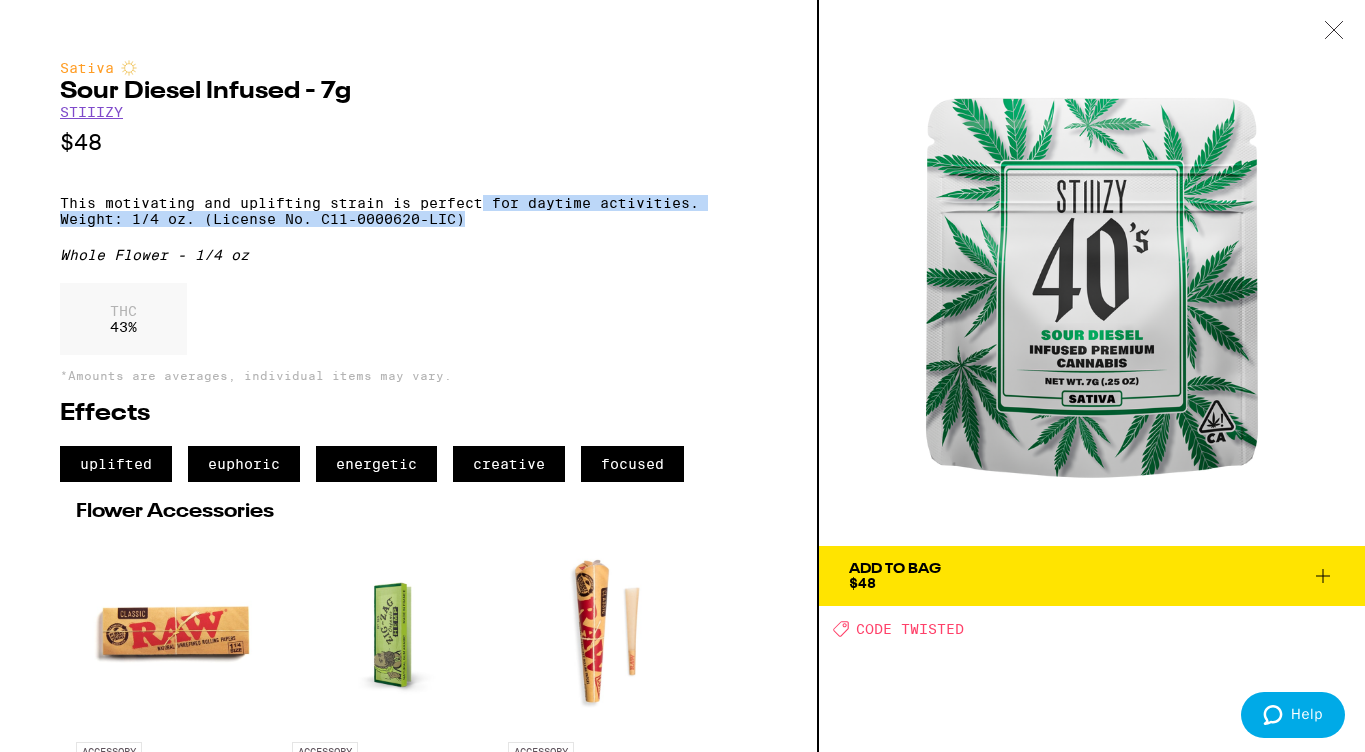 drag, startPoint x: 488, startPoint y: 215, endPoint x: 484, endPoint y: 231, distance: 16.492422 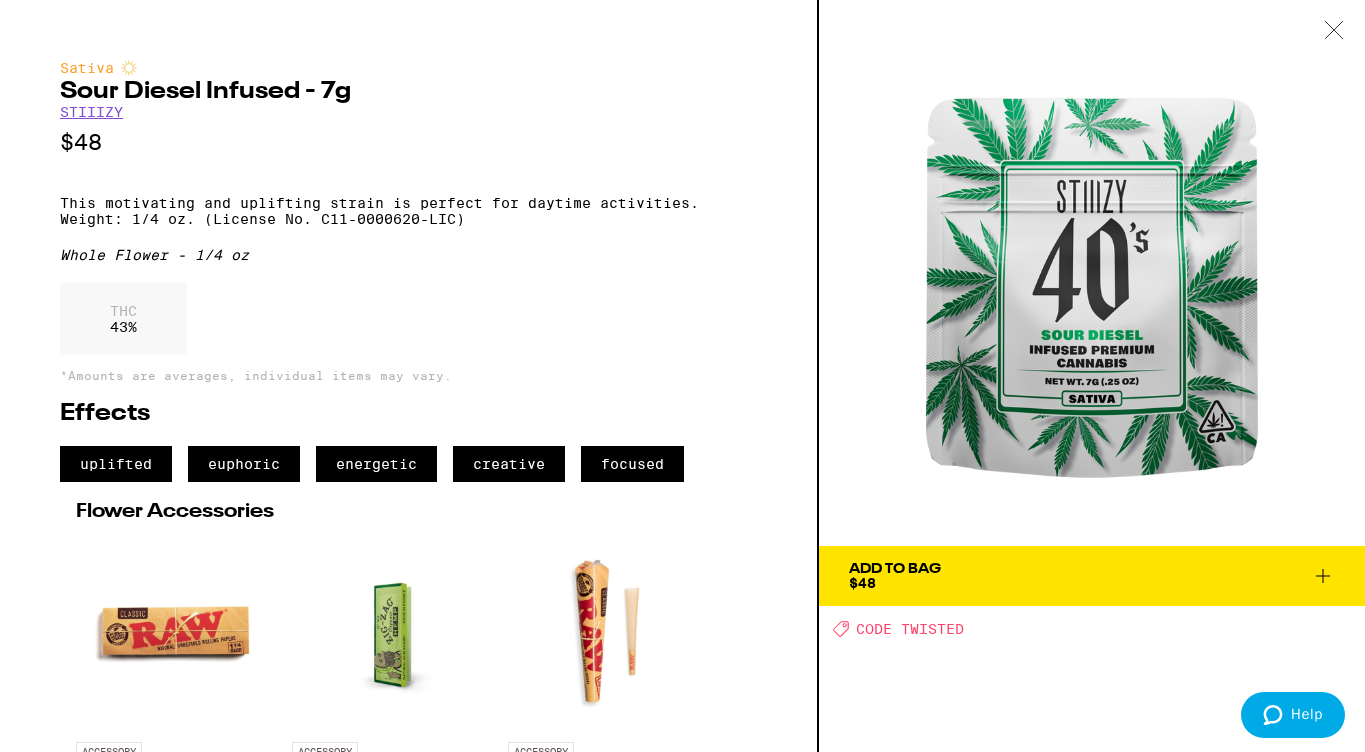 click on "This motivating and uplifting strain is perfect for daytime activities.
Weight: 1/4 oz. (License No. C11-0000620-LIC)" at bounding box center [408, 211] 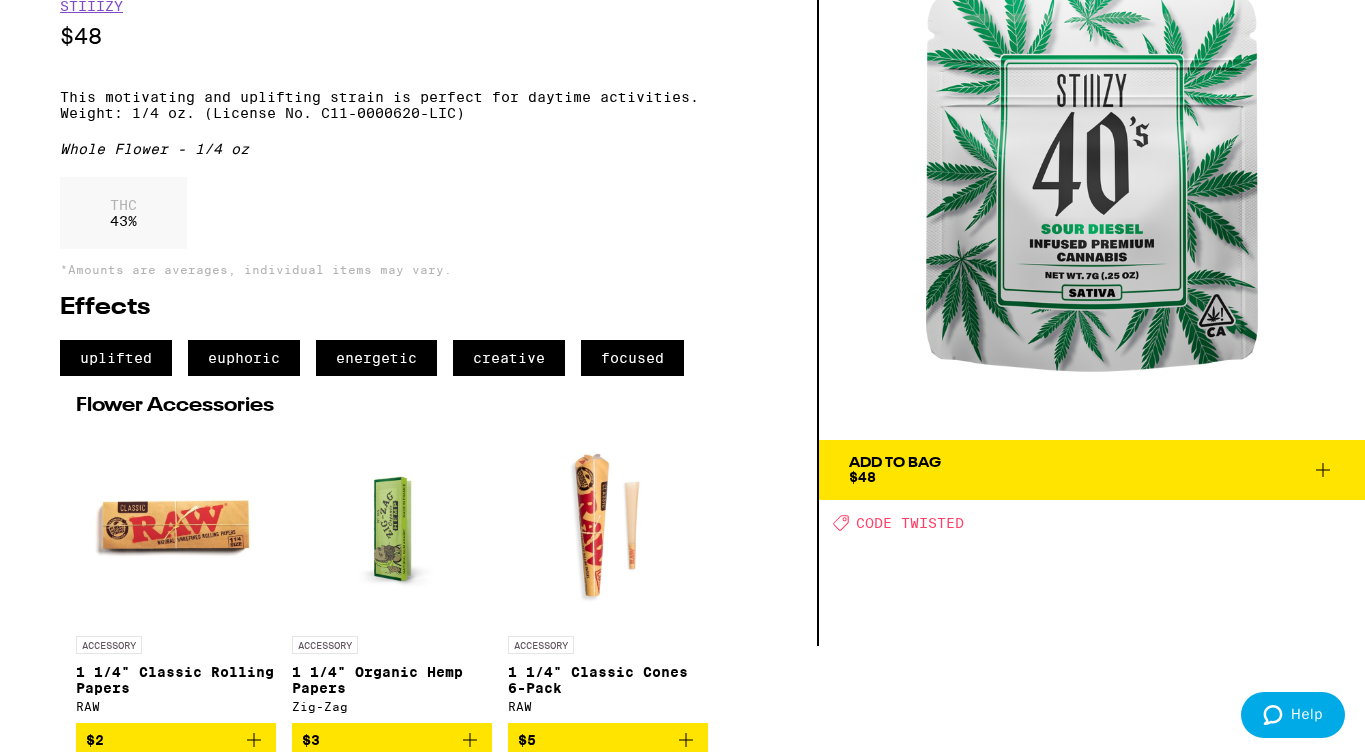 scroll, scrollTop: 112, scrollLeft: 0, axis: vertical 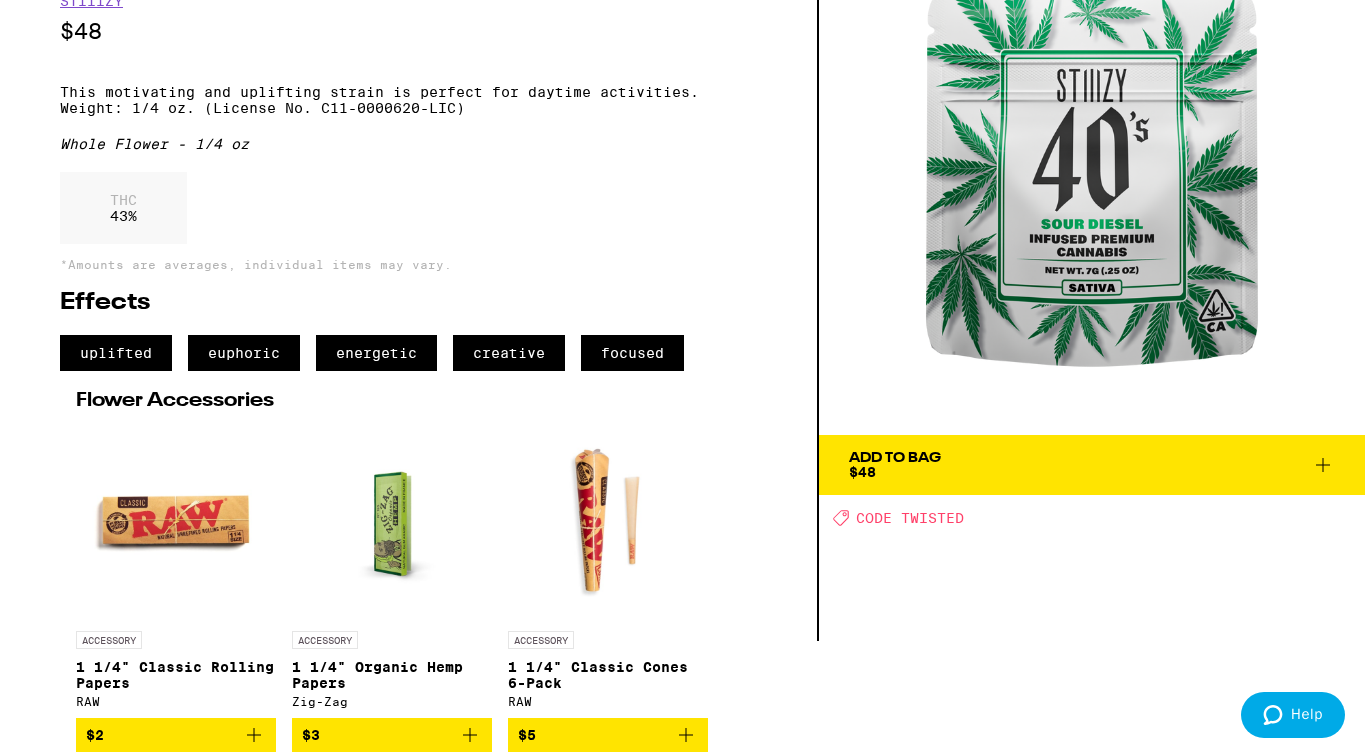 click 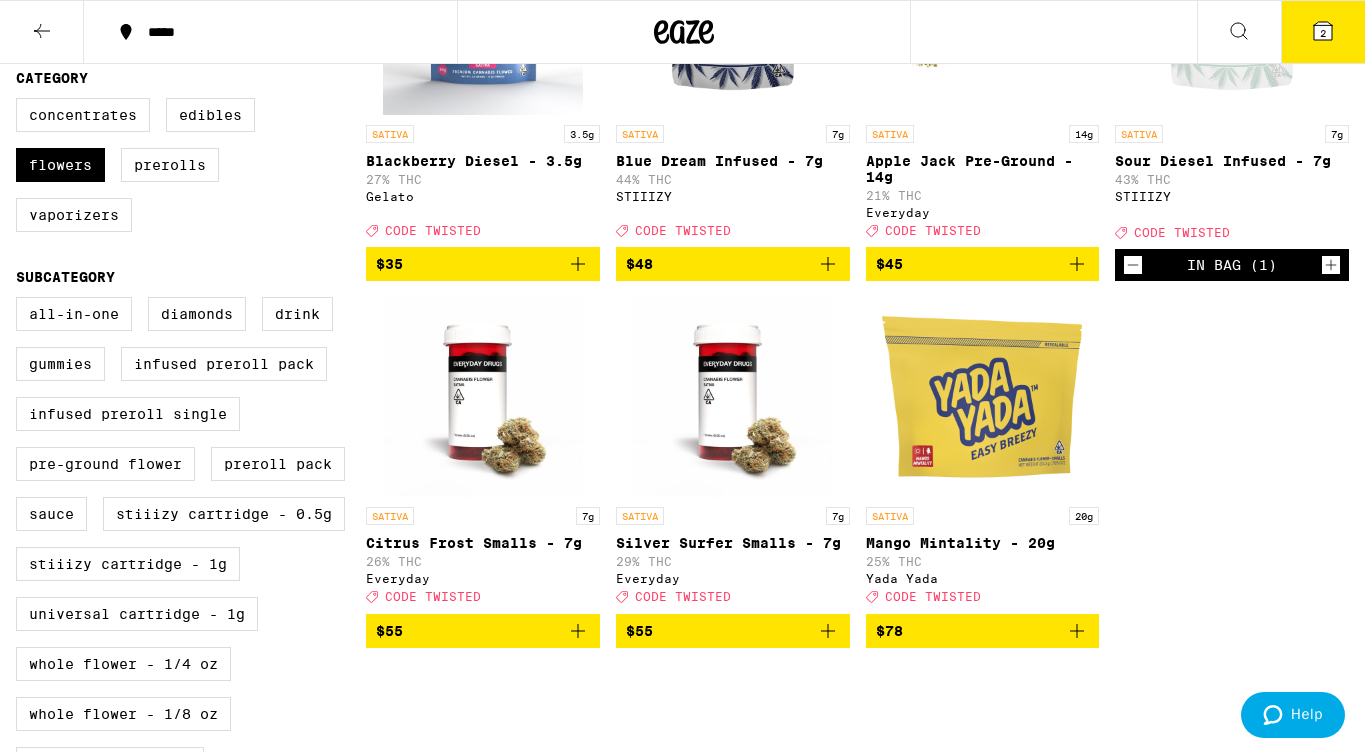 scroll, scrollTop: 356, scrollLeft: 0, axis: vertical 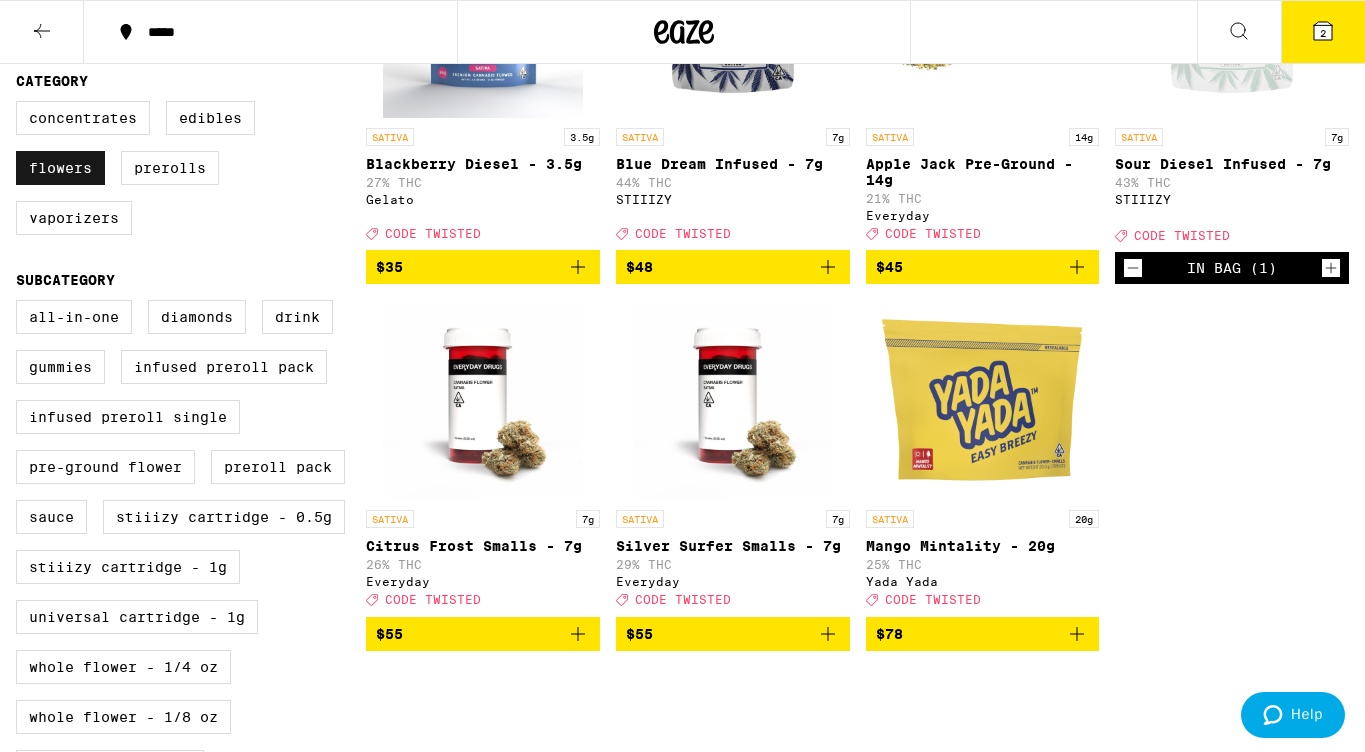 click on "Flowers" at bounding box center [60, 168] 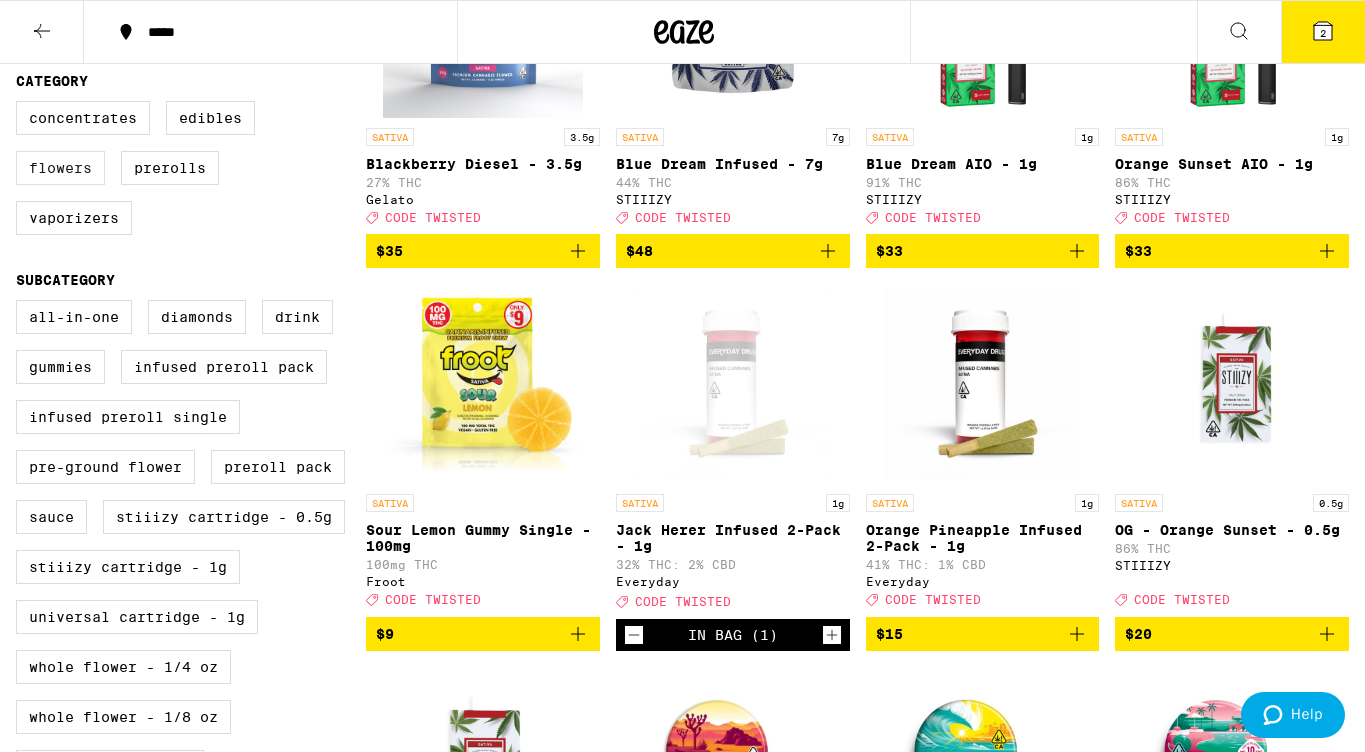 click on "Flowers" at bounding box center [60, 168] 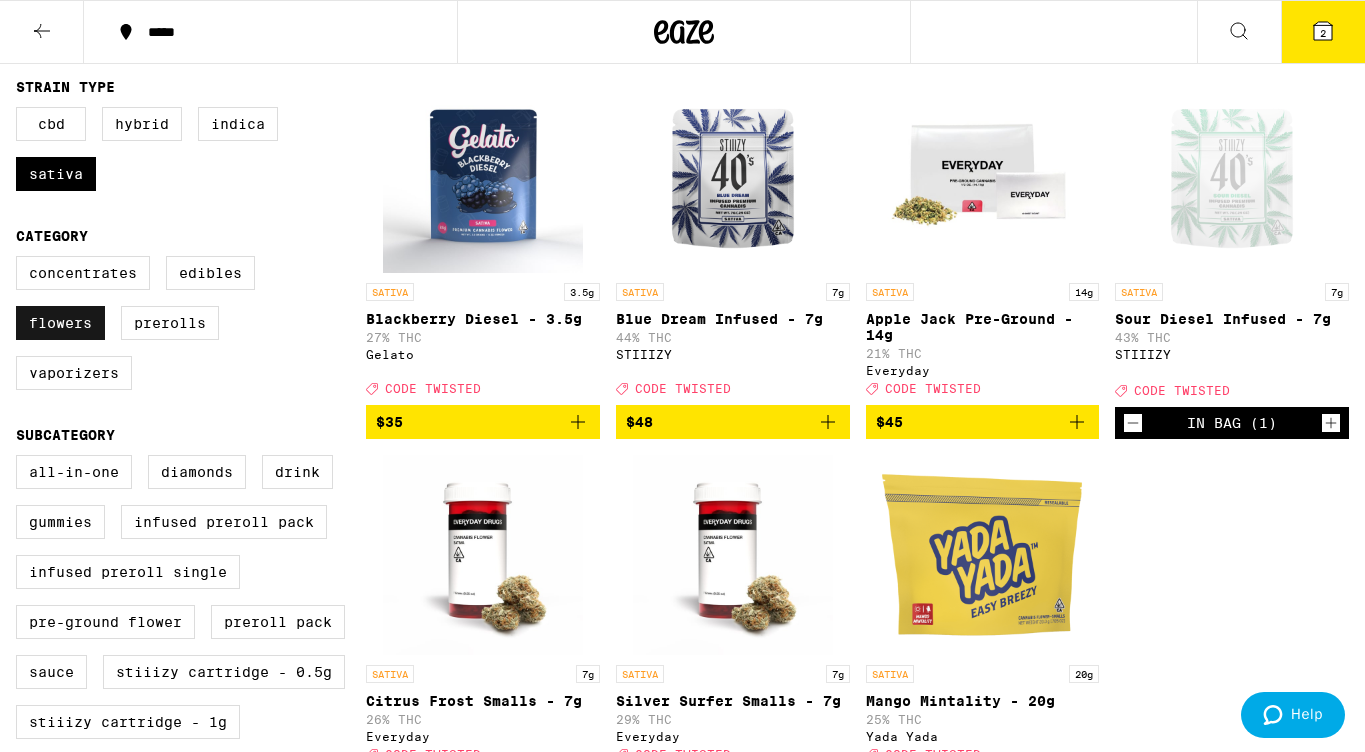 scroll, scrollTop: 189, scrollLeft: 0, axis: vertical 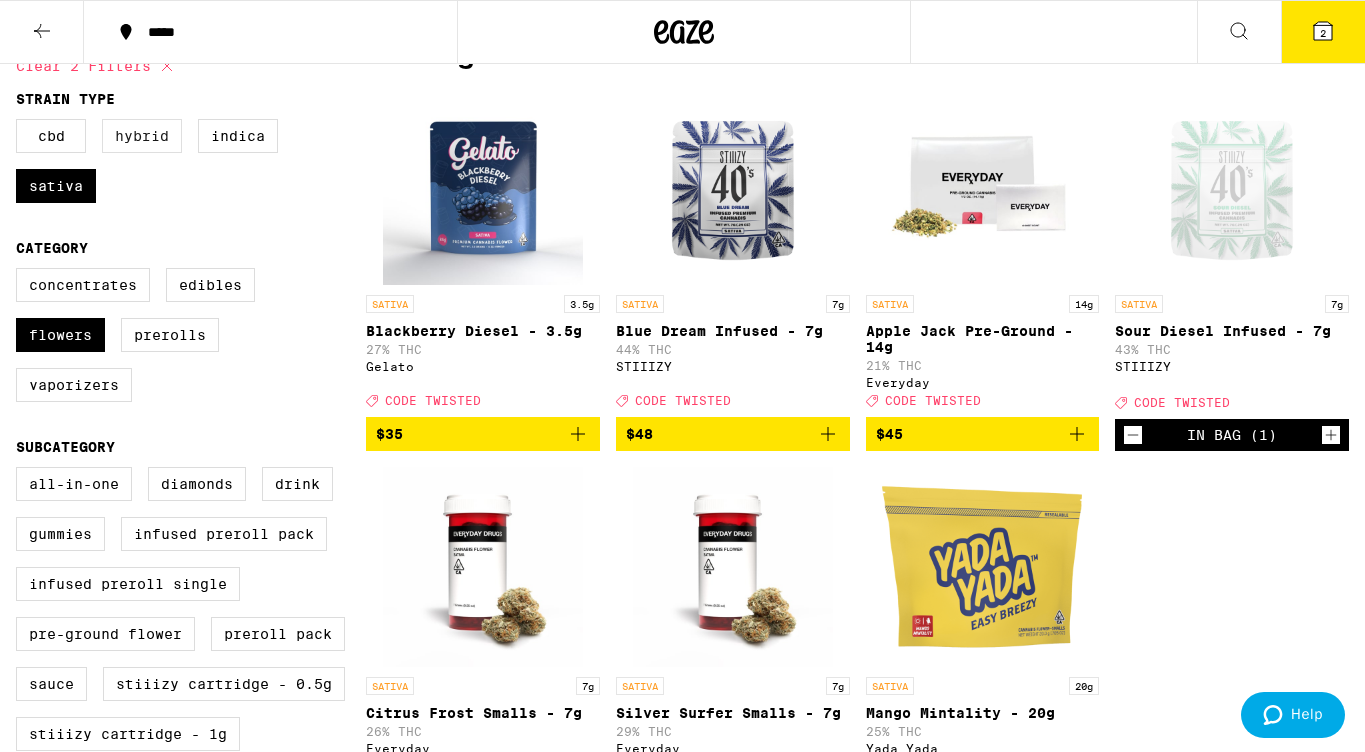 click on "Hybrid" at bounding box center [142, 136] 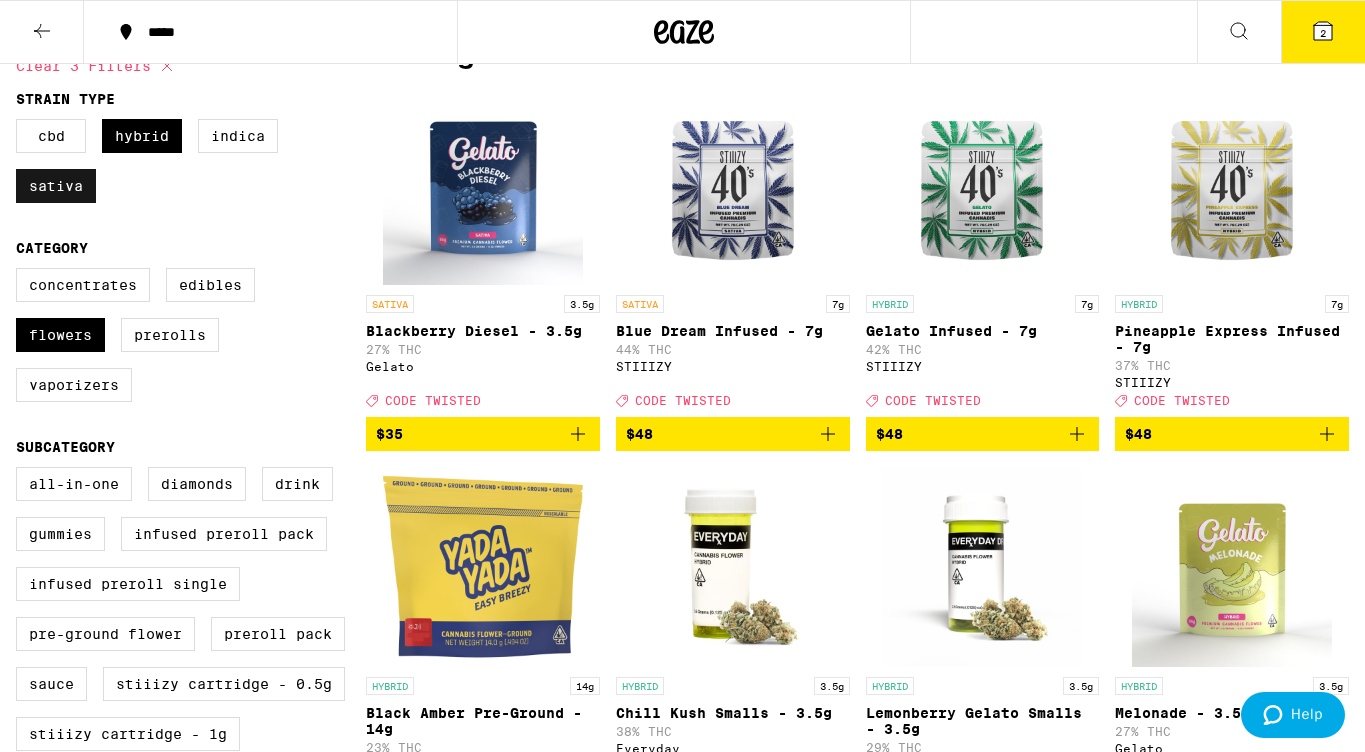click on "Sativa" at bounding box center (56, 186) 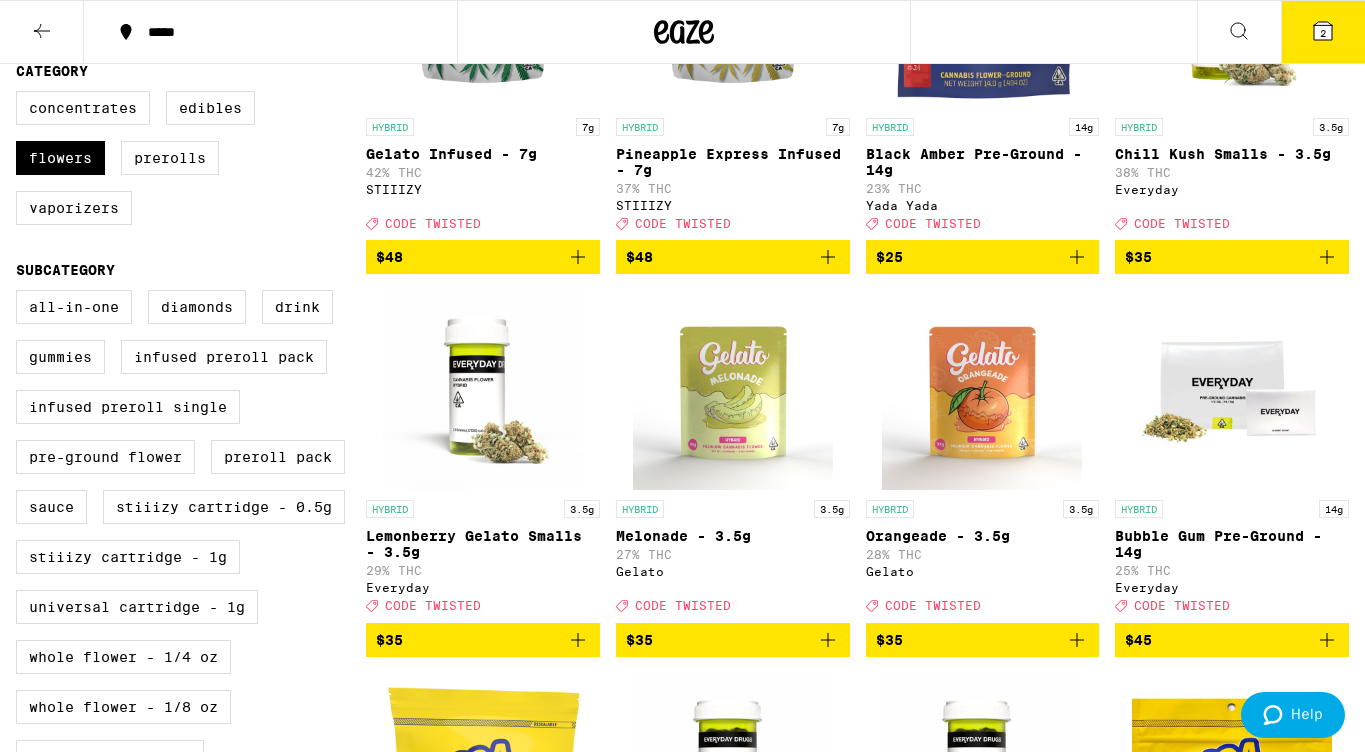 scroll, scrollTop: 370, scrollLeft: 0, axis: vertical 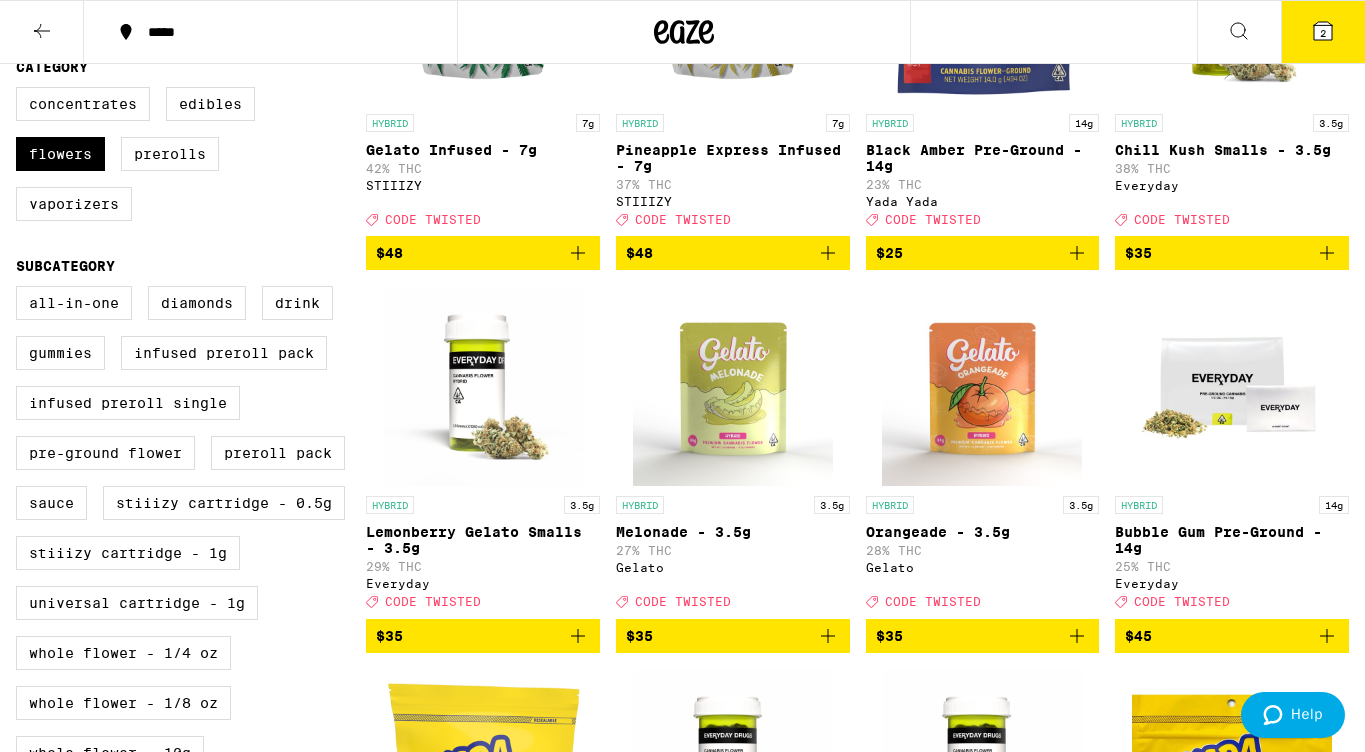 click at bounding box center [733, 386] 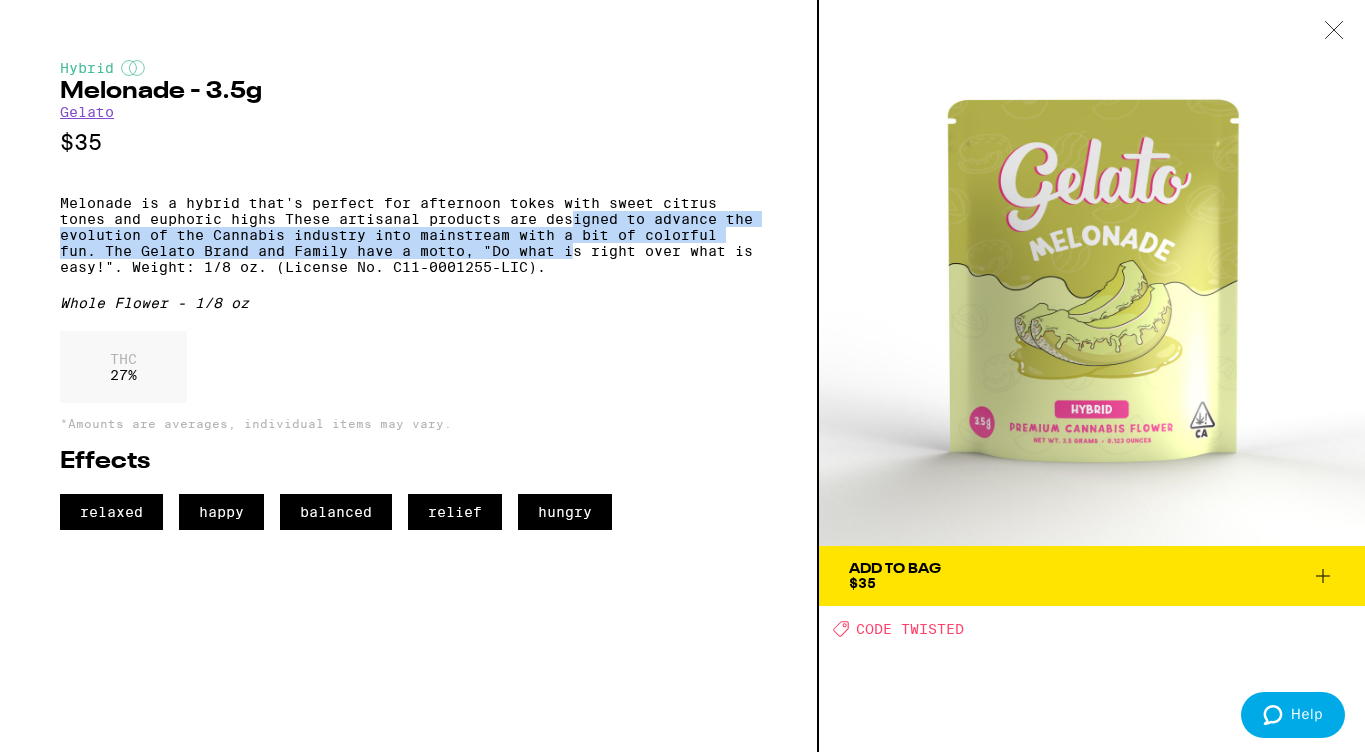 drag, startPoint x: 573, startPoint y: 229, endPoint x: 574, endPoint y: 266, distance: 37.01351 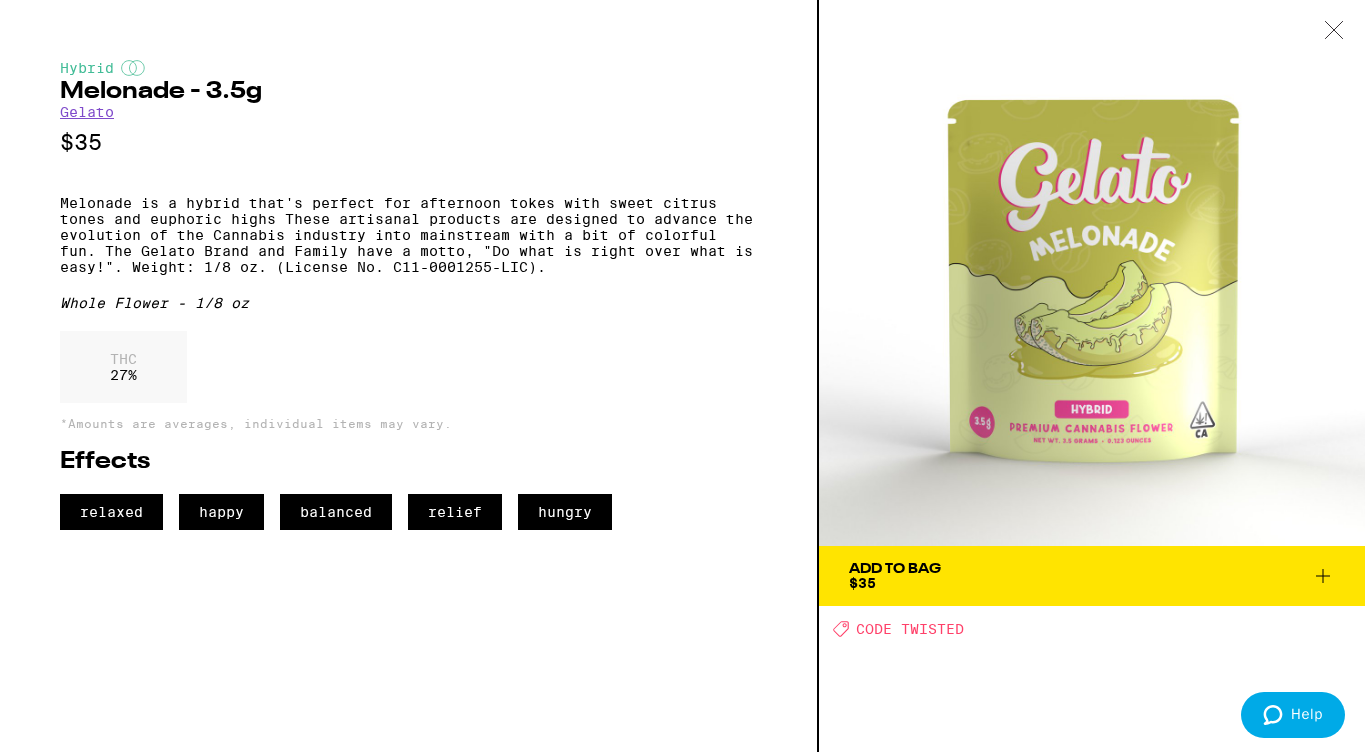 click 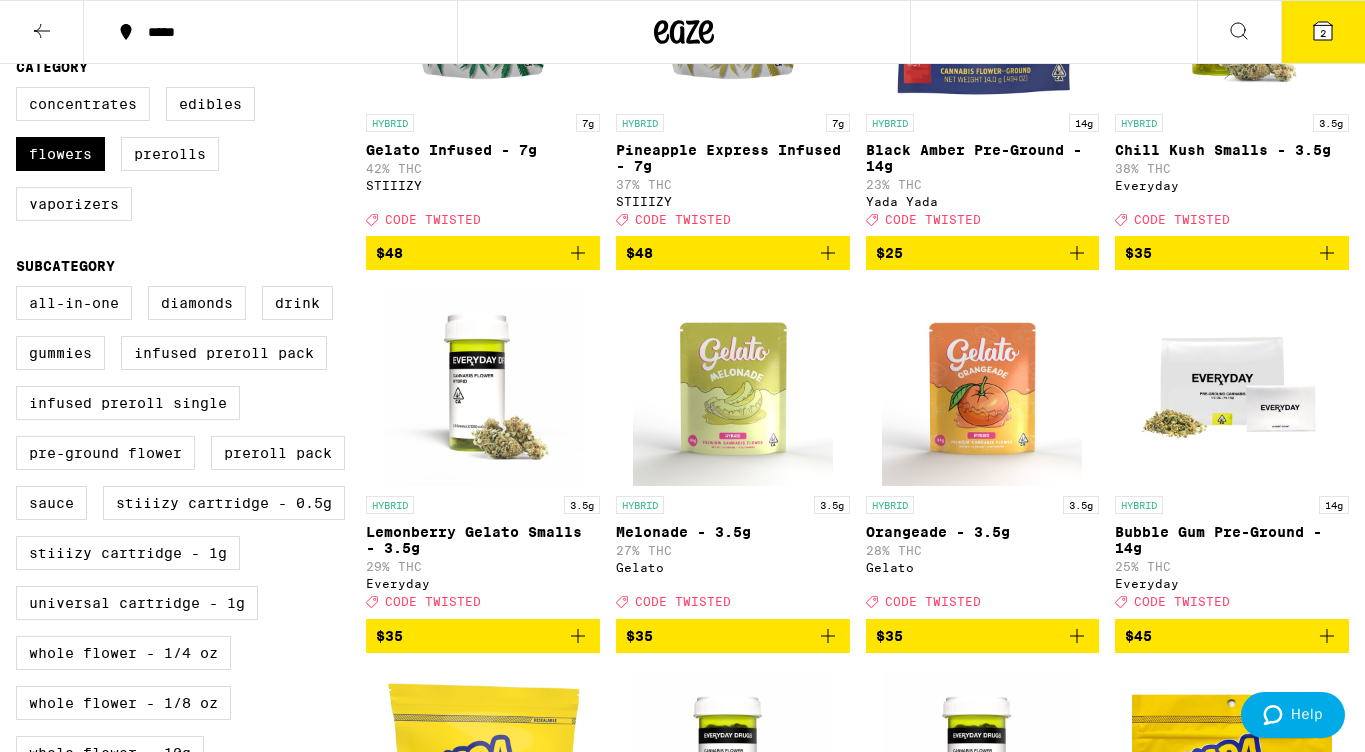click at bounding box center (982, 386) 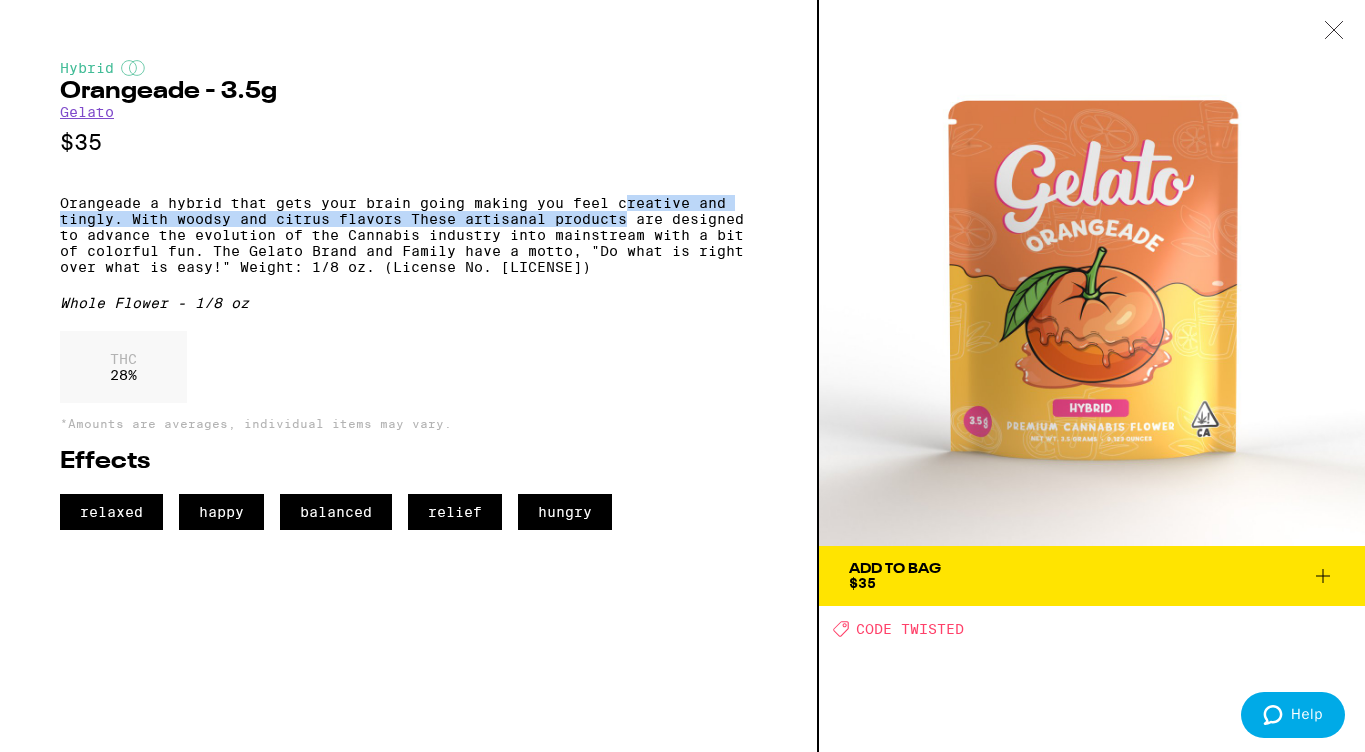 drag, startPoint x: 629, startPoint y: 215, endPoint x: 631, endPoint y: 241, distance: 26.076809 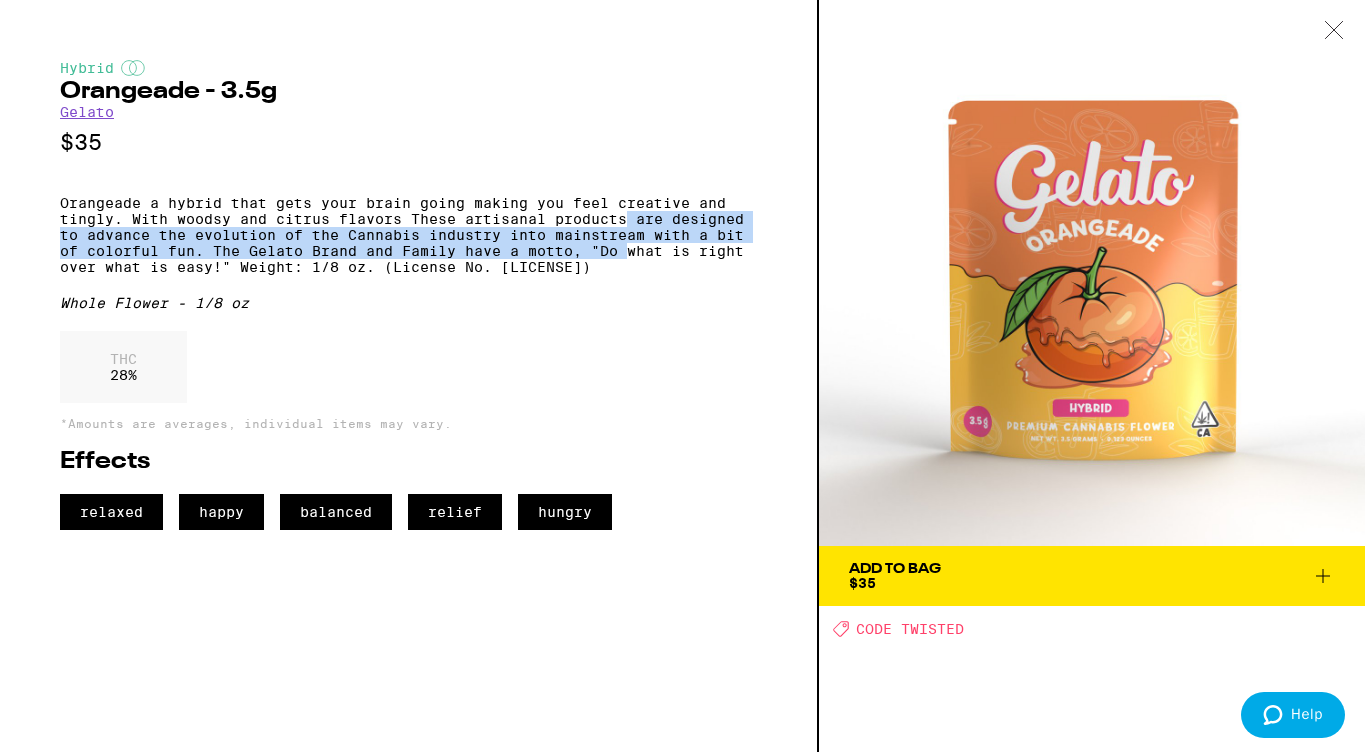 drag, startPoint x: 631, startPoint y: 241, endPoint x: 635, endPoint y: 272, distance: 31.257 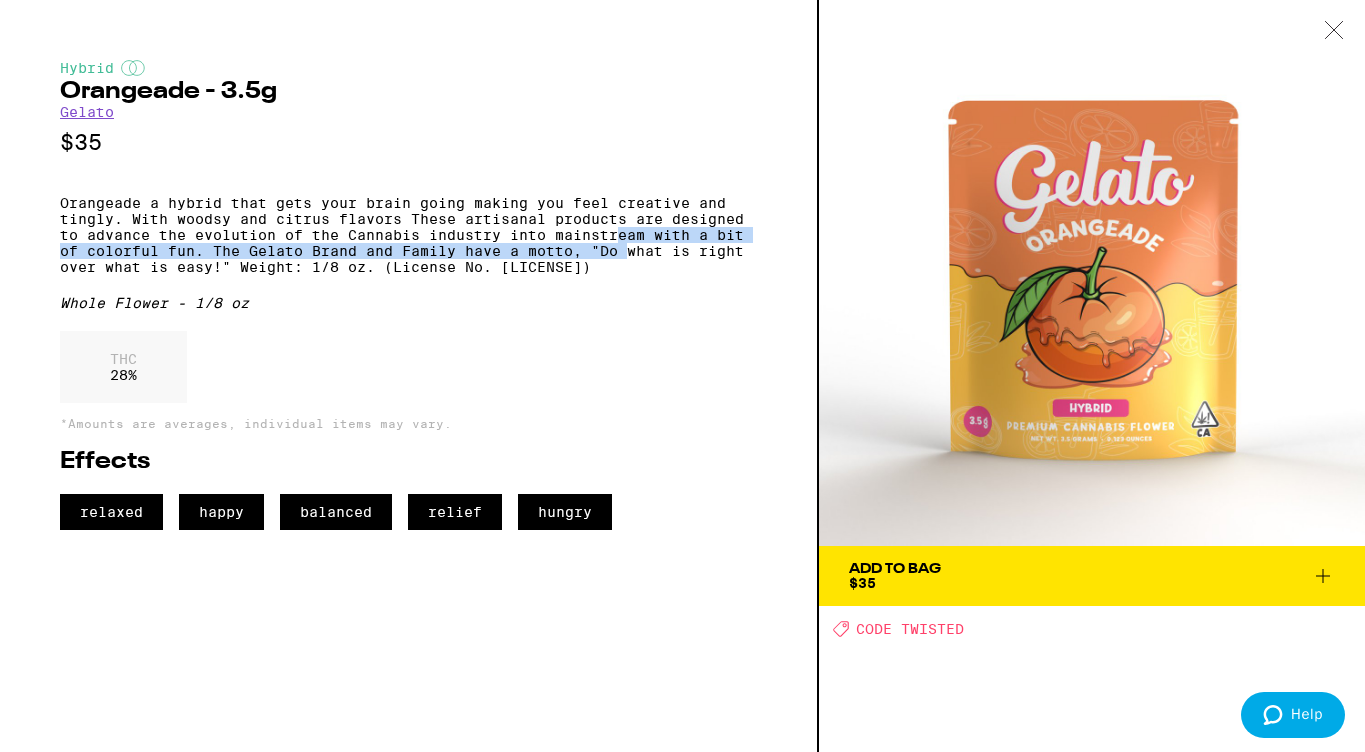 drag, startPoint x: 635, startPoint y: 272, endPoint x: 619, endPoint y: 247, distance: 29.681644 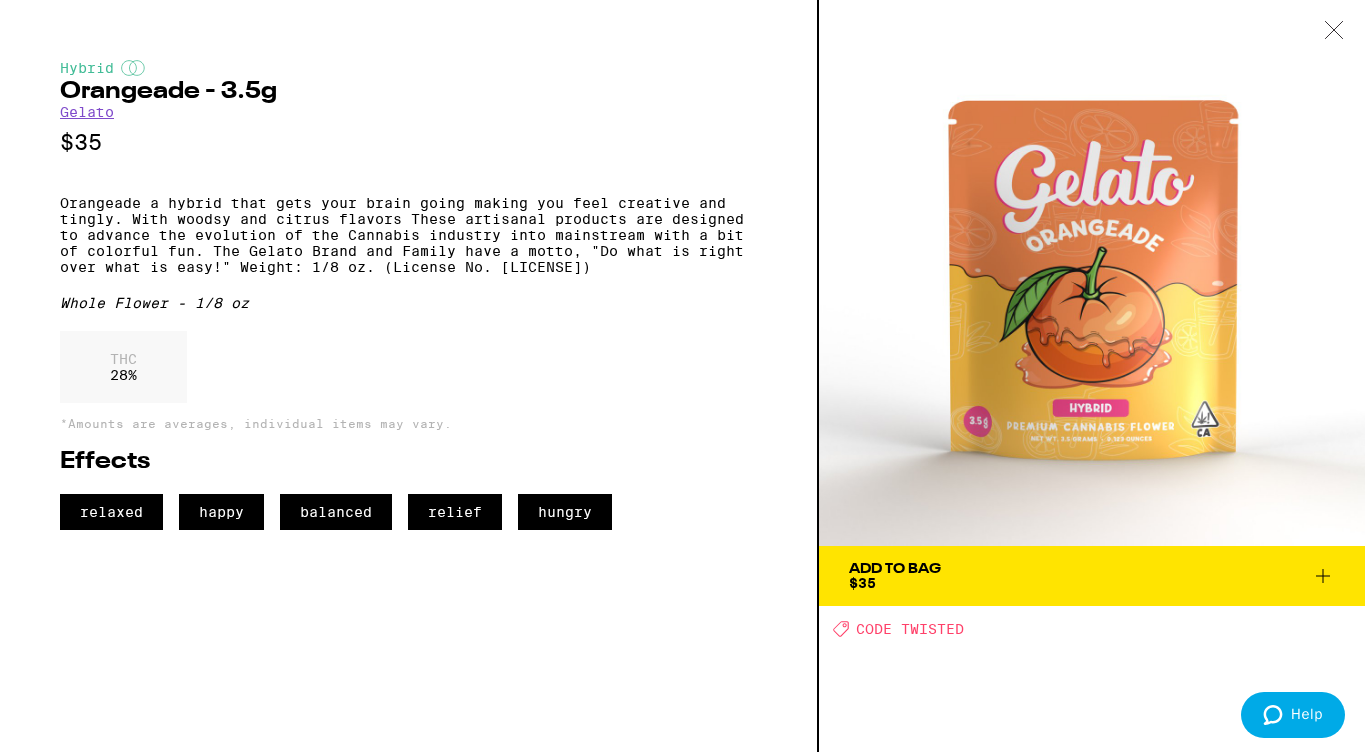 click on "Orangeade a hybrid that gets your brain going making you feel creative and tingly. With woodsy and citrus flavors These artisanal products are designed to advance the evolution of the Cannabis industry into mainstream with a bit of colorful fun. The Gelato Brand and Family have a motto, "Do what is right over what is easy!"
Weight: 1/8 oz. (License No. [LICENSE])" at bounding box center (408, 235) 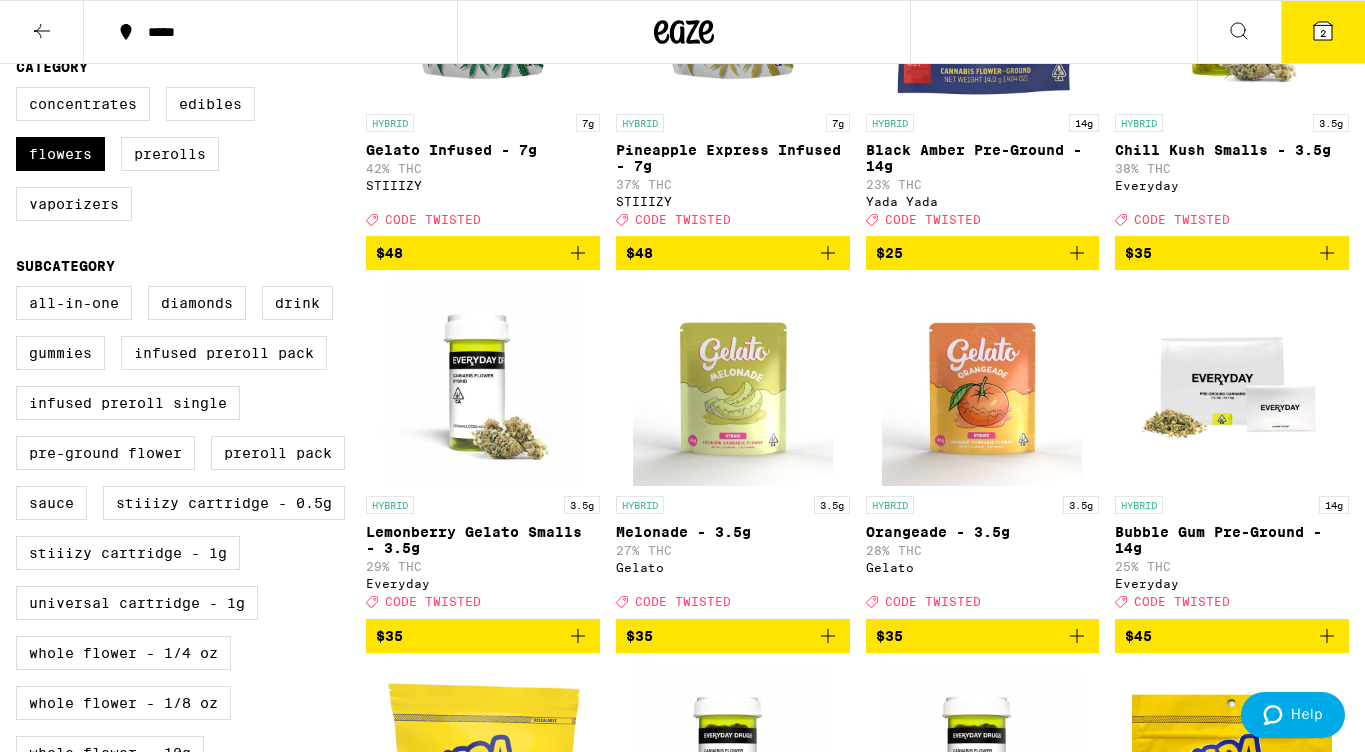 click at bounding box center [733, 386] 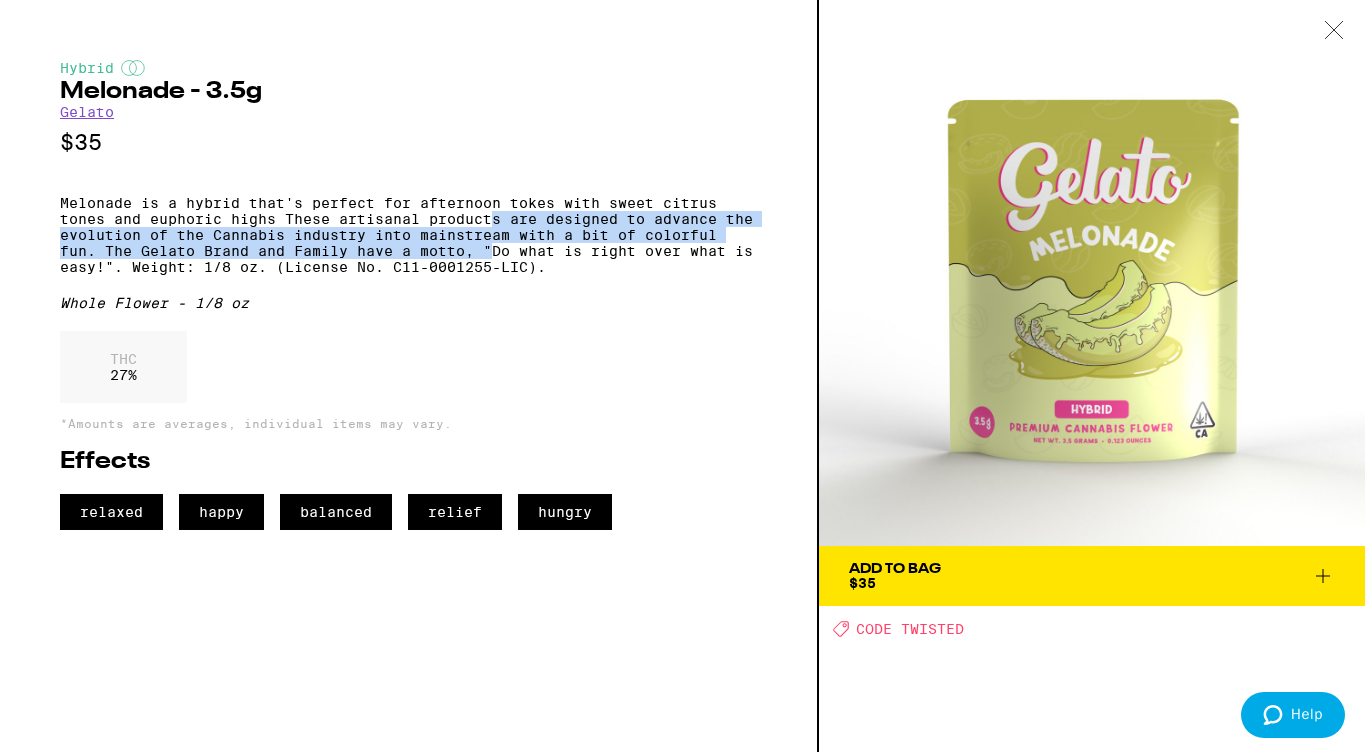 drag, startPoint x: 494, startPoint y: 234, endPoint x: 494, endPoint y: 269, distance: 35 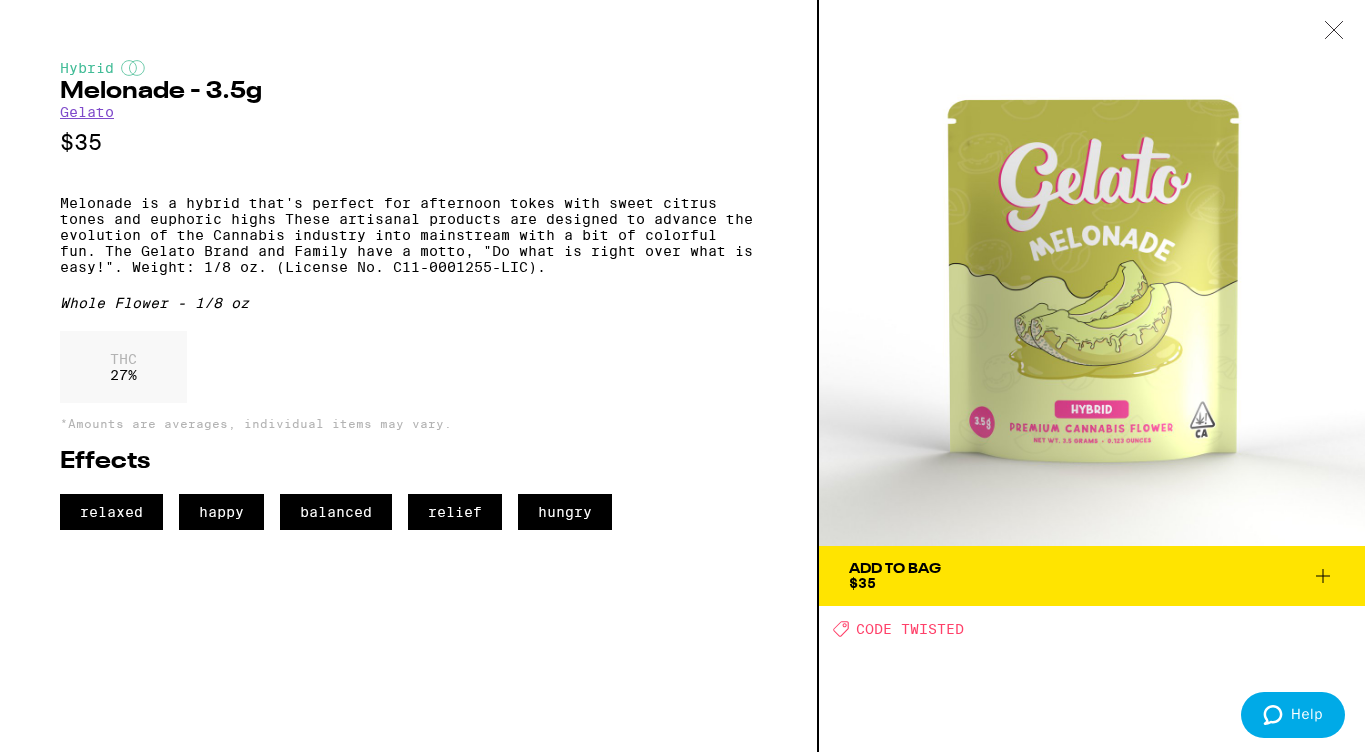 click 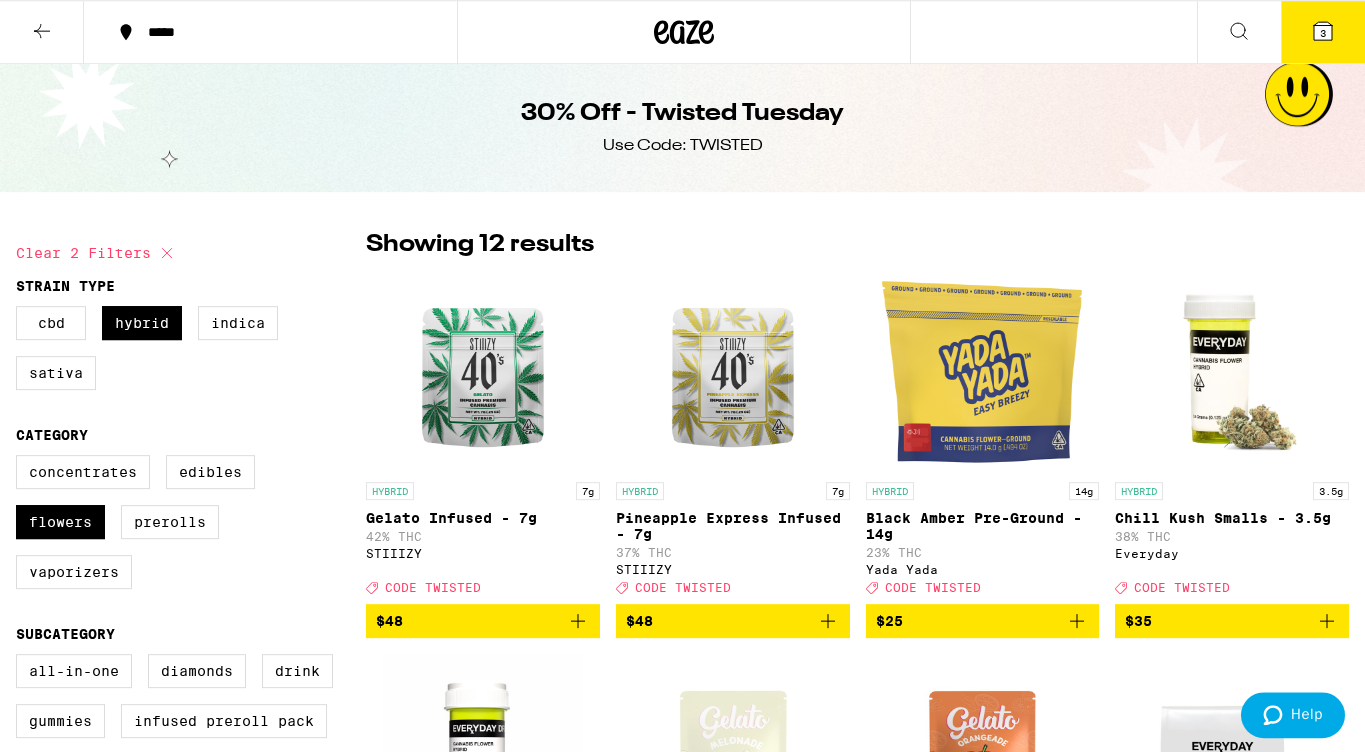 scroll, scrollTop: 0, scrollLeft: 0, axis: both 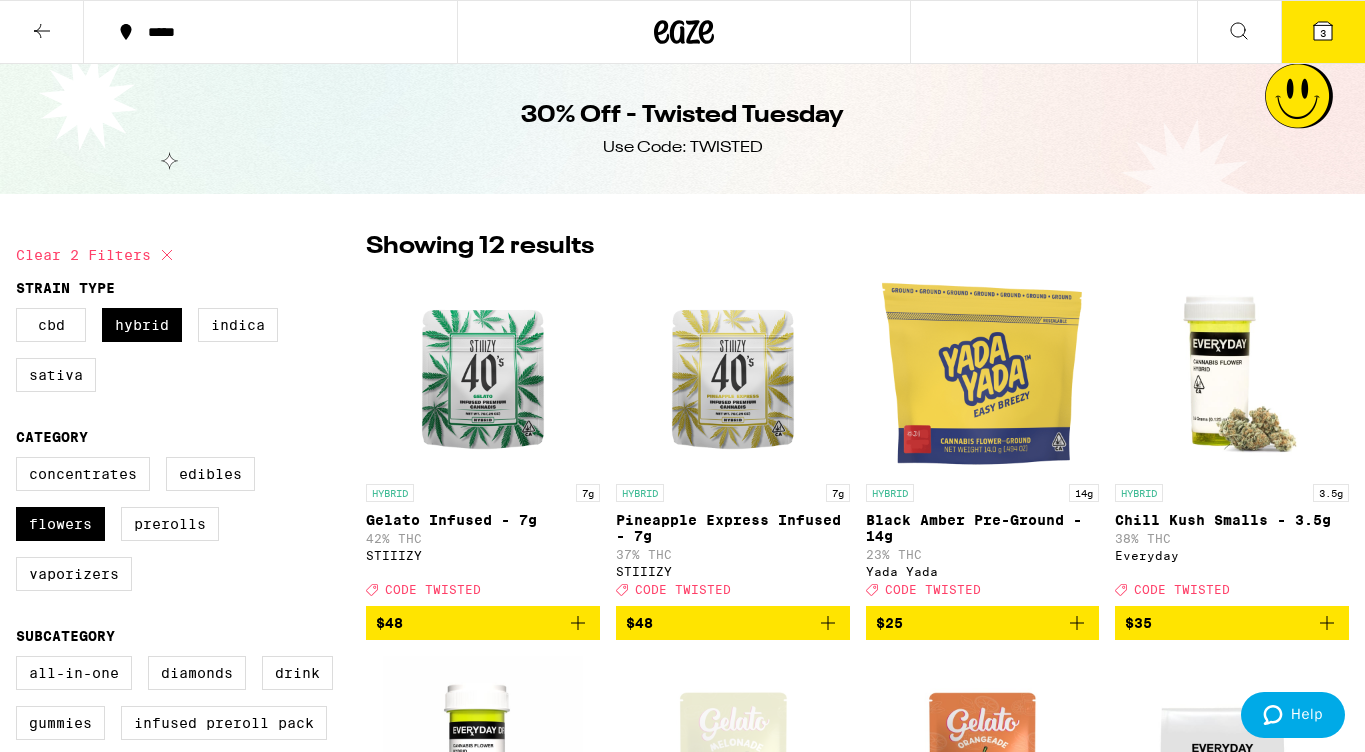 click on "3" at bounding box center [1323, 33] 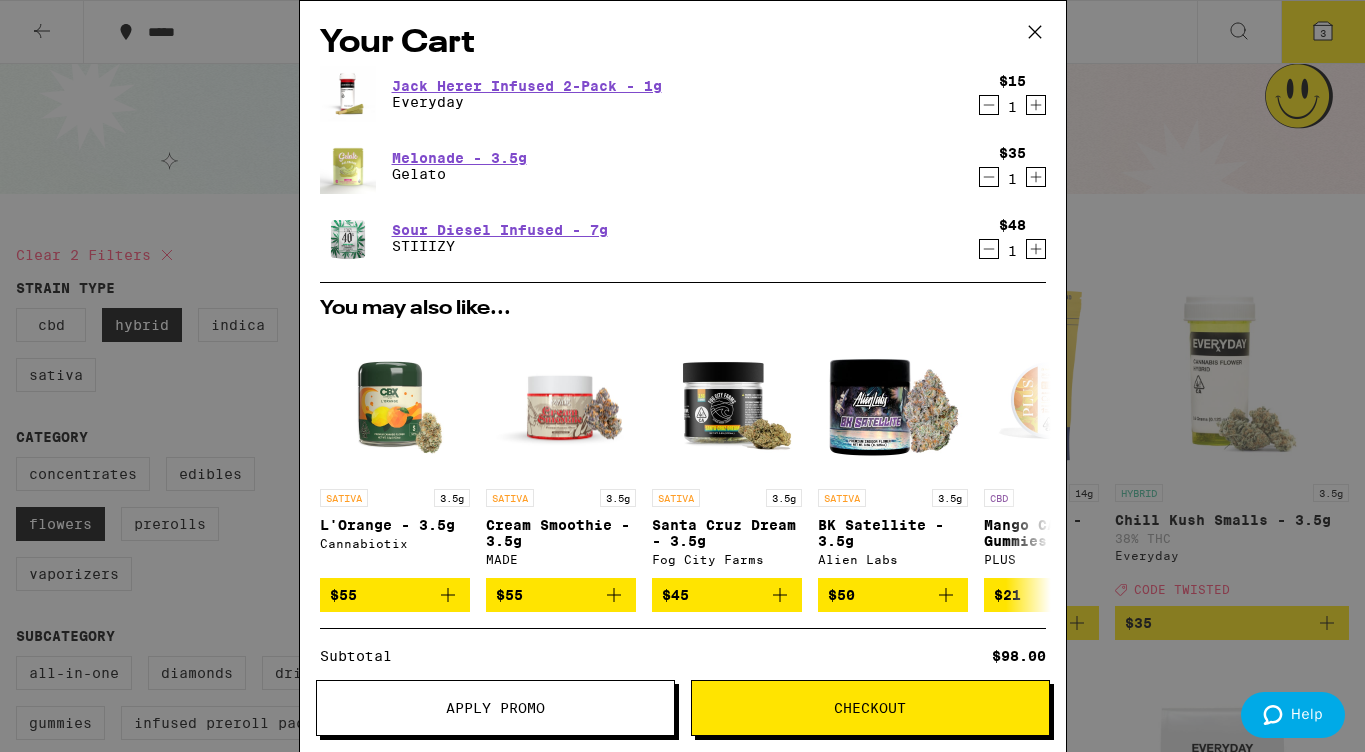 click at bounding box center [1035, 33] 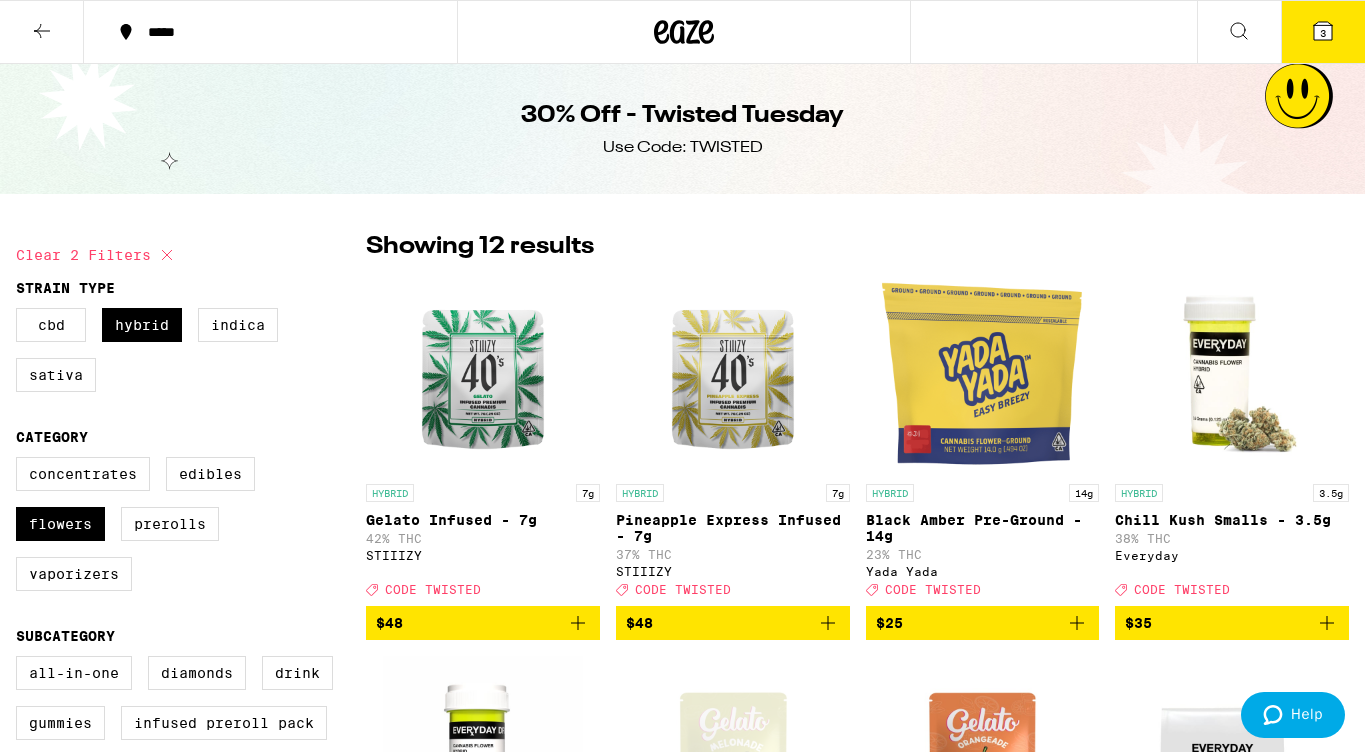 click at bounding box center (42, 32) 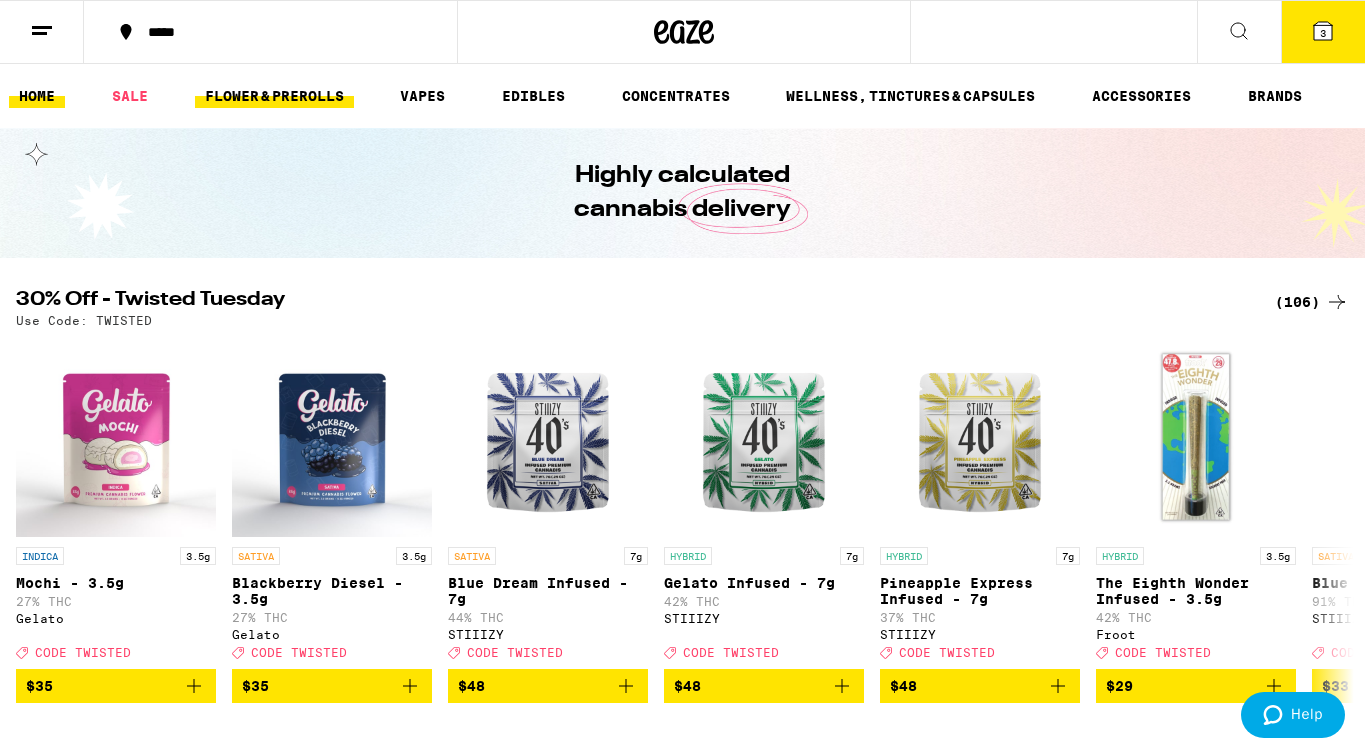 click on "FLOWER & PREROLLS" at bounding box center (274, 96) 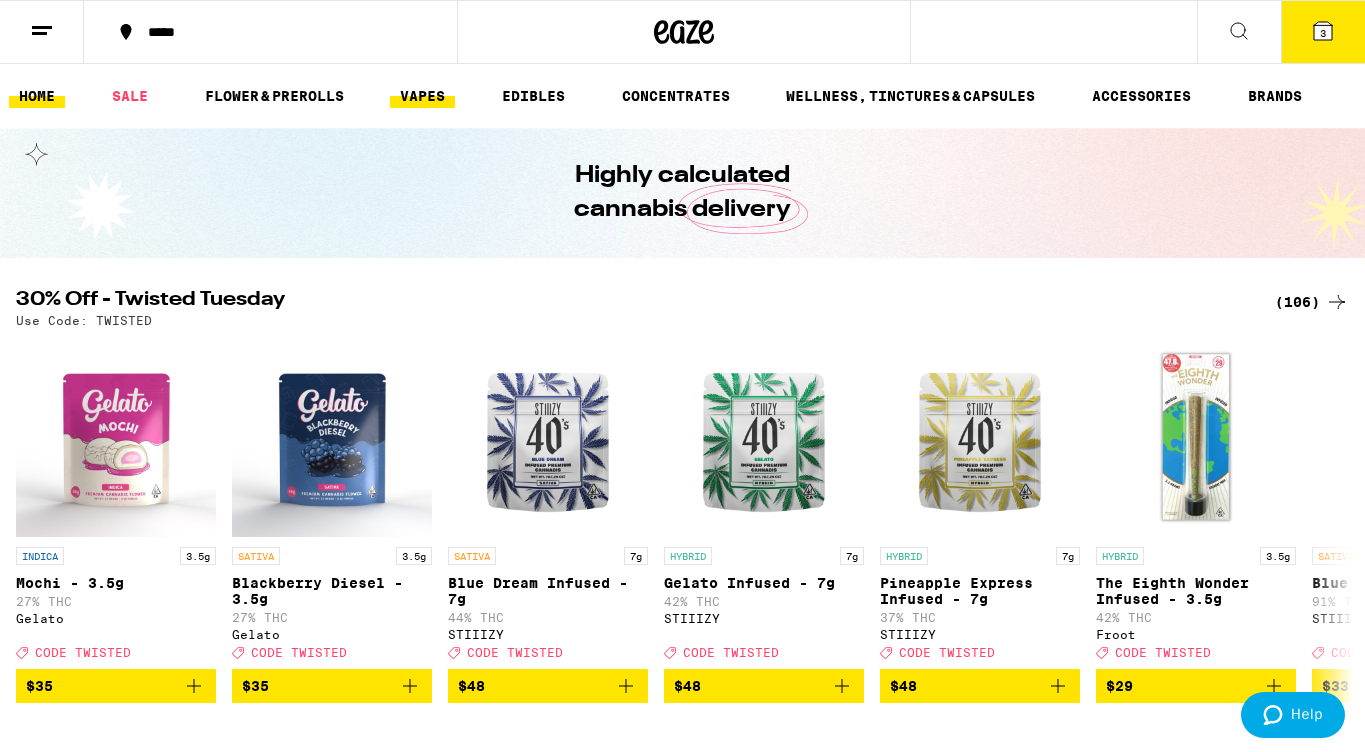 click on "VAPES" at bounding box center [422, 96] 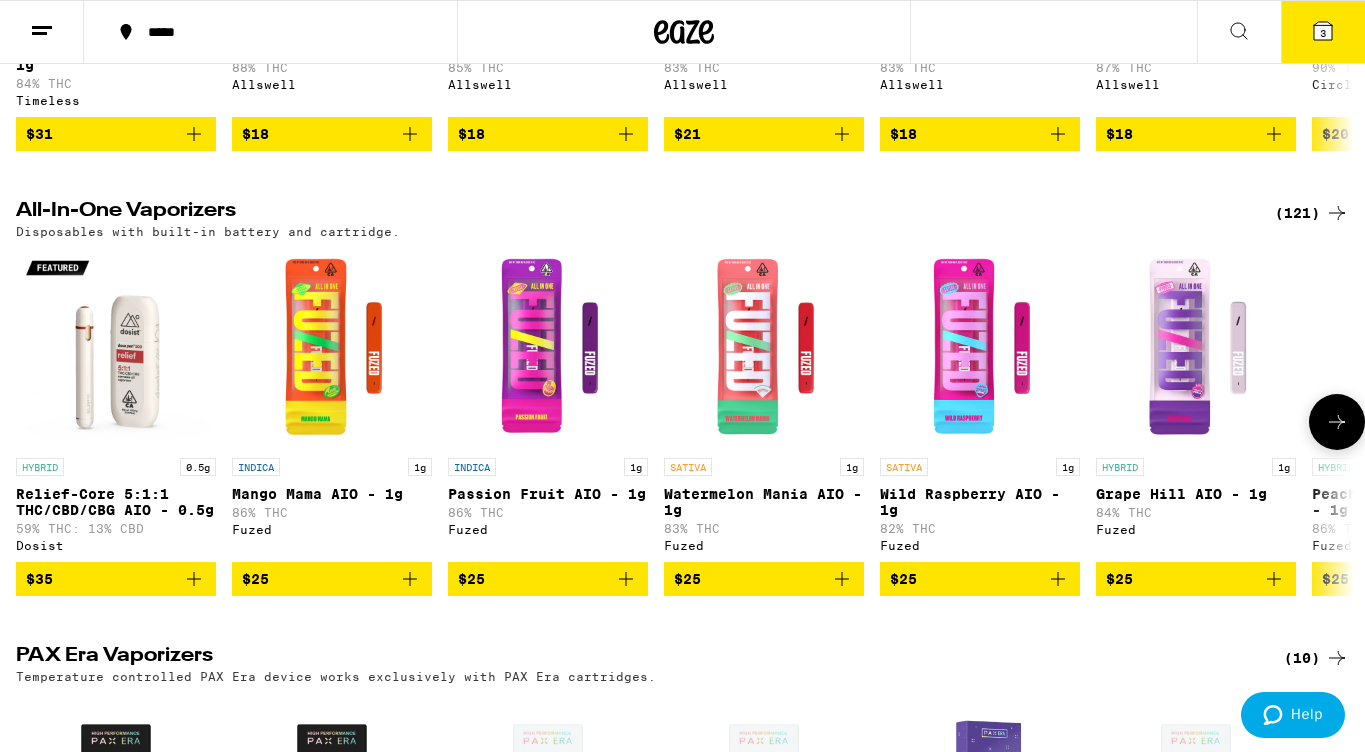 scroll, scrollTop: 1414, scrollLeft: 0, axis: vertical 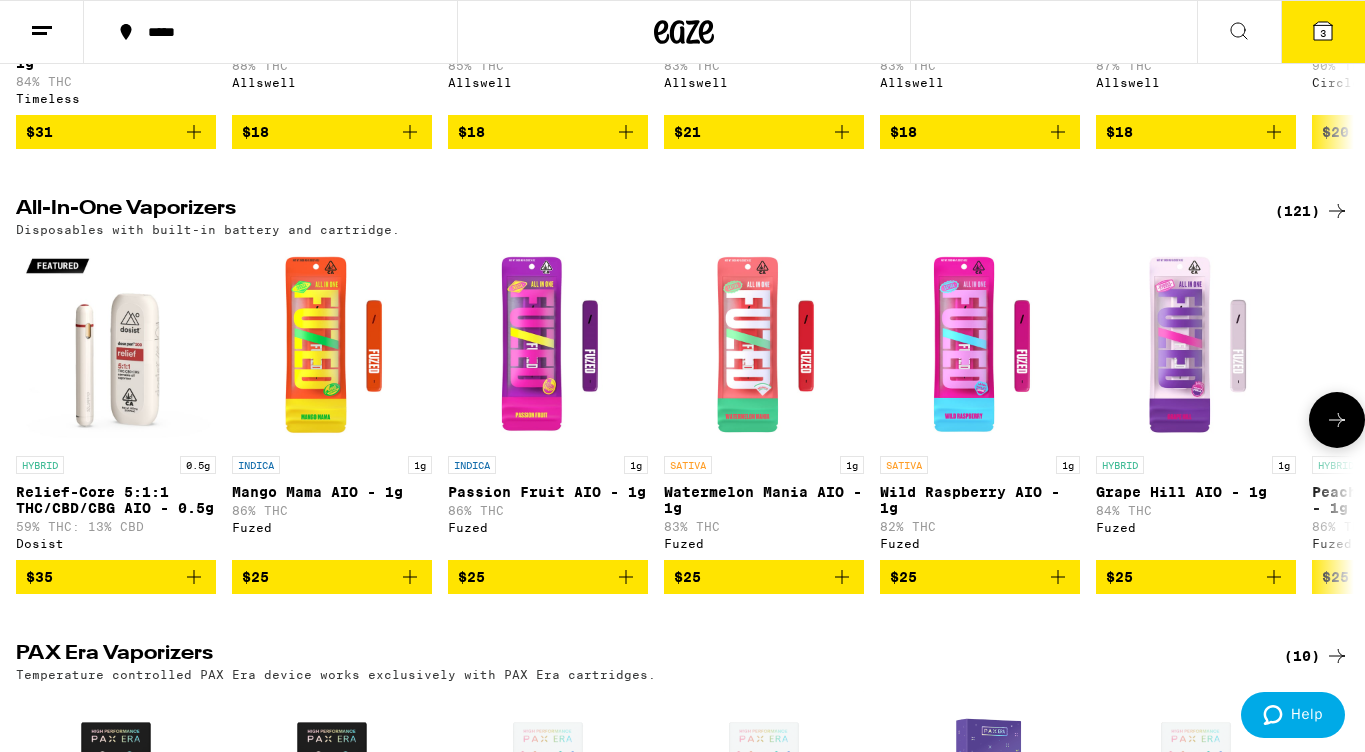 click 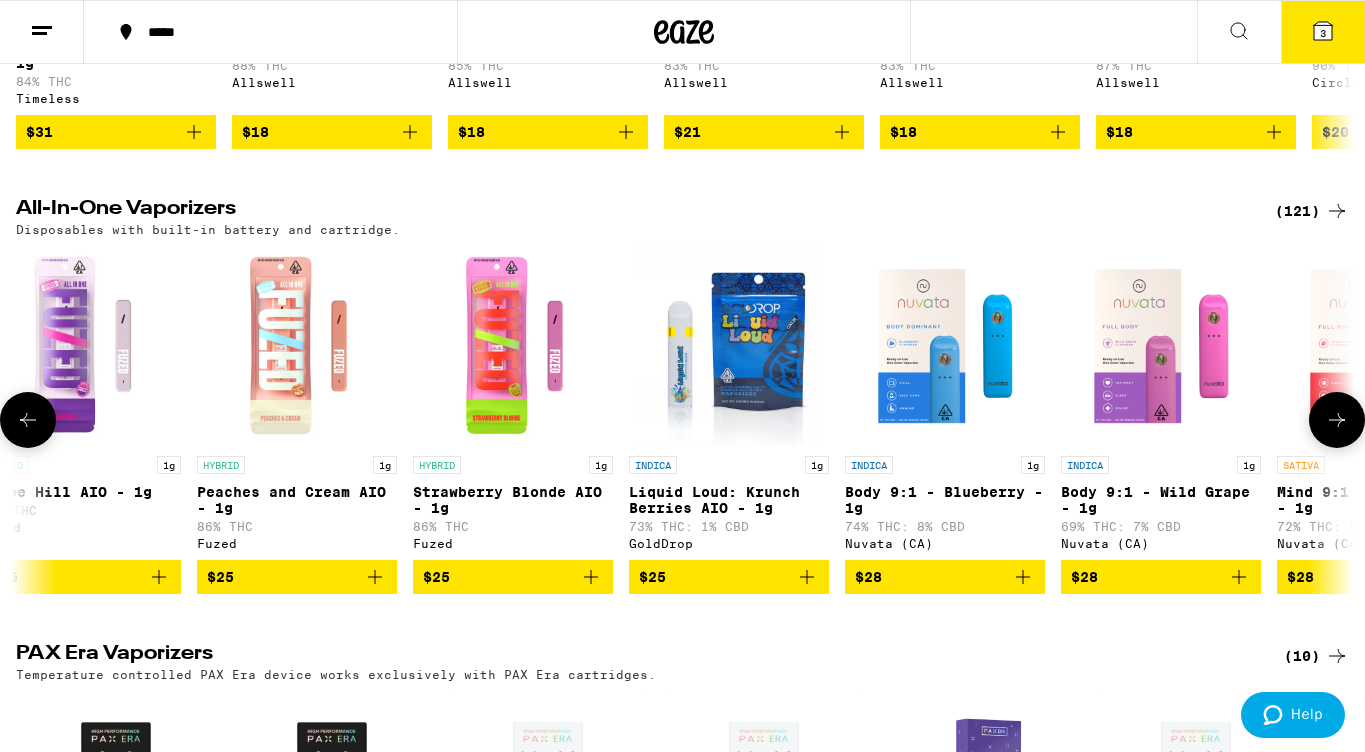 click 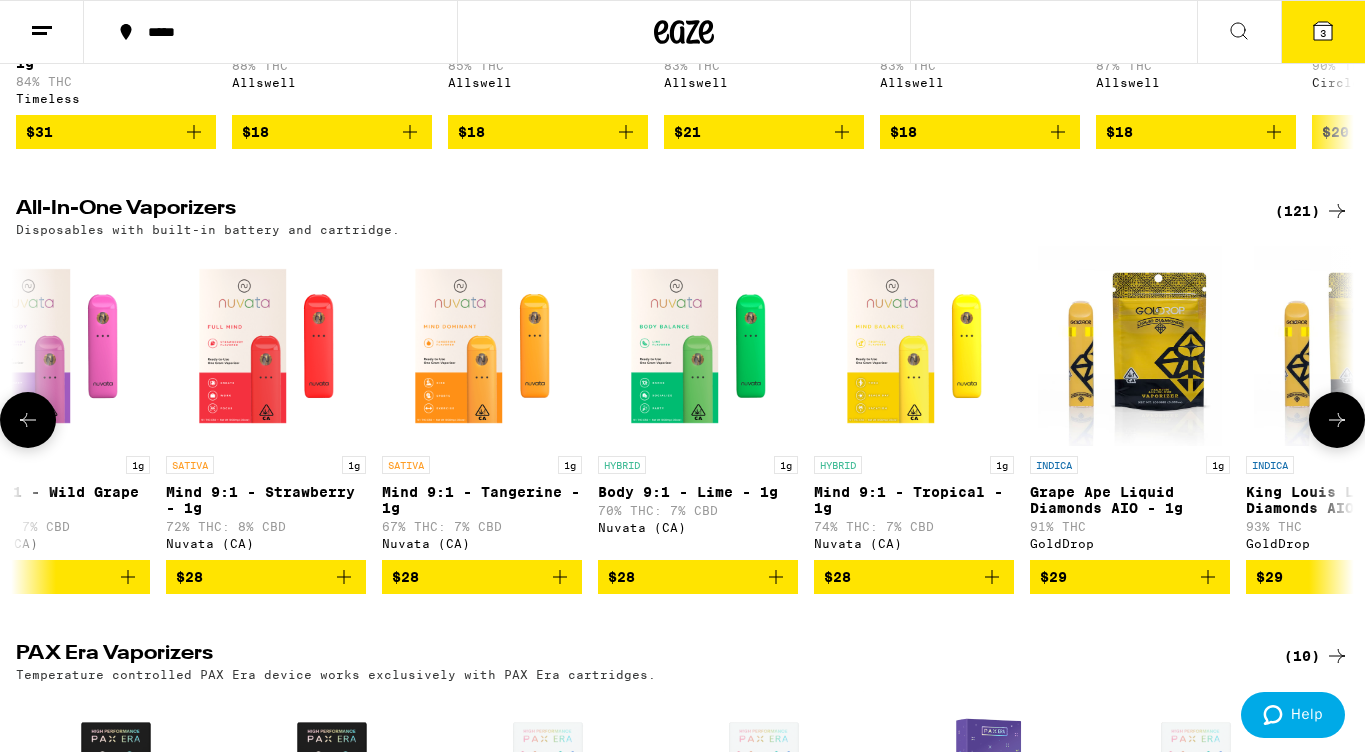 scroll, scrollTop: 0, scrollLeft: 2230, axis: horizontal 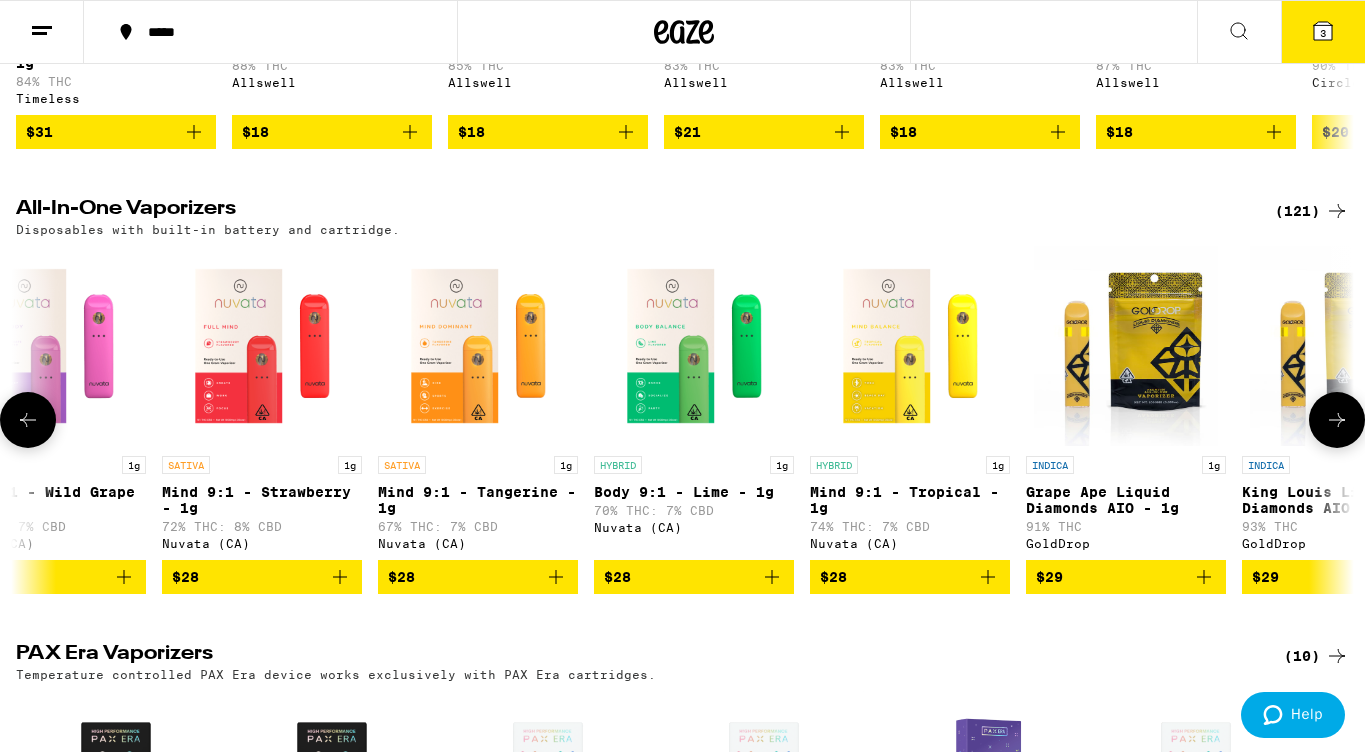 click 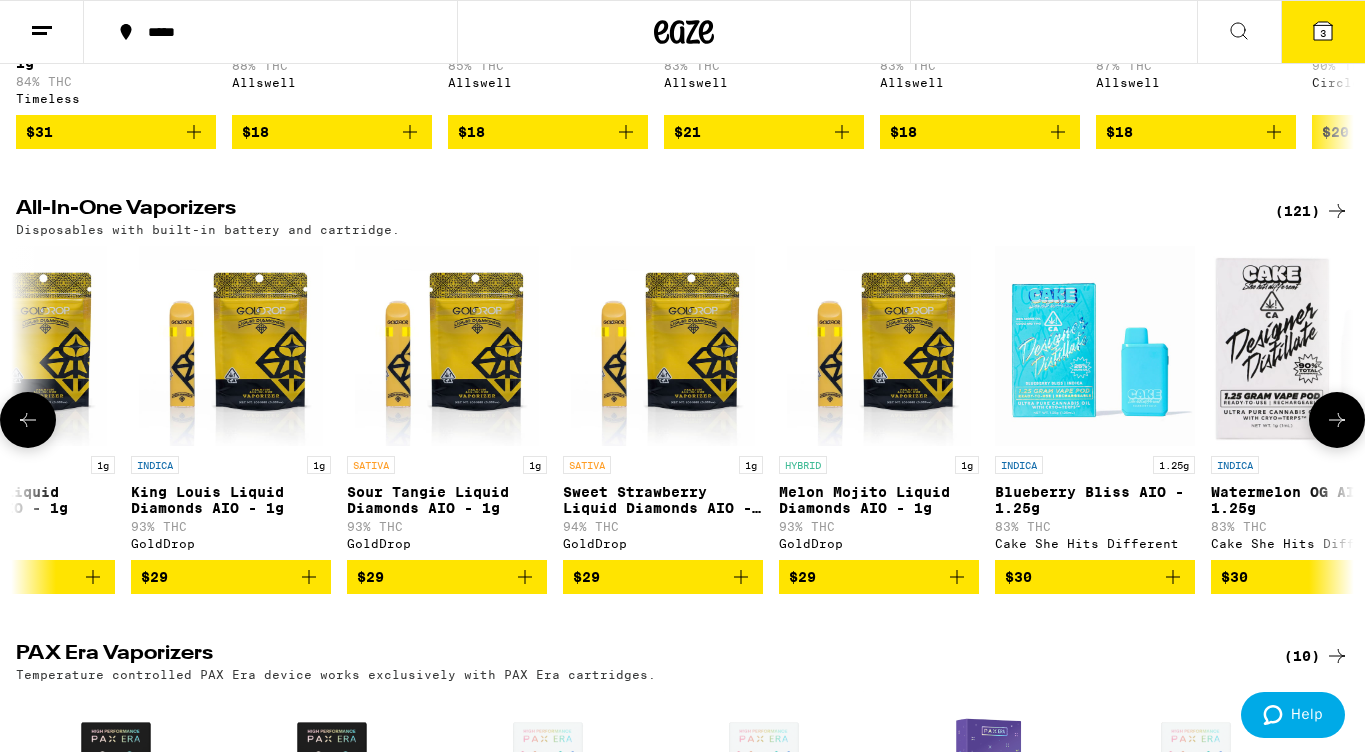 scroll, scrollTop: 0, scrollLeft: 3345, axis: horizontal 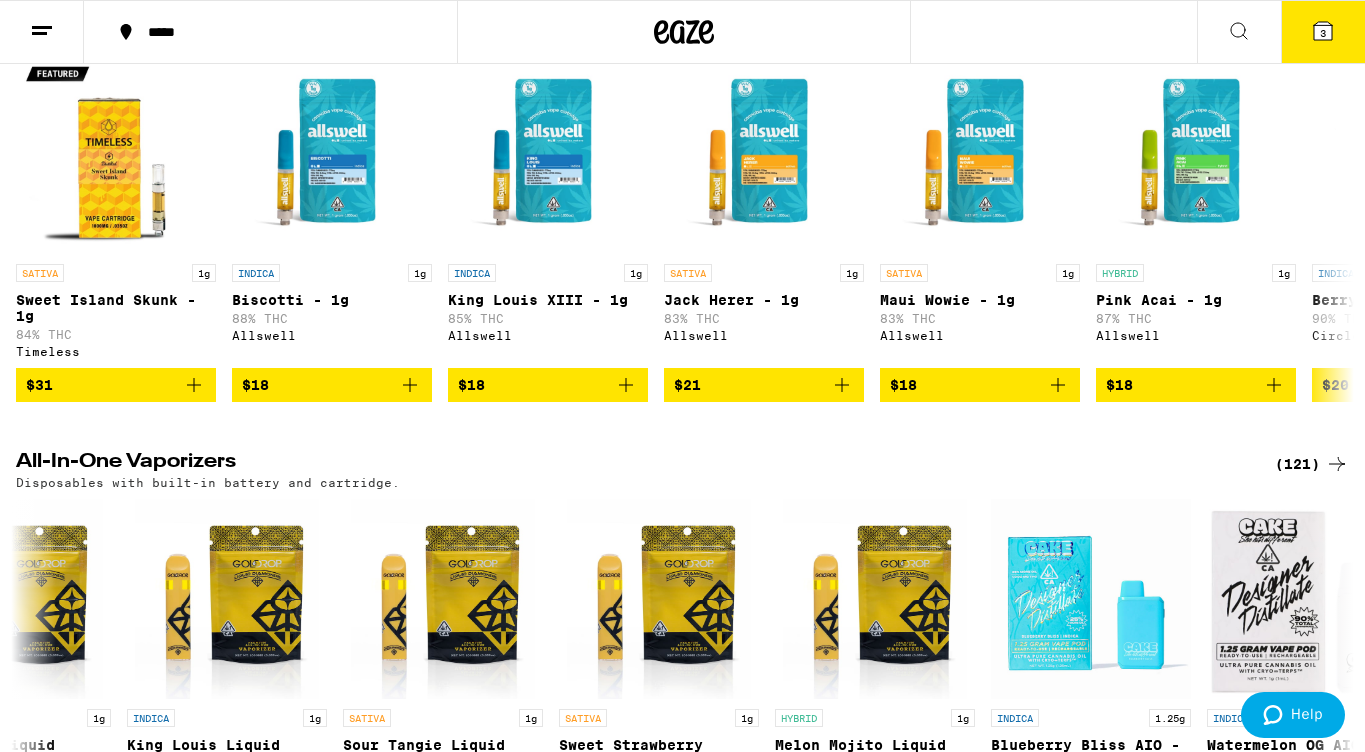 click on "(121)" at bounding box center (1312, 464) 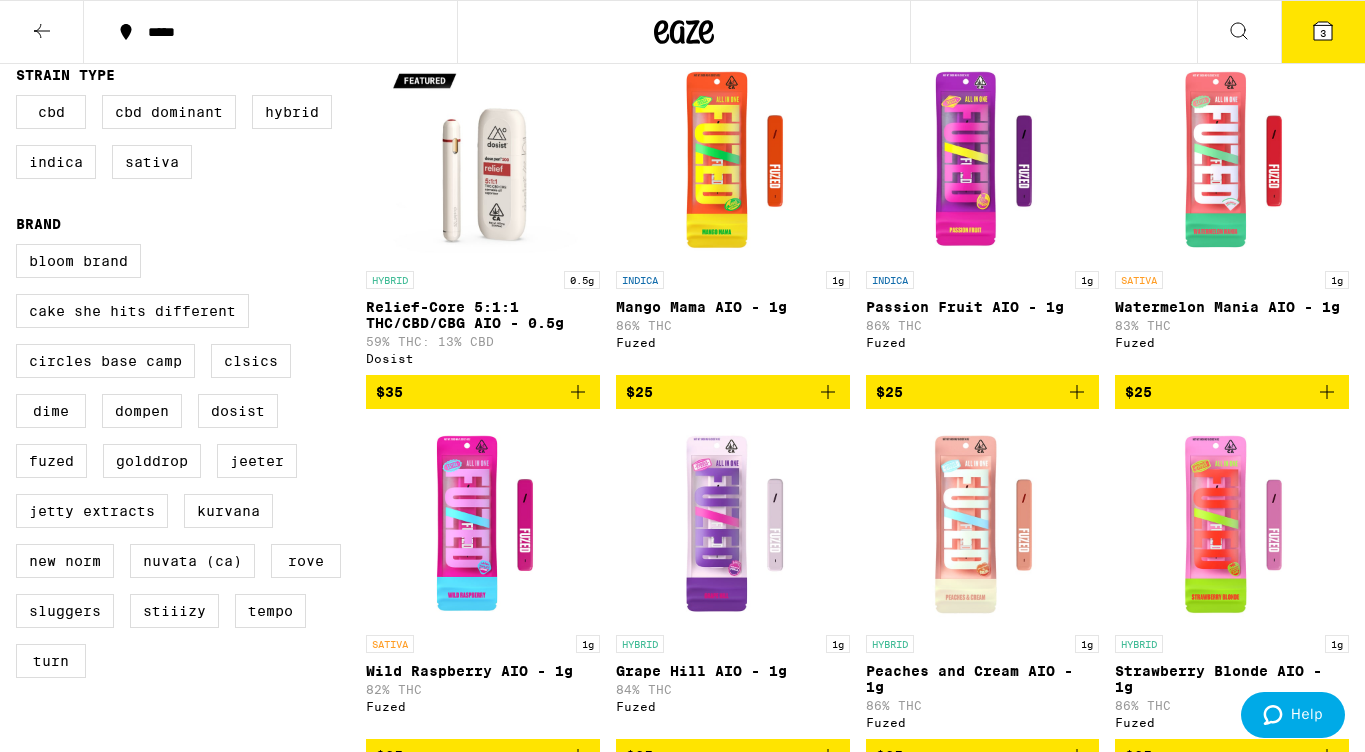 scroll, scrollTop: 225, scrollLeft: 0, axis: vertical 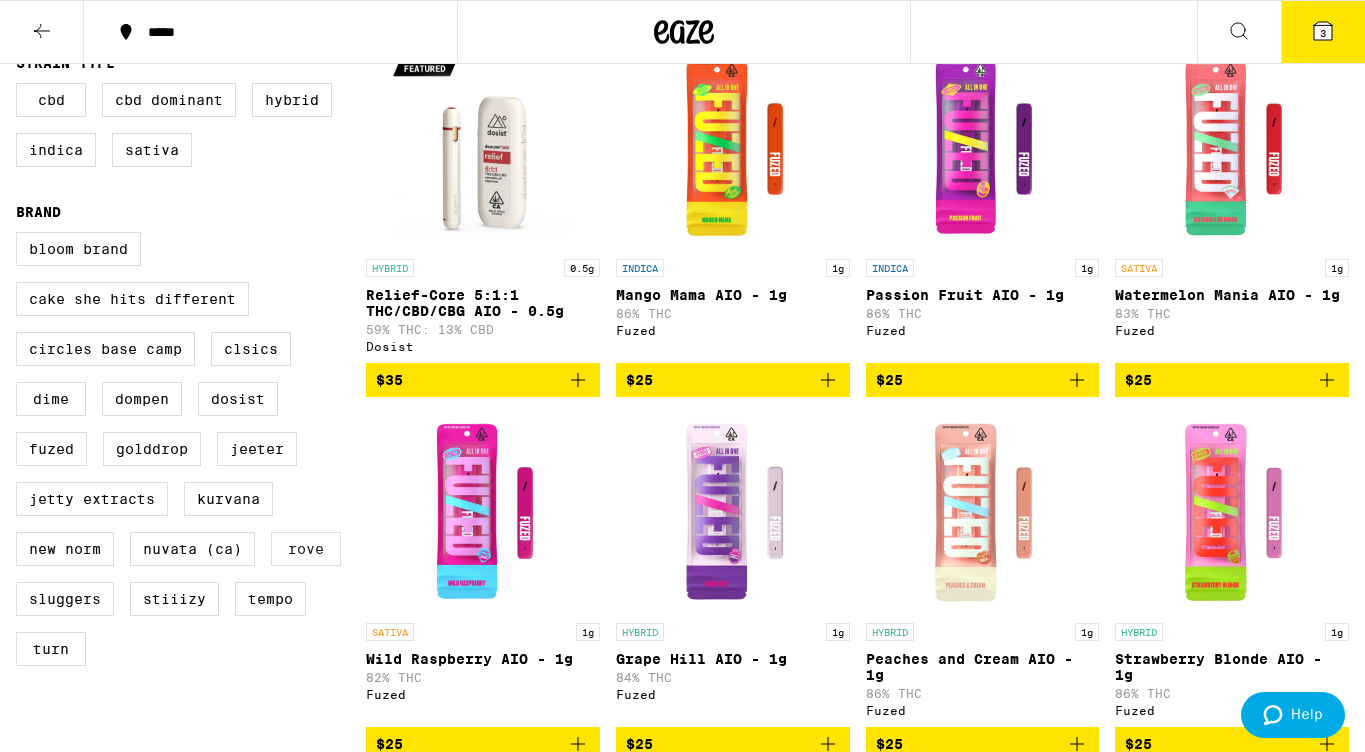 click on "Rove" at bounding box center (306, 549) 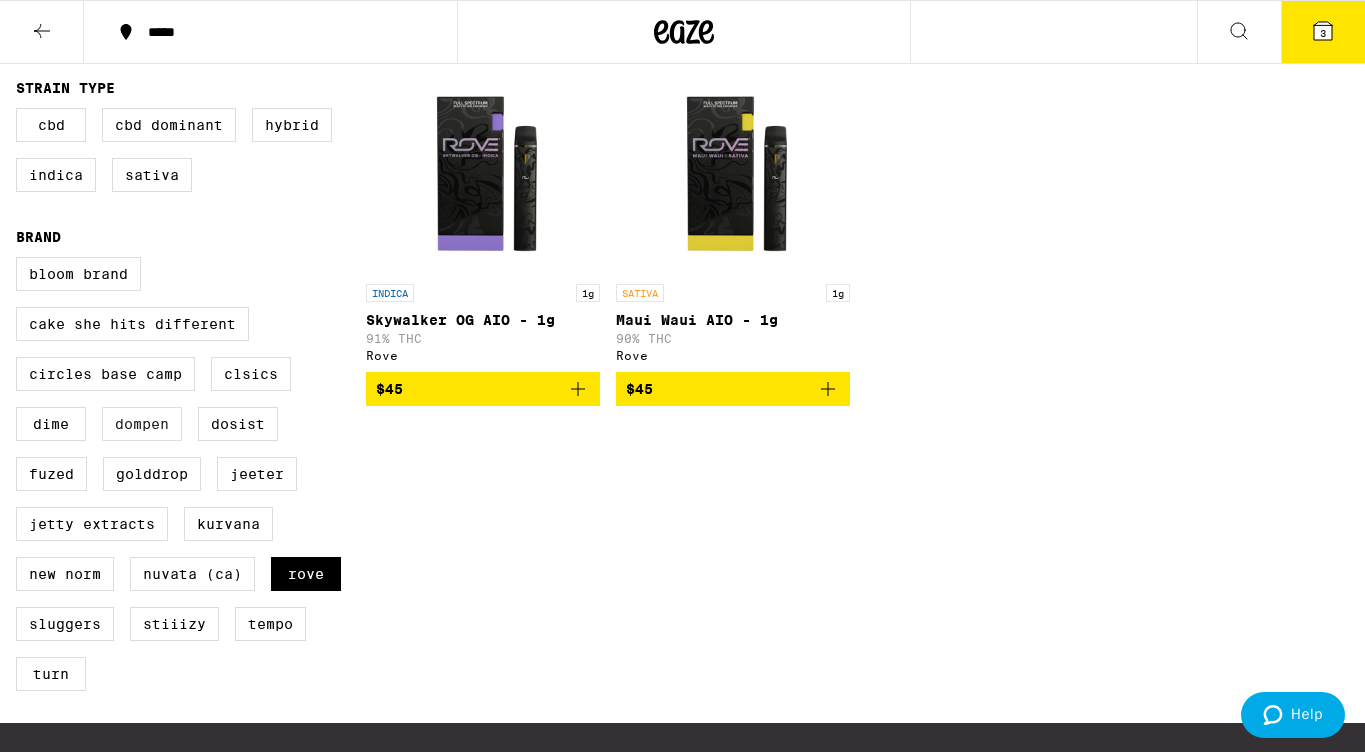 scroll, scrollTop: 204, scrollLeft: 0, axis: vertical 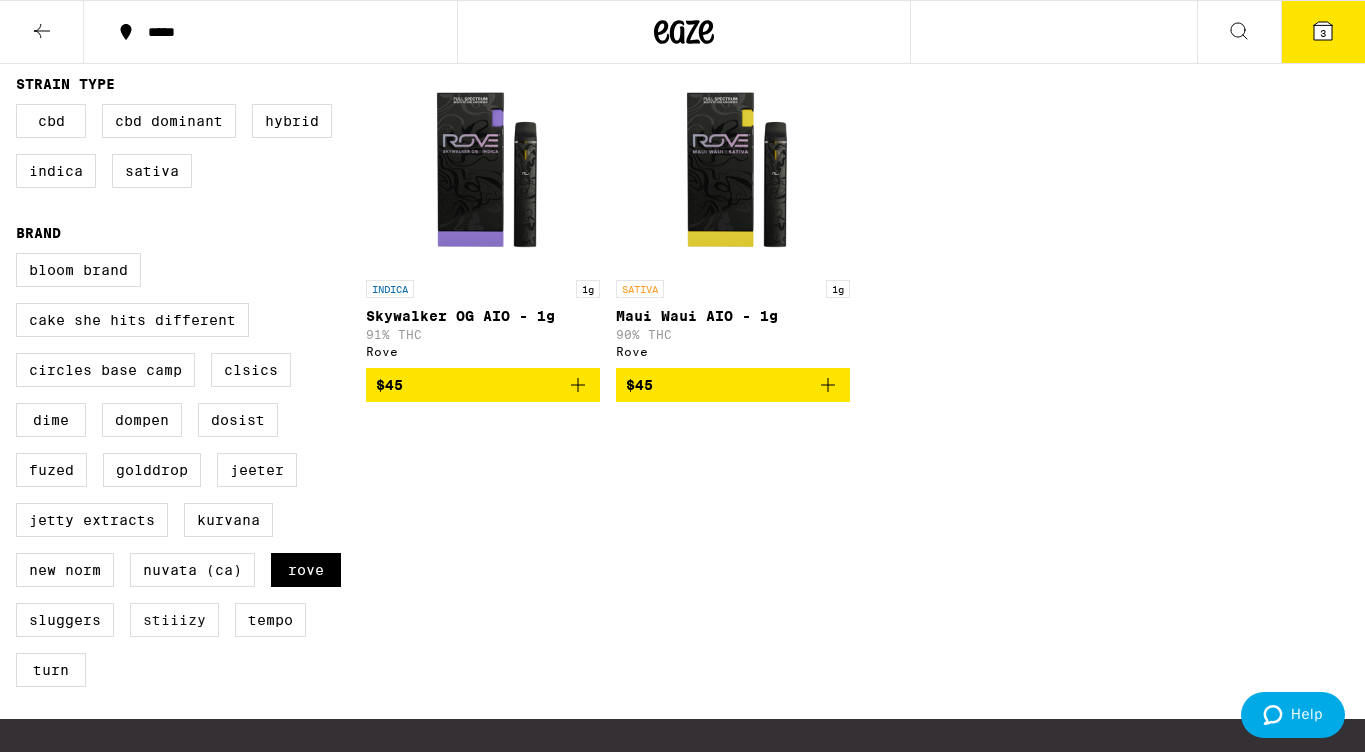 click on "STIIIZY" at bounding box center [174, 620] 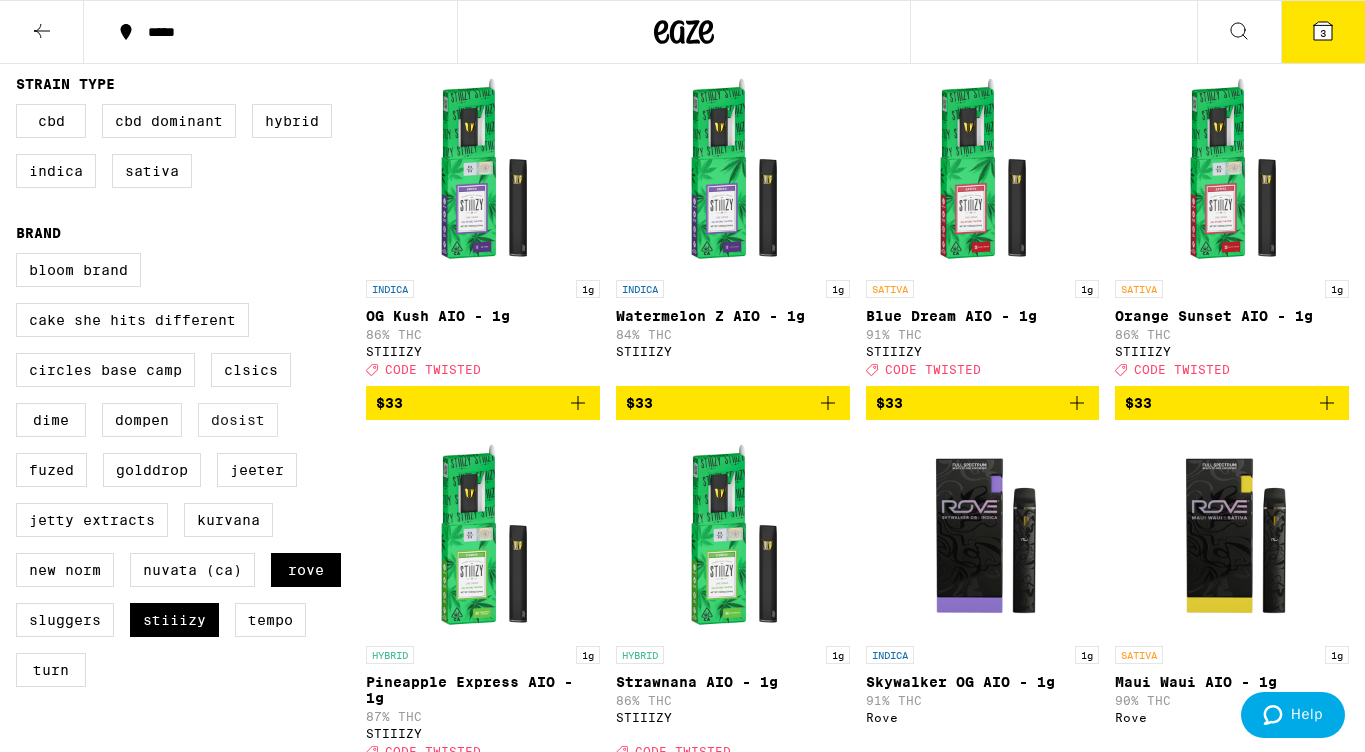 scroll, scrollTop: 0, scrollLeft: 0, axis: both 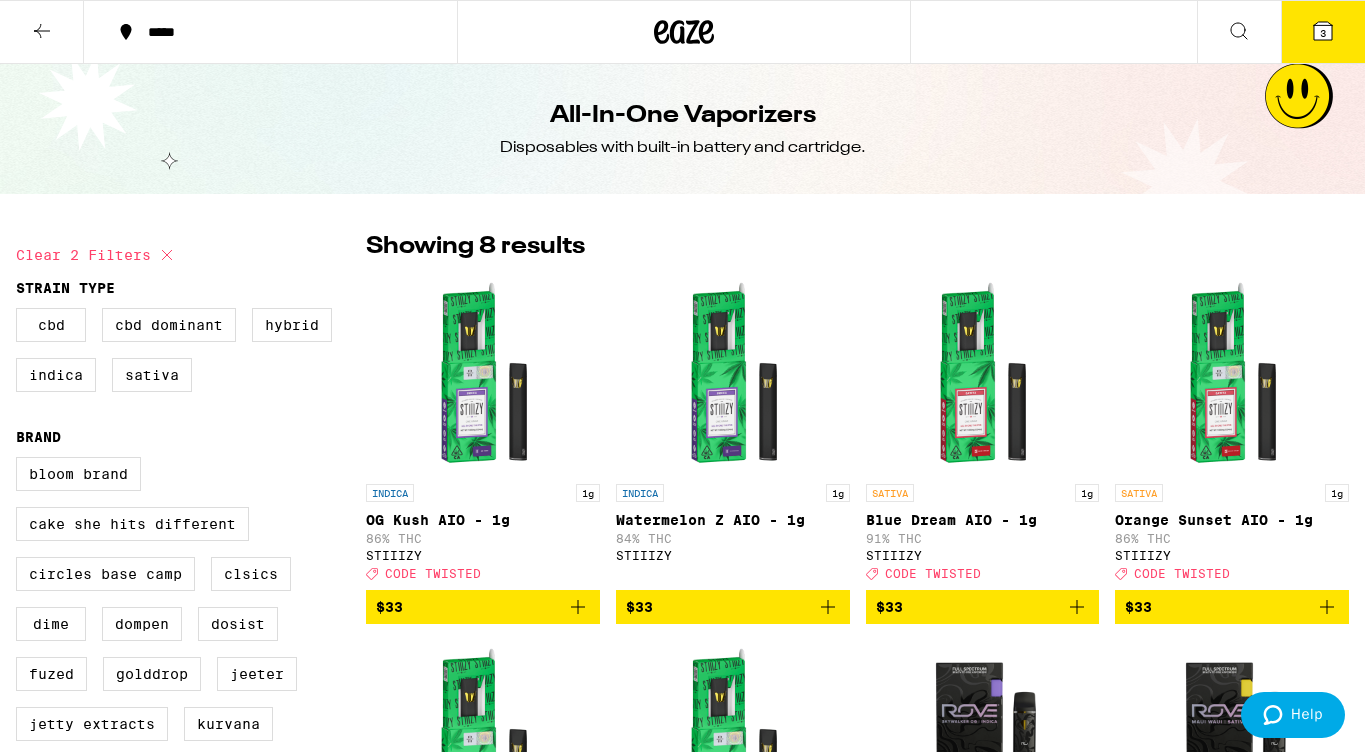 click 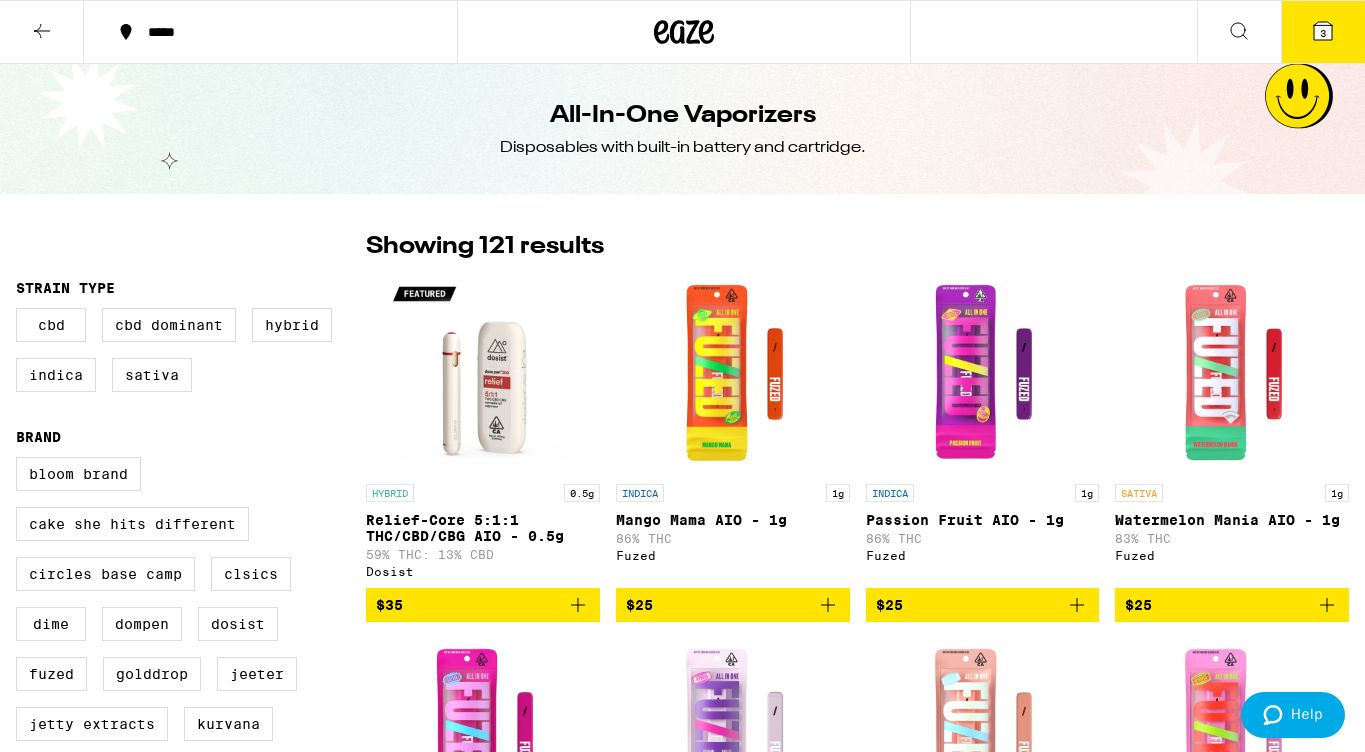 click on "*****" at bounding box center (282, 32) 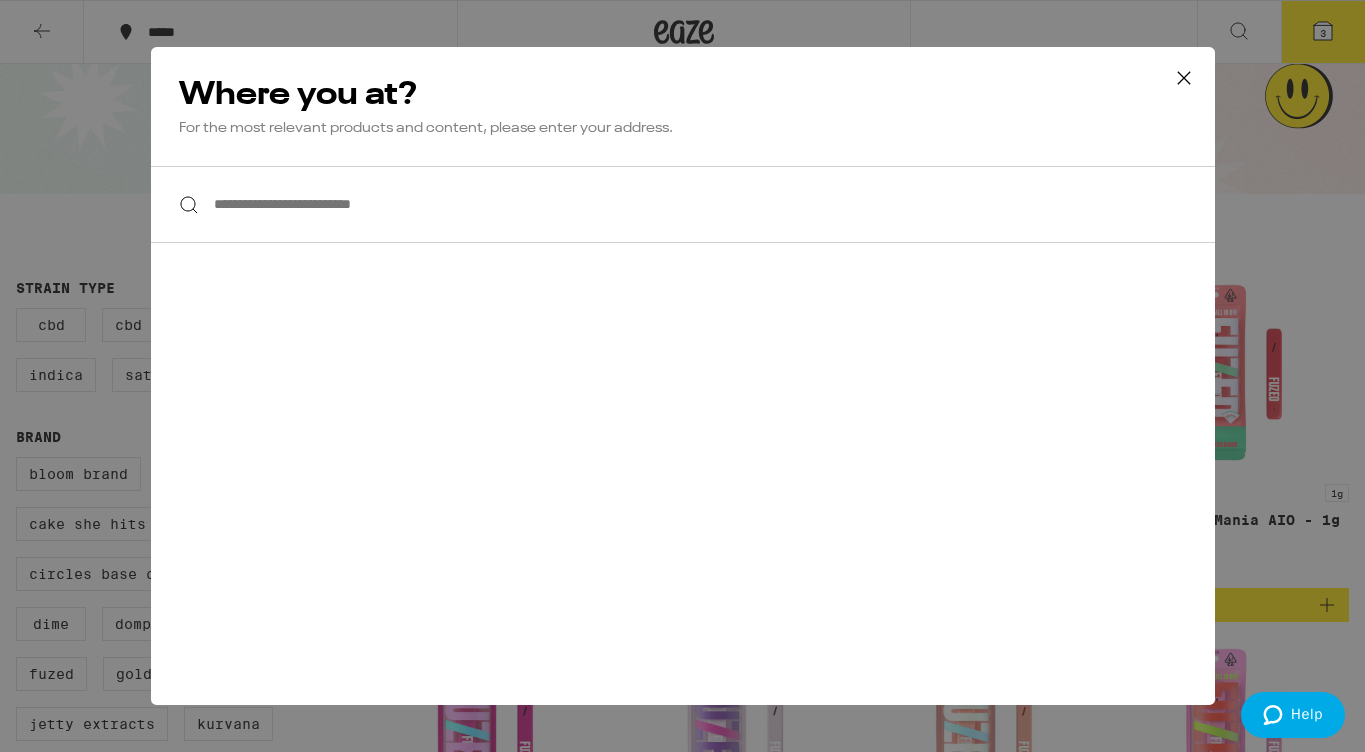 click on "**********" at bounding box center [683, 204] 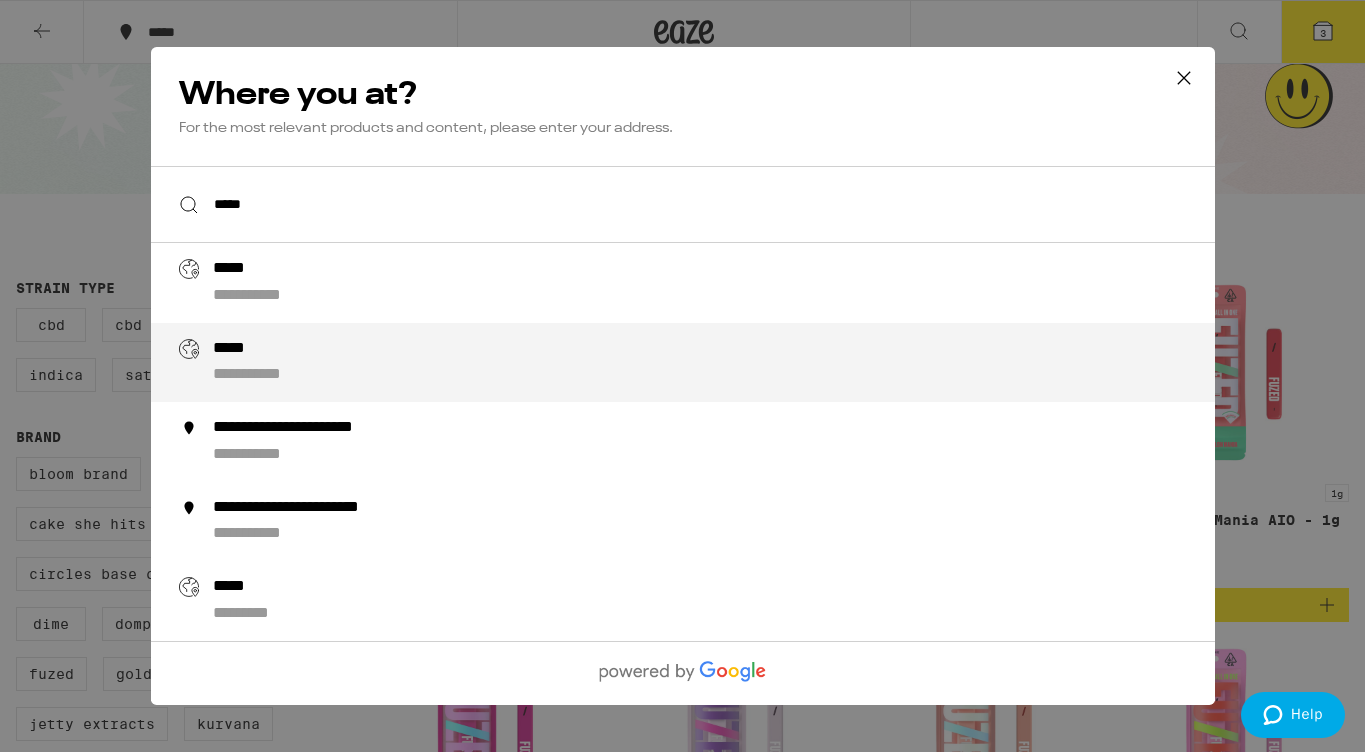 click on "**********" at bounding box center [269, 375] 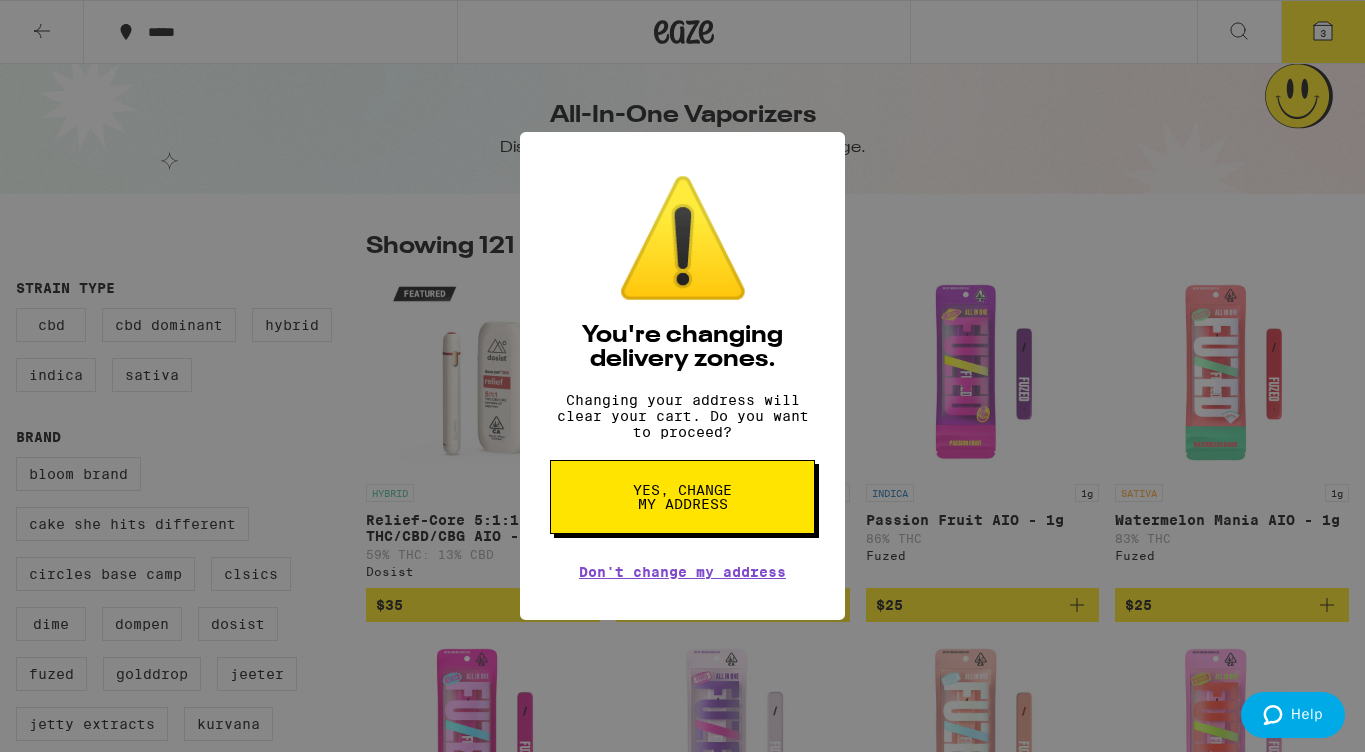 click on "Yes, change my address" at bounding box center (682, 497) 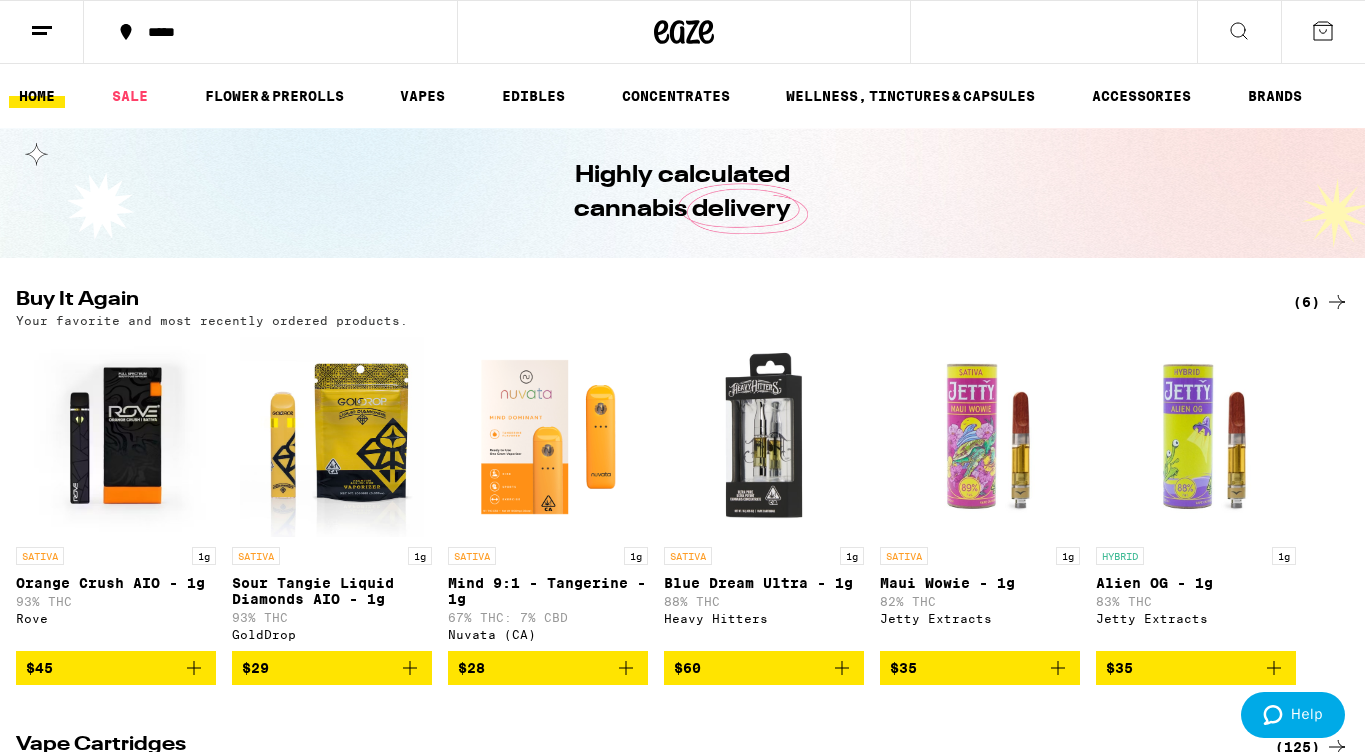 click 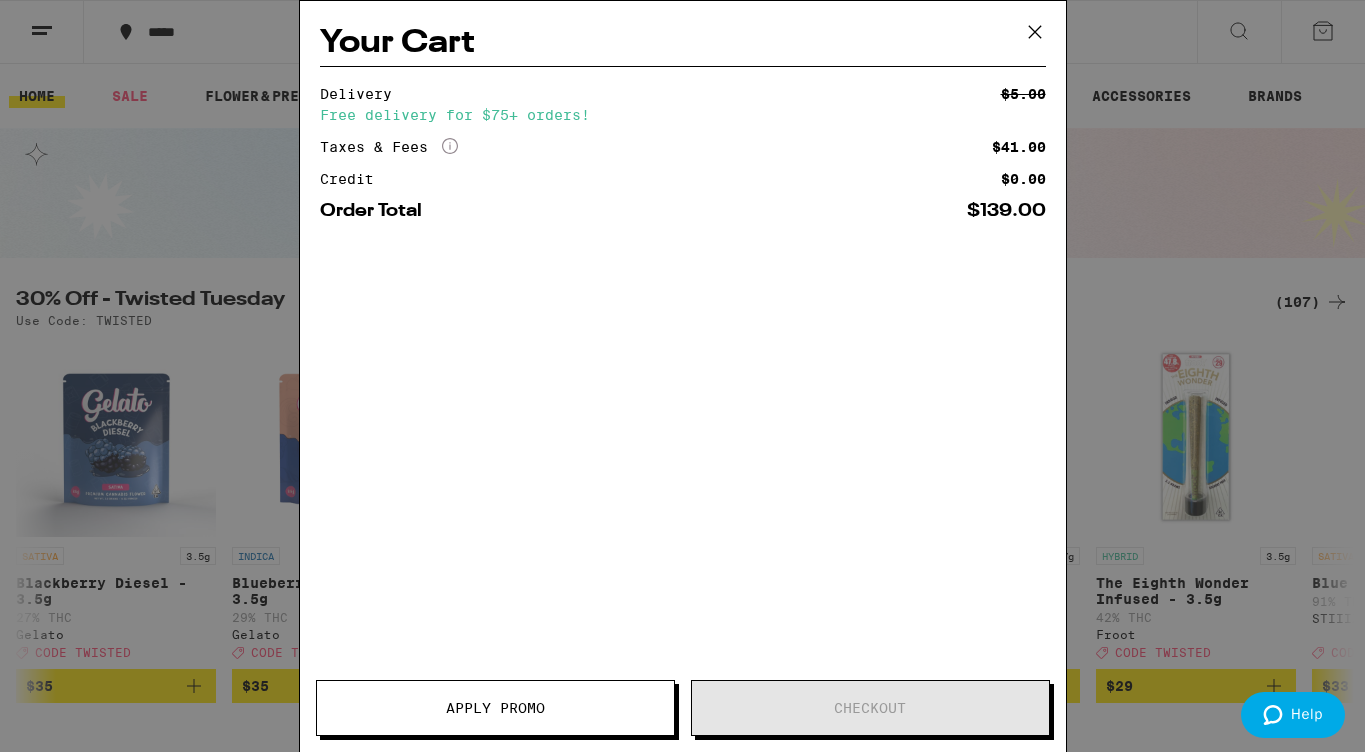 click 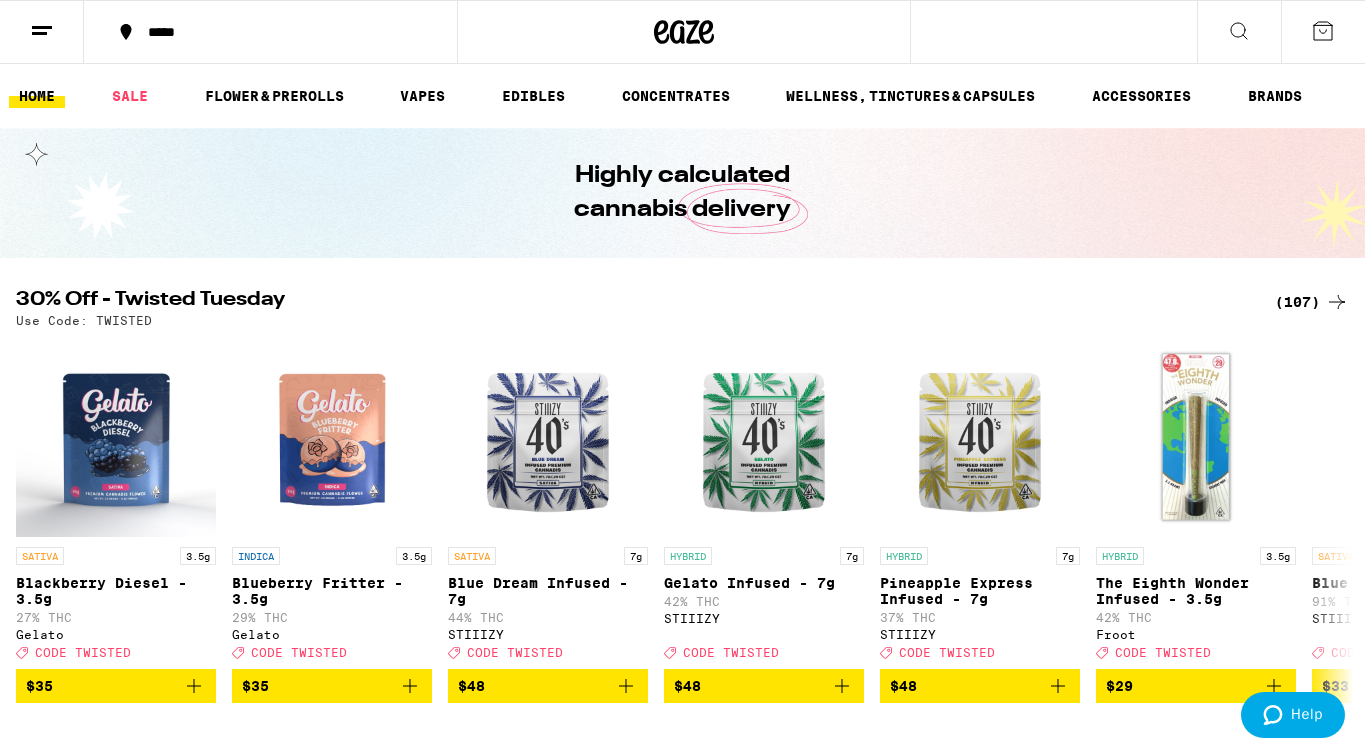 scroll, scrollTop: 0, scrollLeft: 0, axis: both 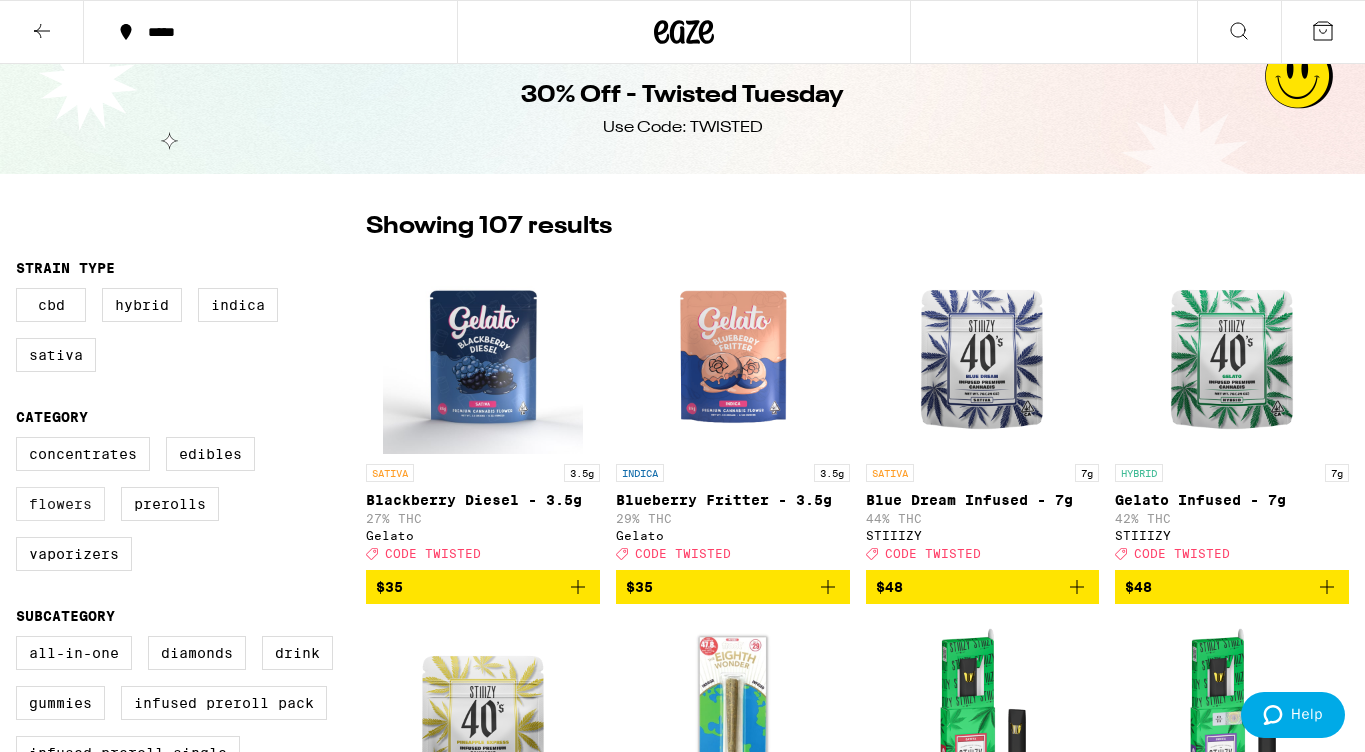 click on "Flowers" at bounding box center (60, 504) 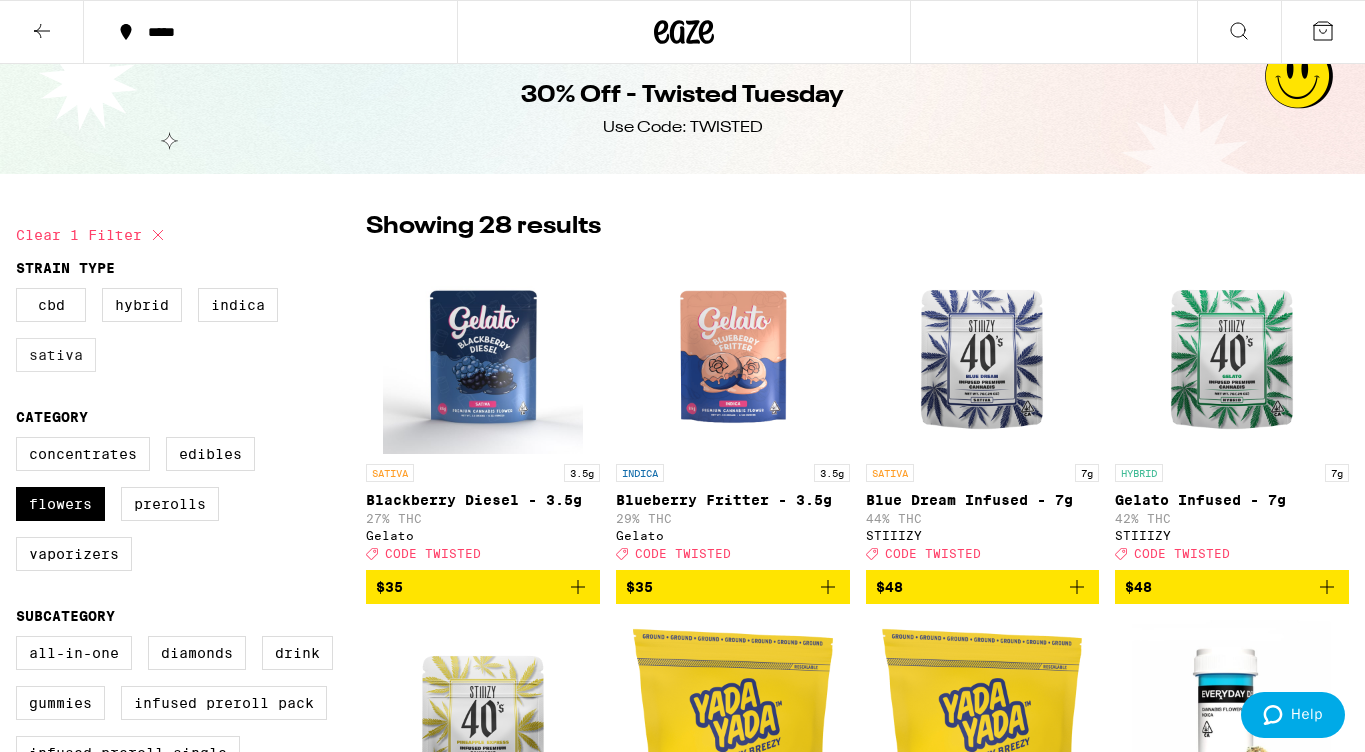 click on "Sativa" at bounding box center (56, 355) 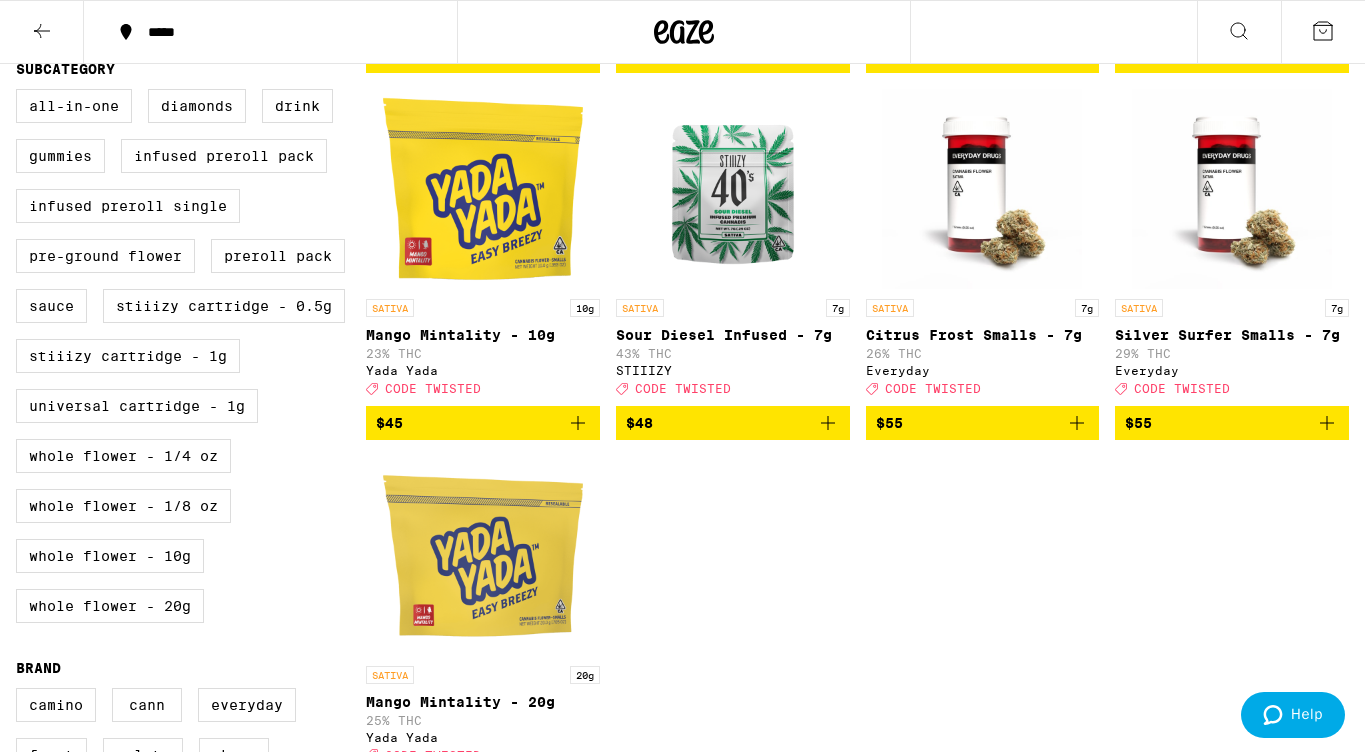 scroll, scrollTop: 566, scrollLeft: 0, axis: vertical 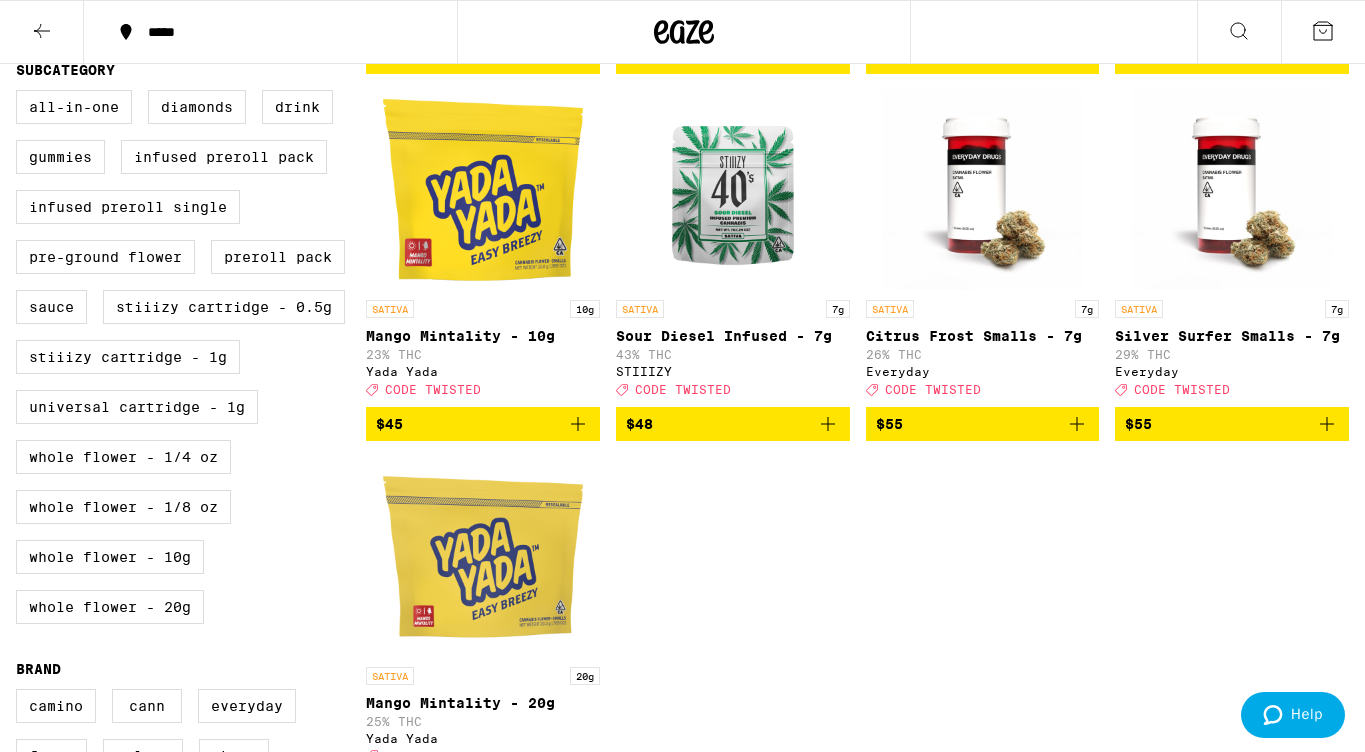click 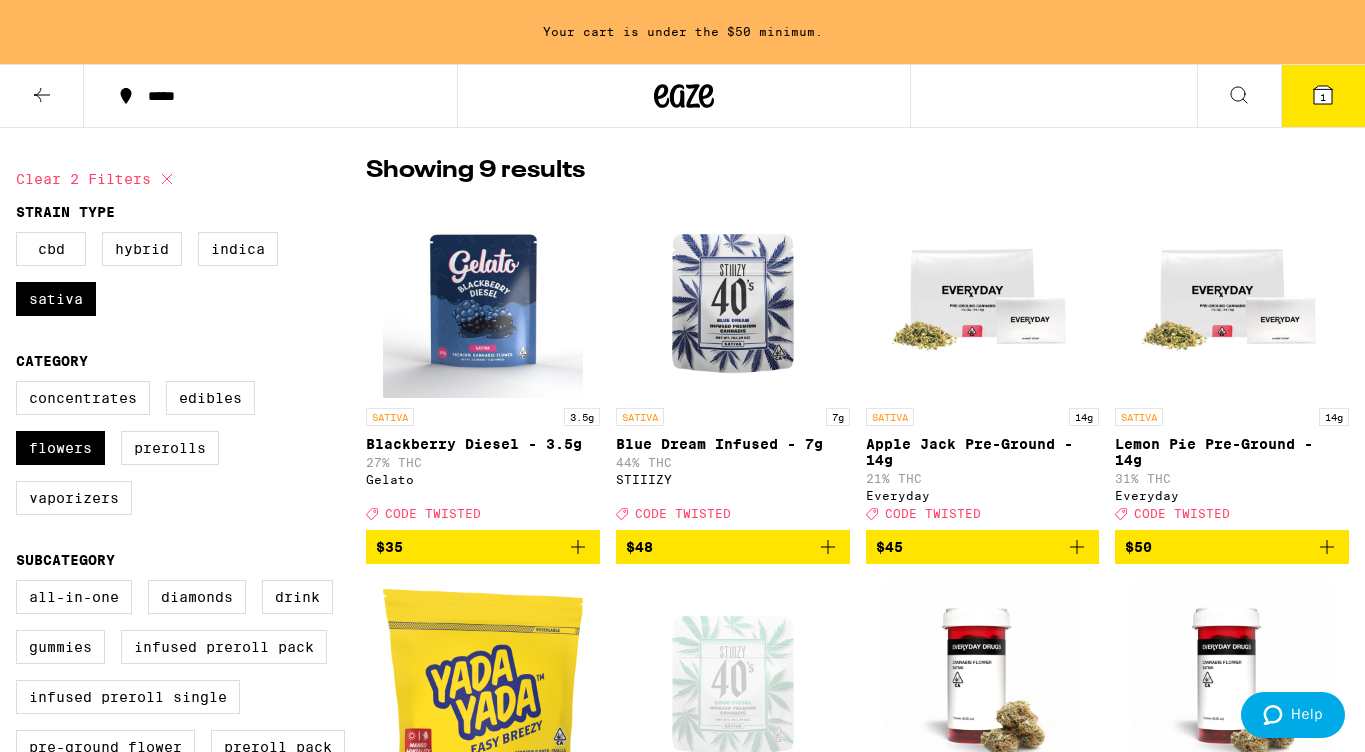 scroll, scrollTop: 146, scrollLeft: 0, axis: vertical 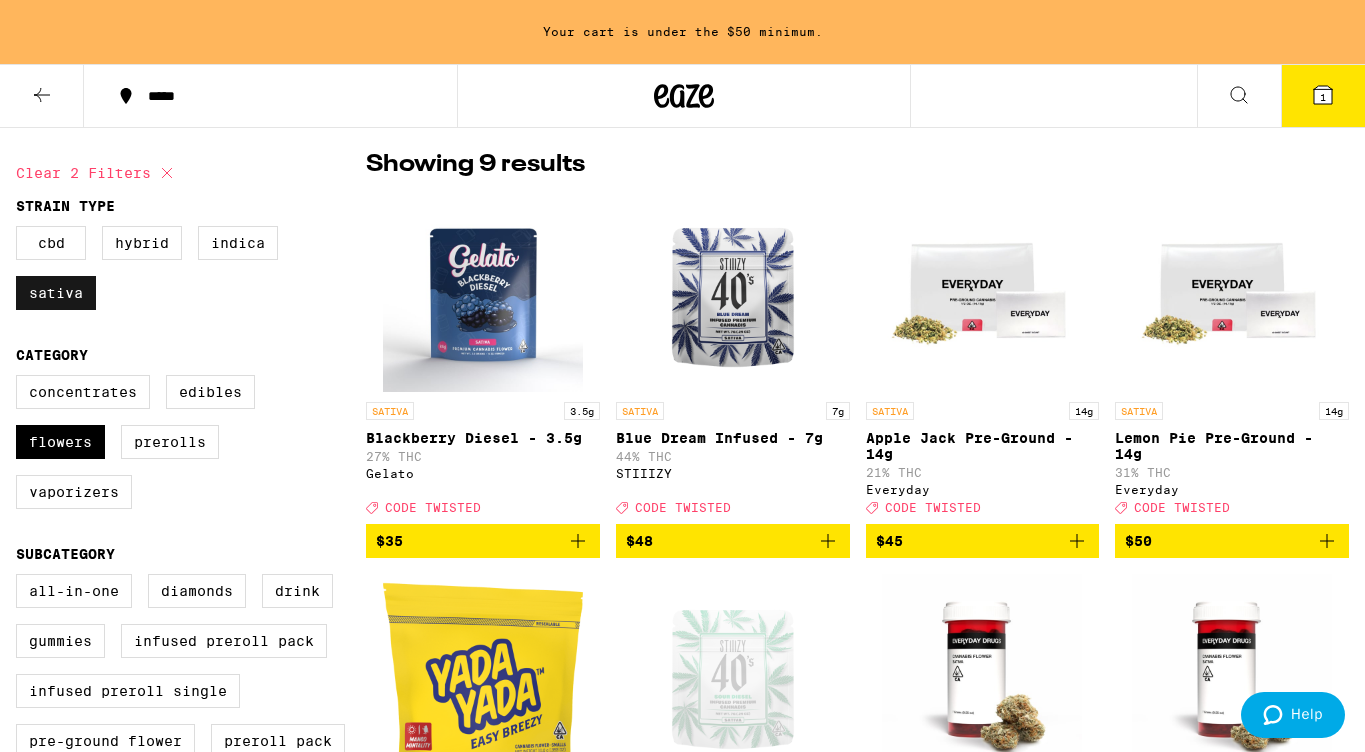 click on "Sativa" at bounding box center (56, 293) 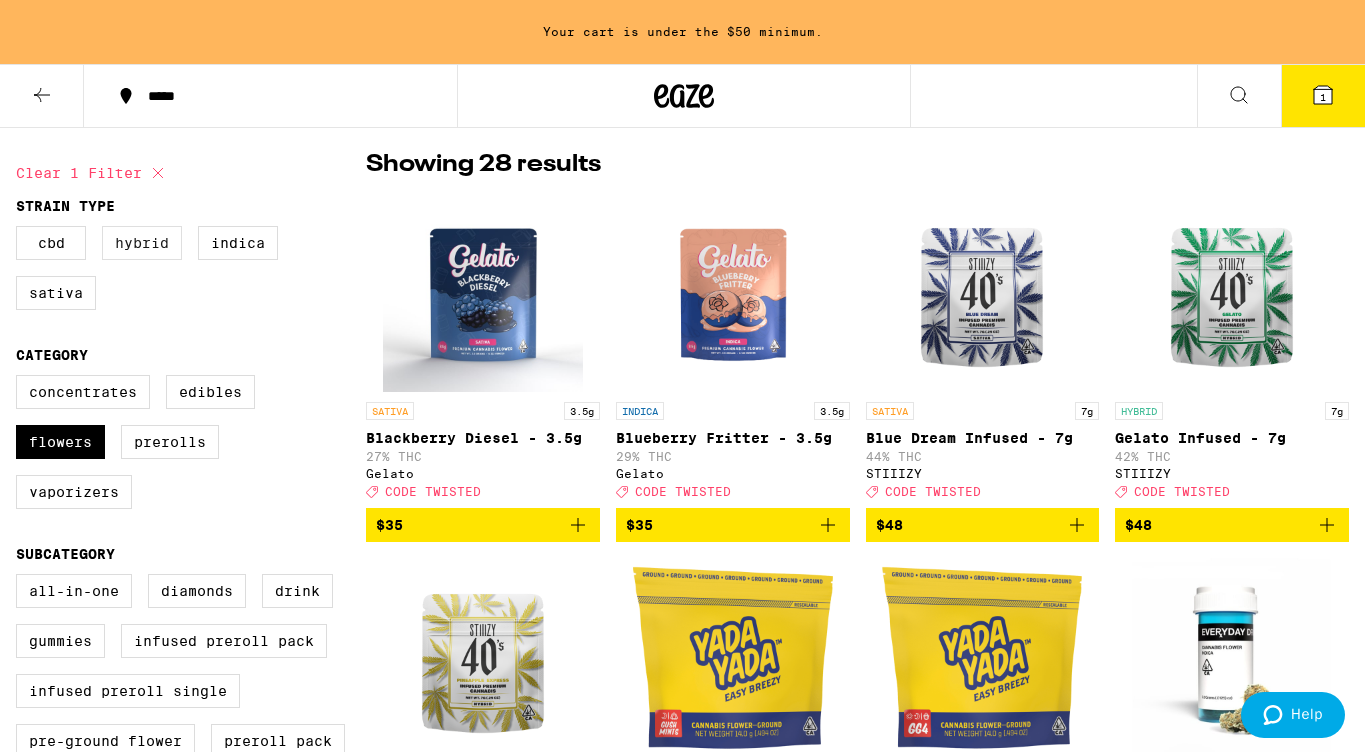 click on "Hybrid" at bounding box center (142, 243) 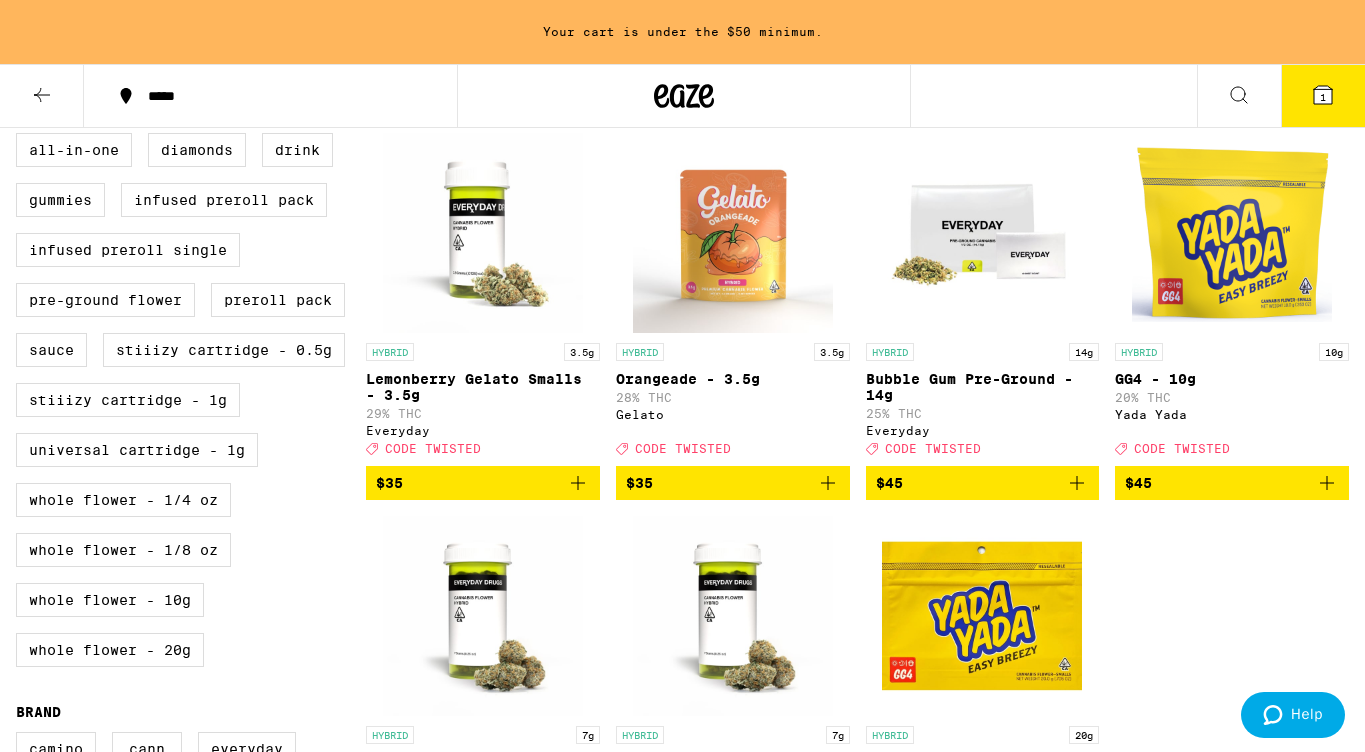scroll, scrollTop: 589, scrollLeft: 0, axis: vertical 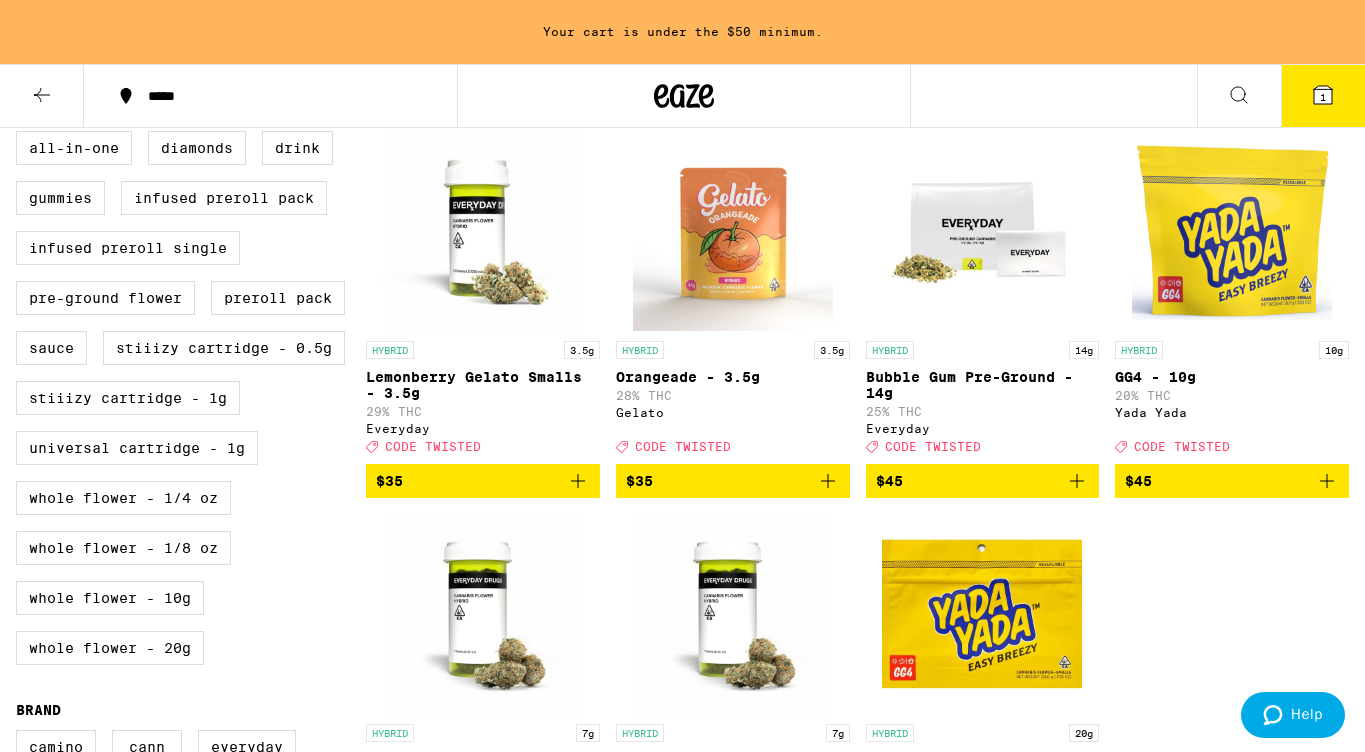 click at bounding box center (733, 231) 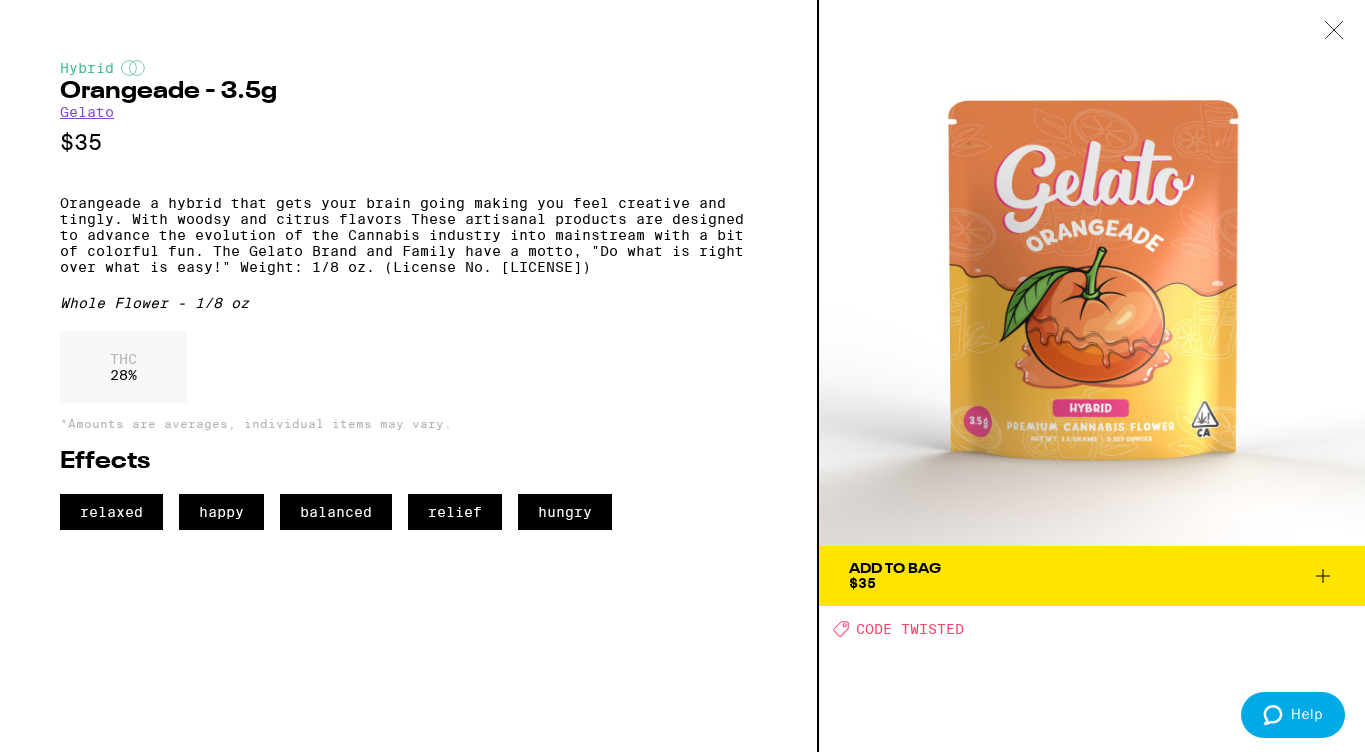 drag, startPoint x: 669, startPoint y: 225, endPoint x: 669, endPoint y: 241, distance: 16 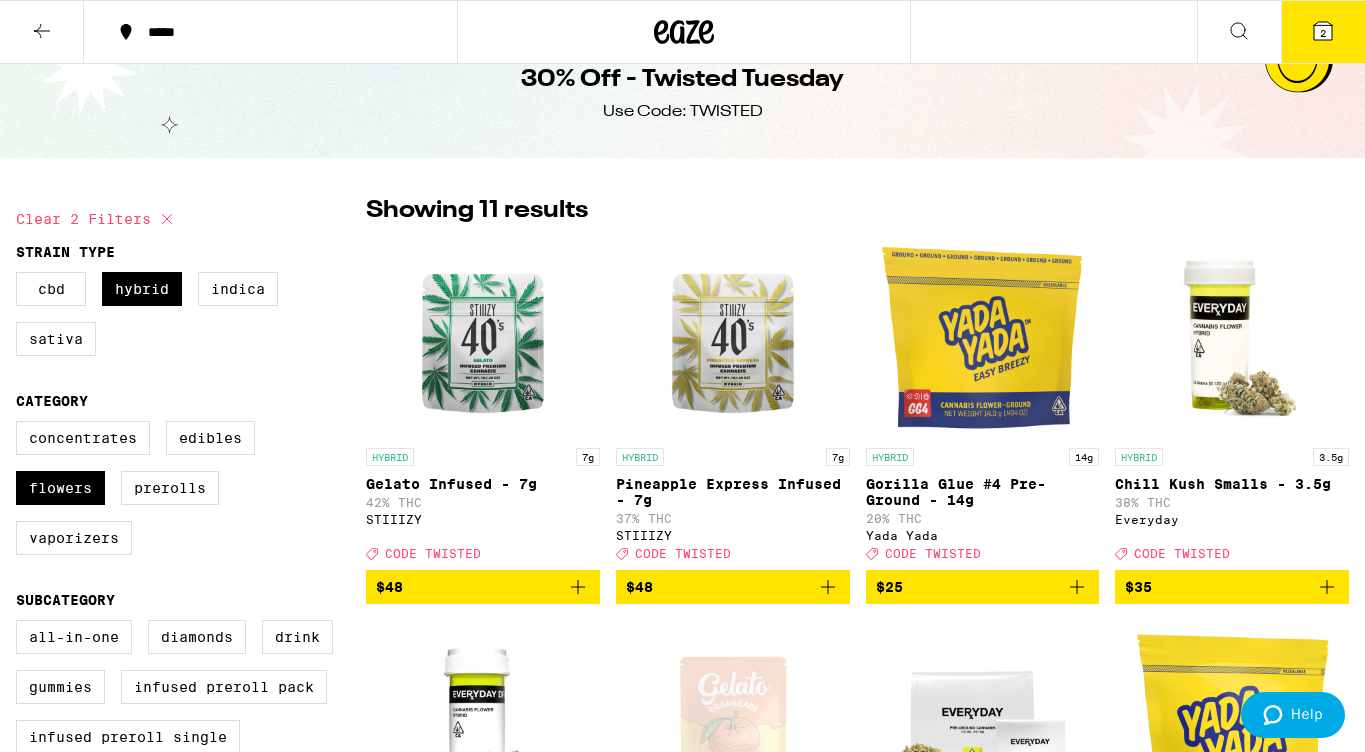 scroll, scrollTop: 30, scrollLeft: 0, axis: vertical 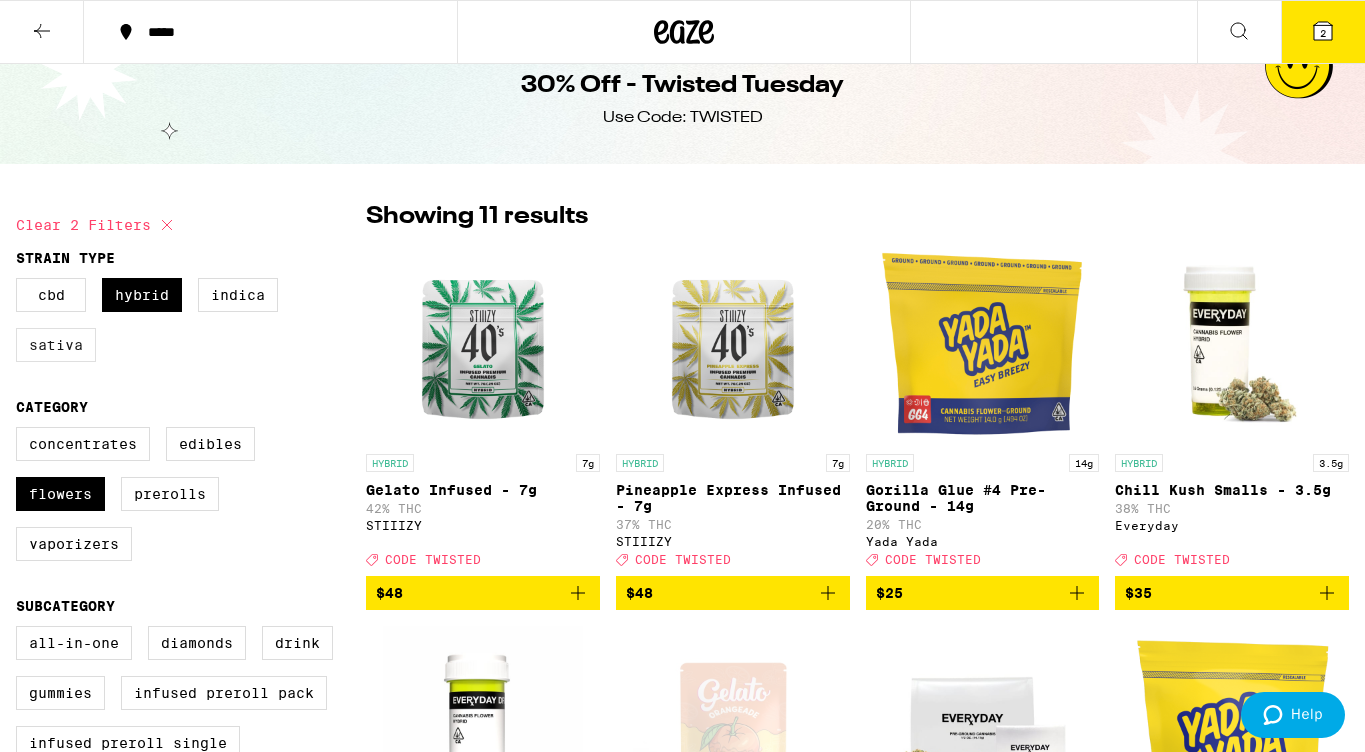 click on "Sativa" at bounding box center [56, 345] 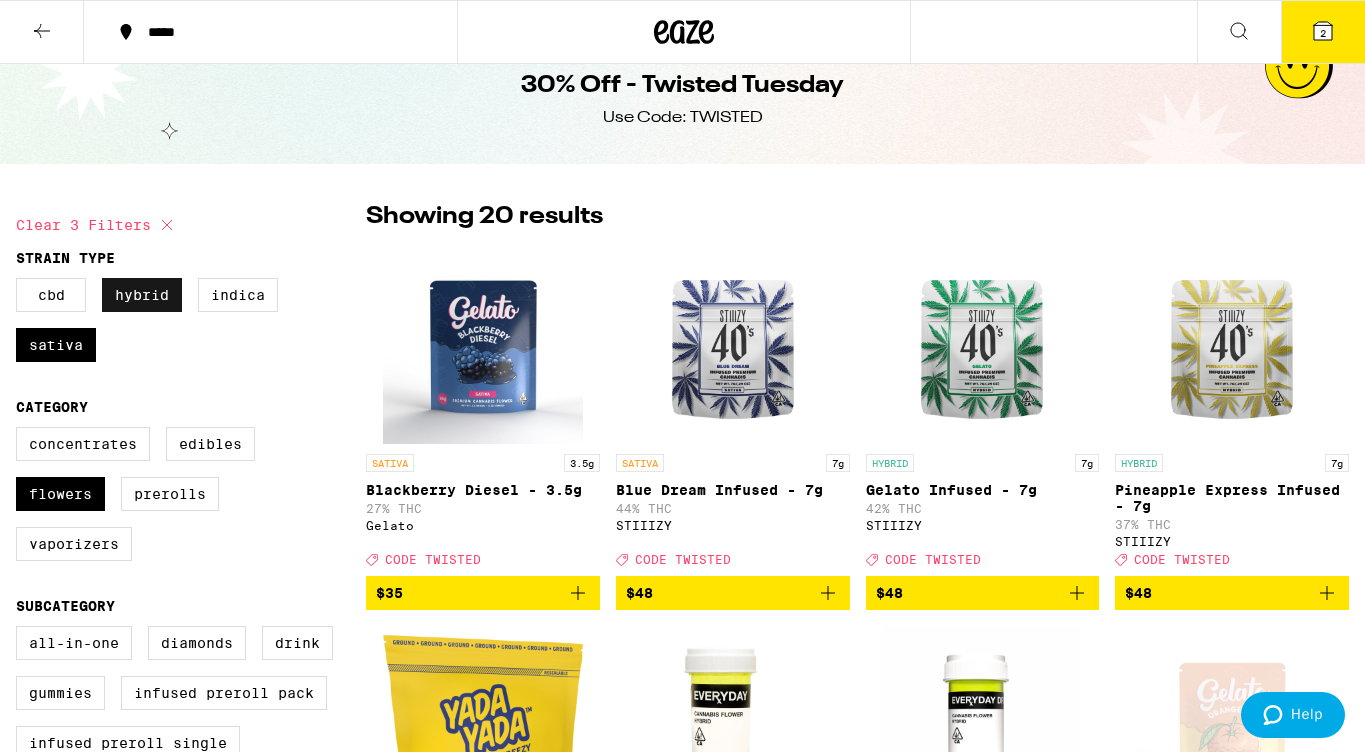 click on "Hybrid" at bounding box center [142, 295] 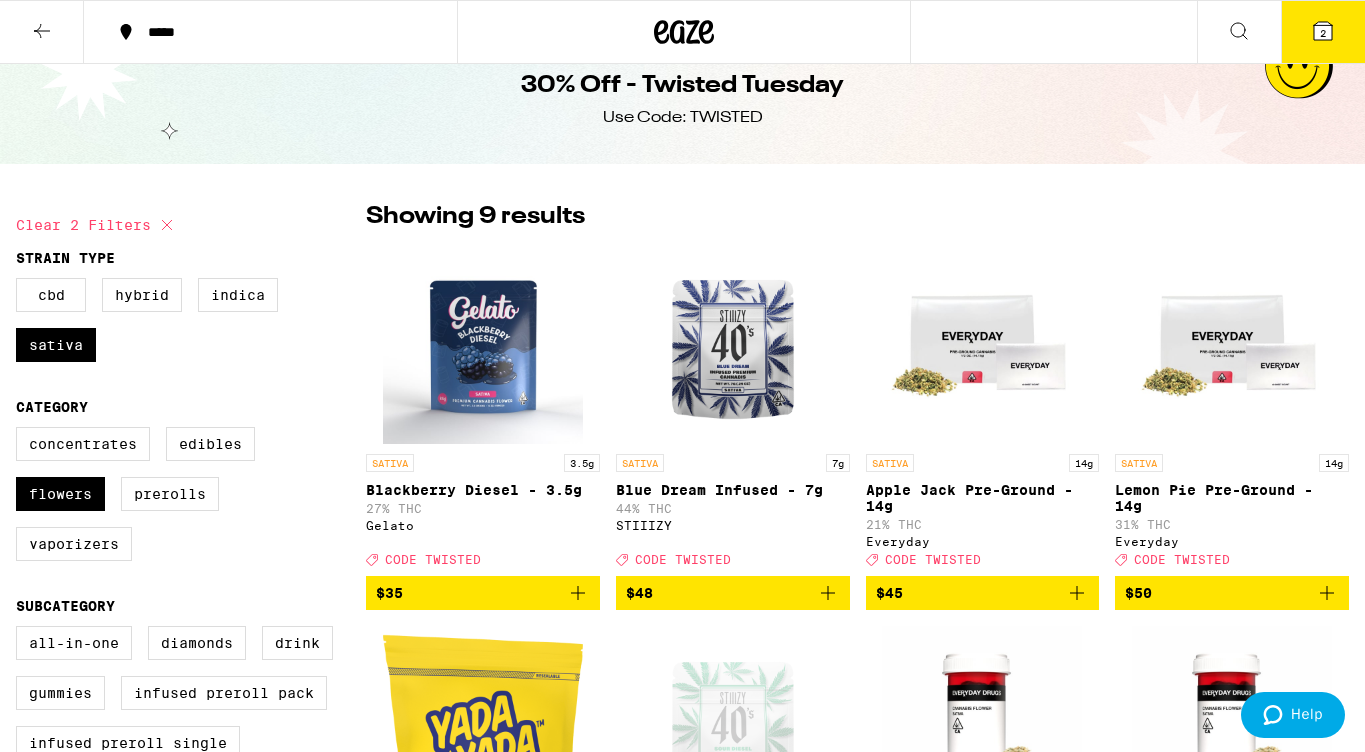 click at bounding box center [483, 344] 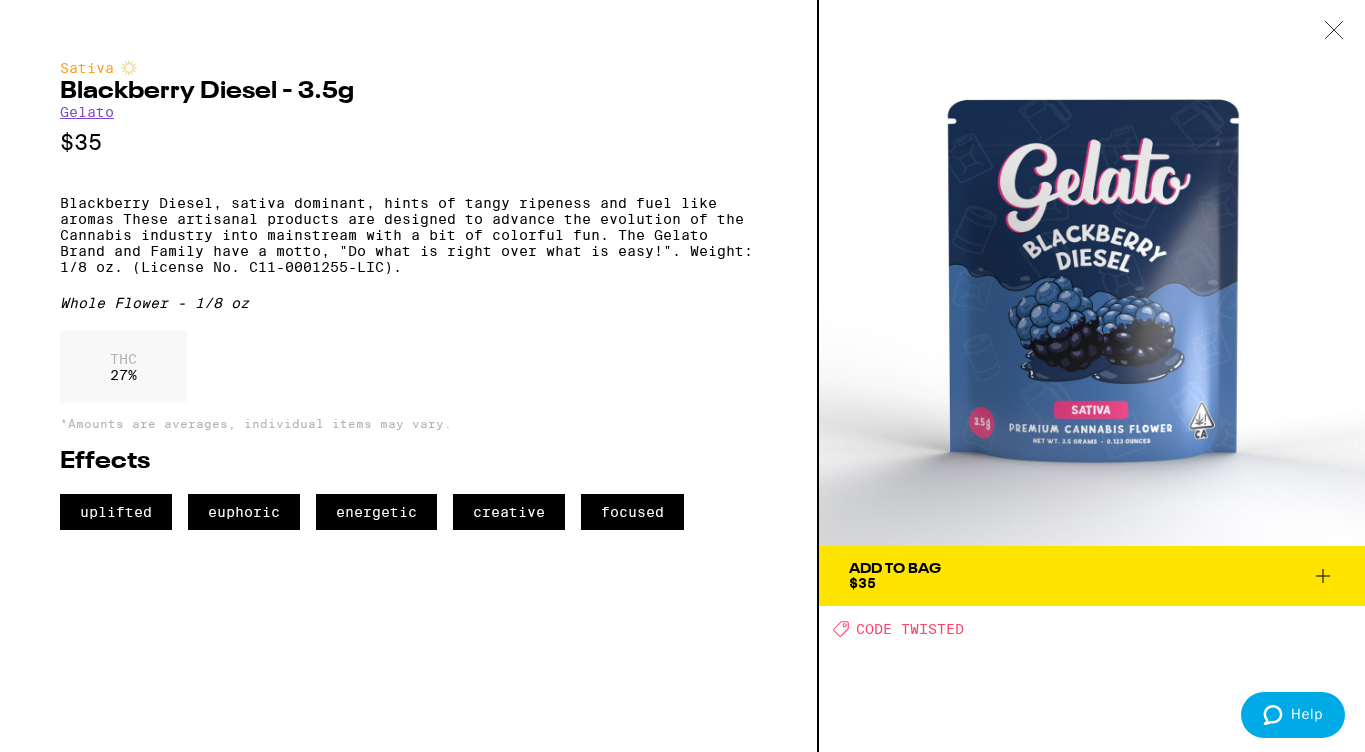 click 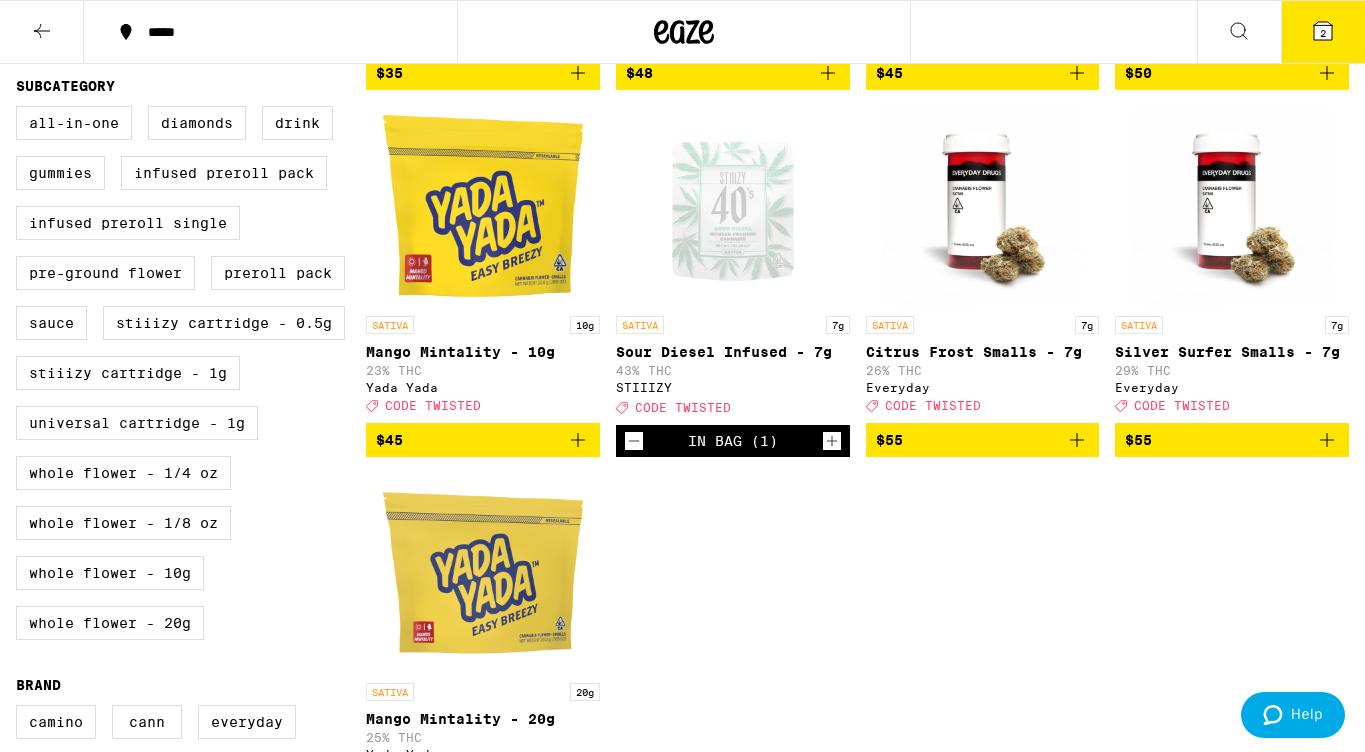 scroll, scrollTop: 549, scrollLeft: 0, axis: vertical 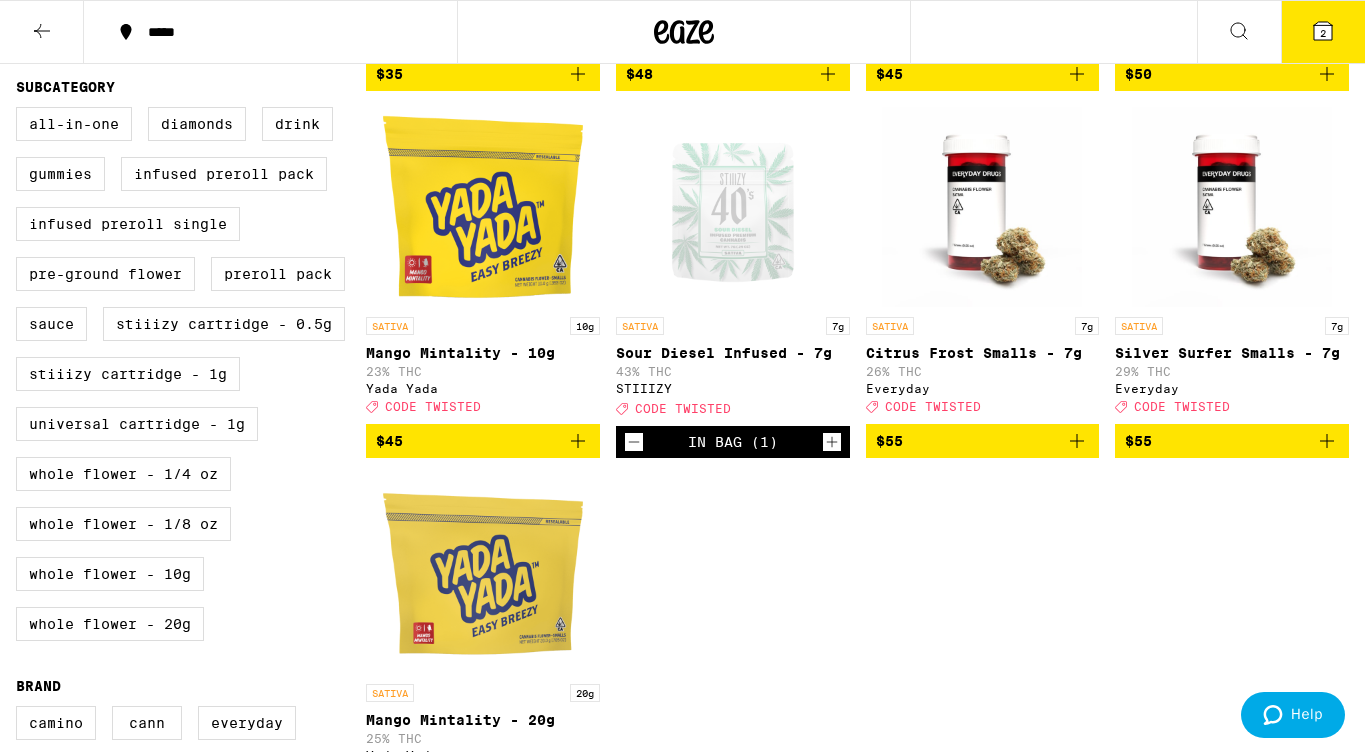 click at bounding box center [1232, 207] 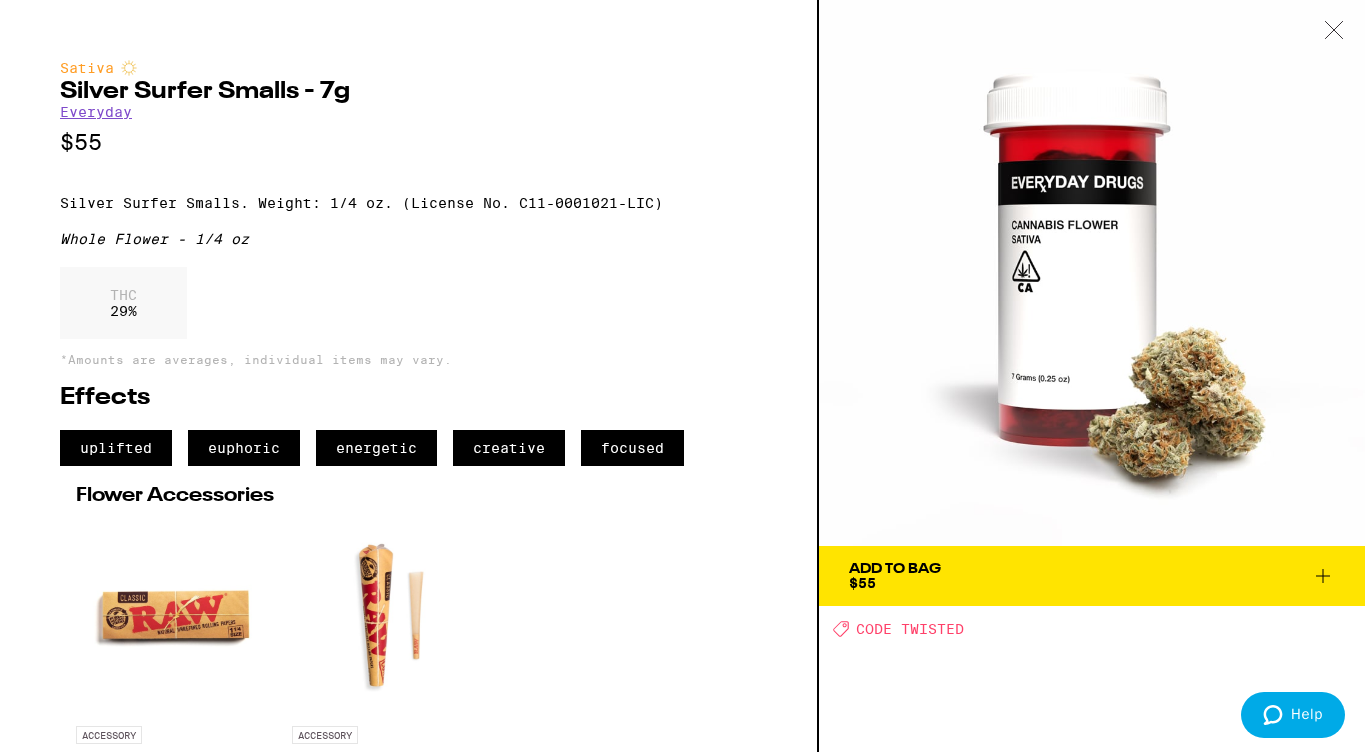 click at bounding box center (1334, 31) 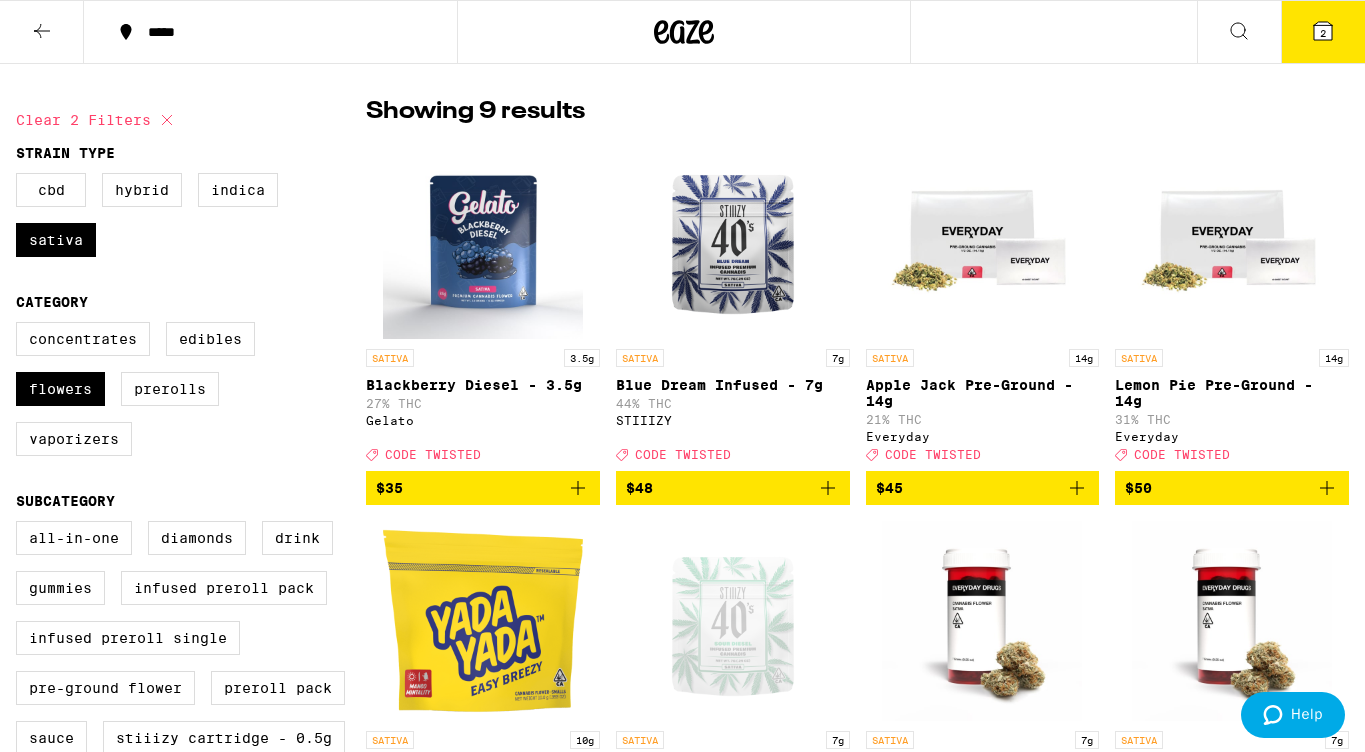 scroll, scrollTop: 145, scrollLeft: 0, axis: vertical 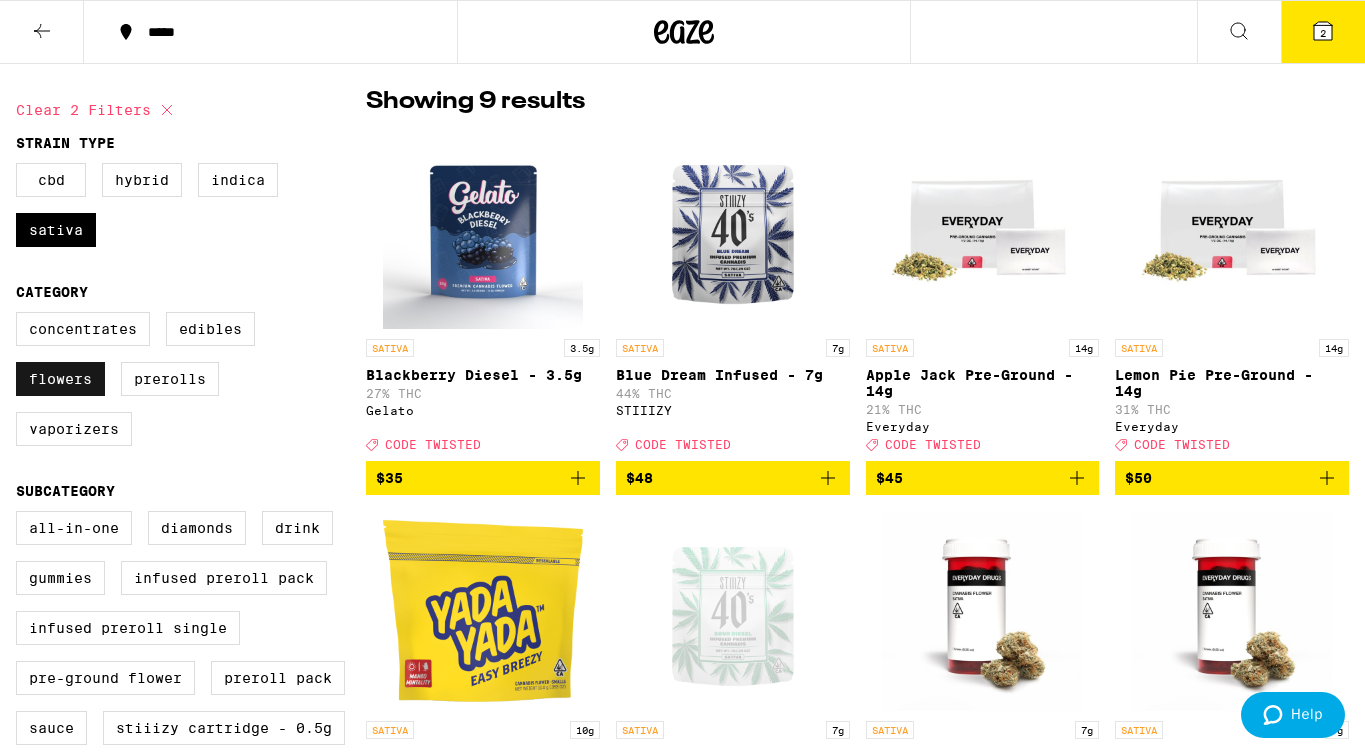 click on "Flowers" at bounding box center (60, 379) 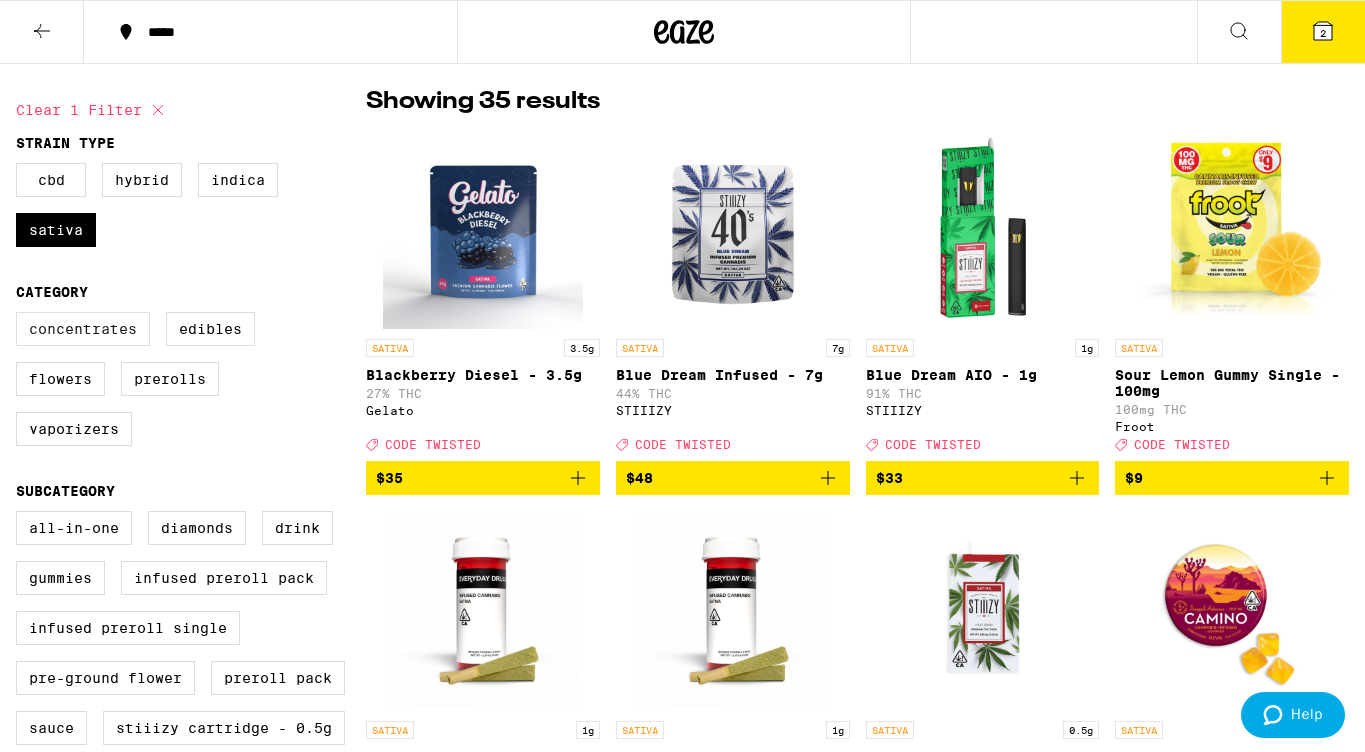 click on "Concentrates" at bounding box center (83, 329) 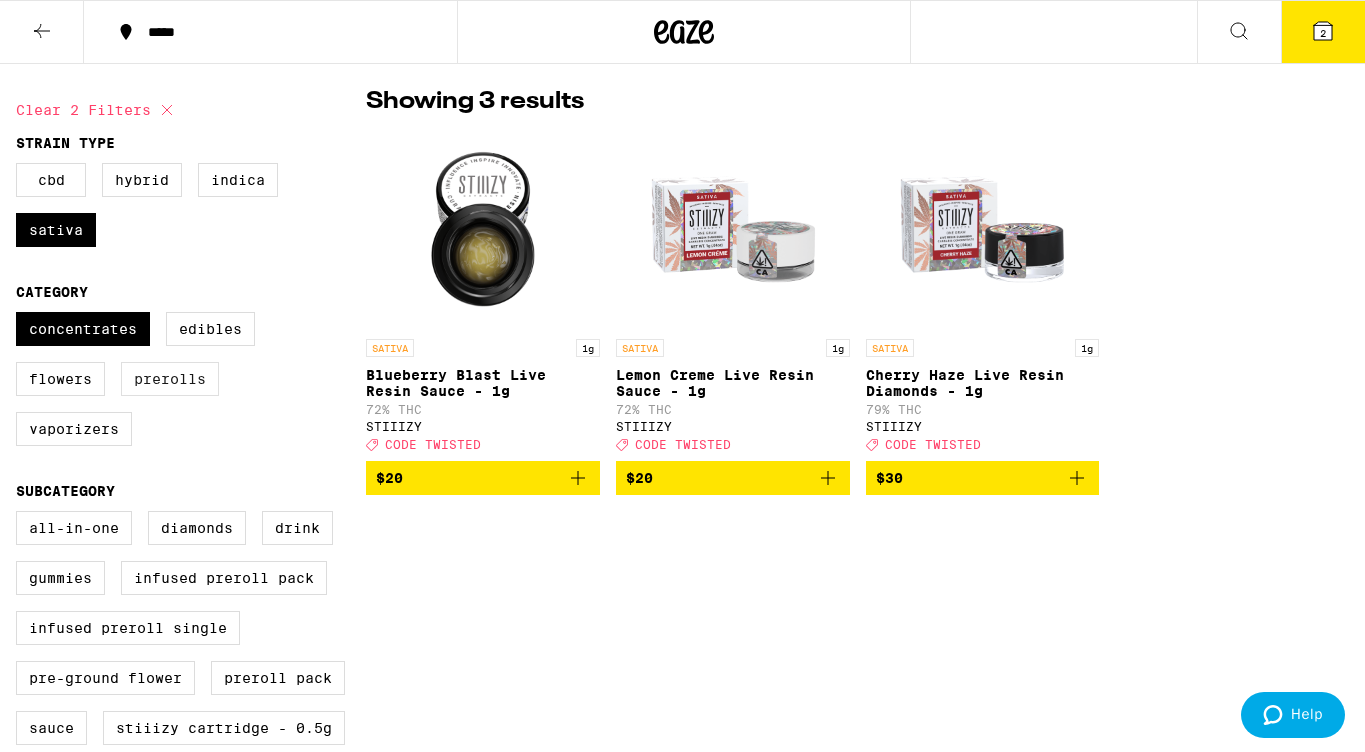 click on "Prerolls" at bounding box center [170, 379] 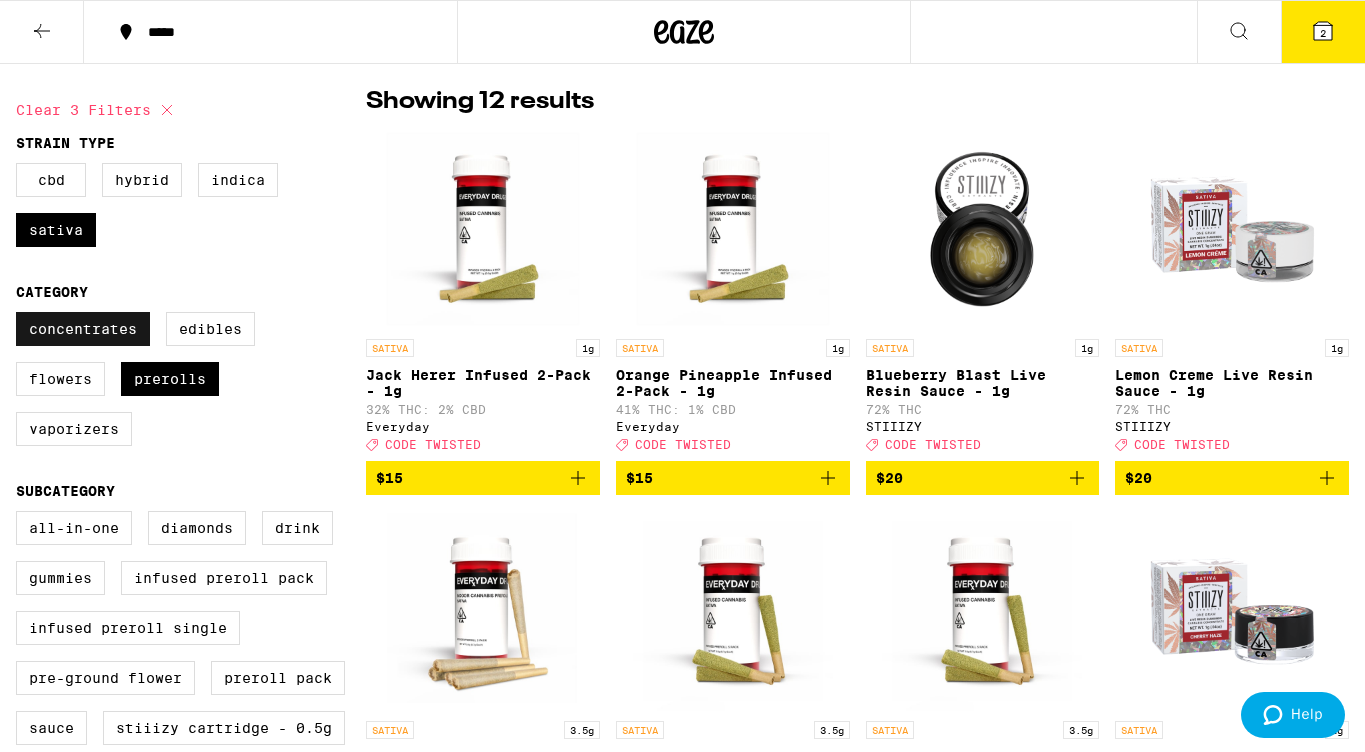 click on "Concentrates" at bounding box center [83, 329] 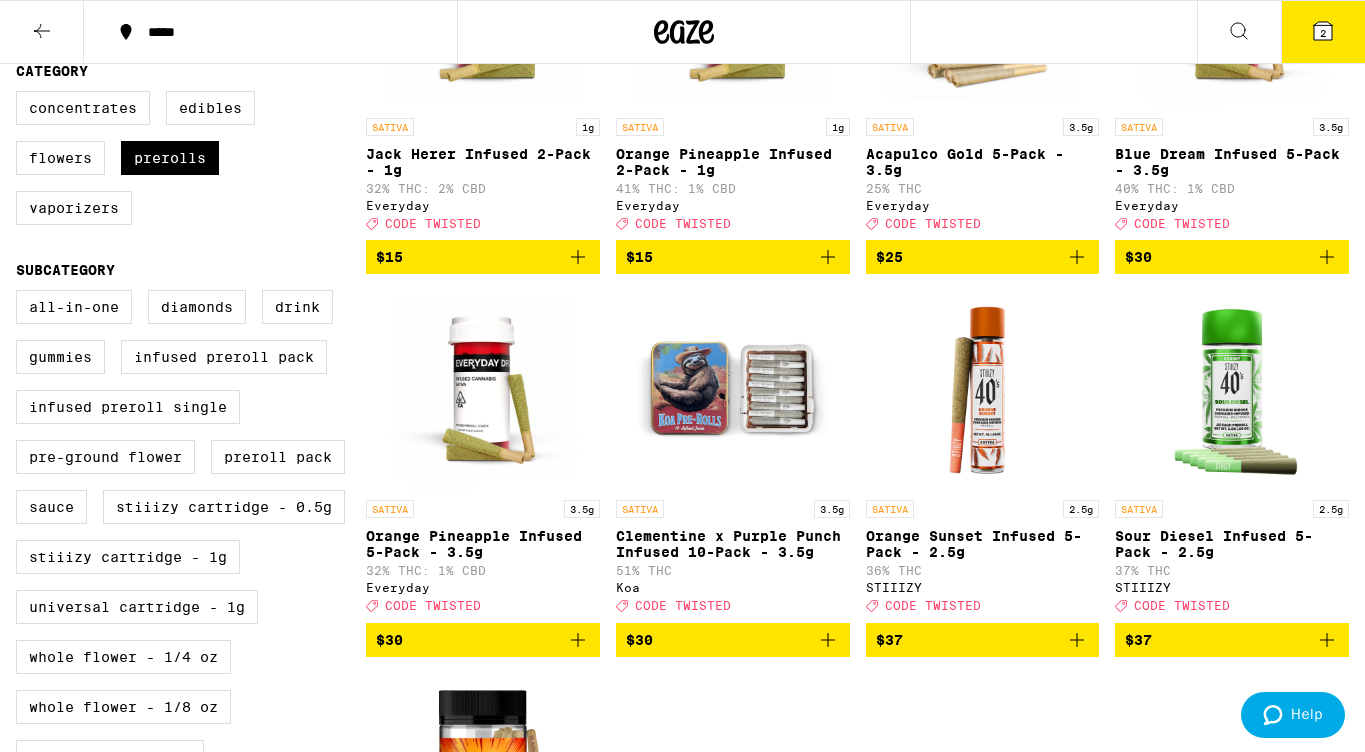 scroll, scrollTop: 350, scrollLeft: 0, axis: vertical 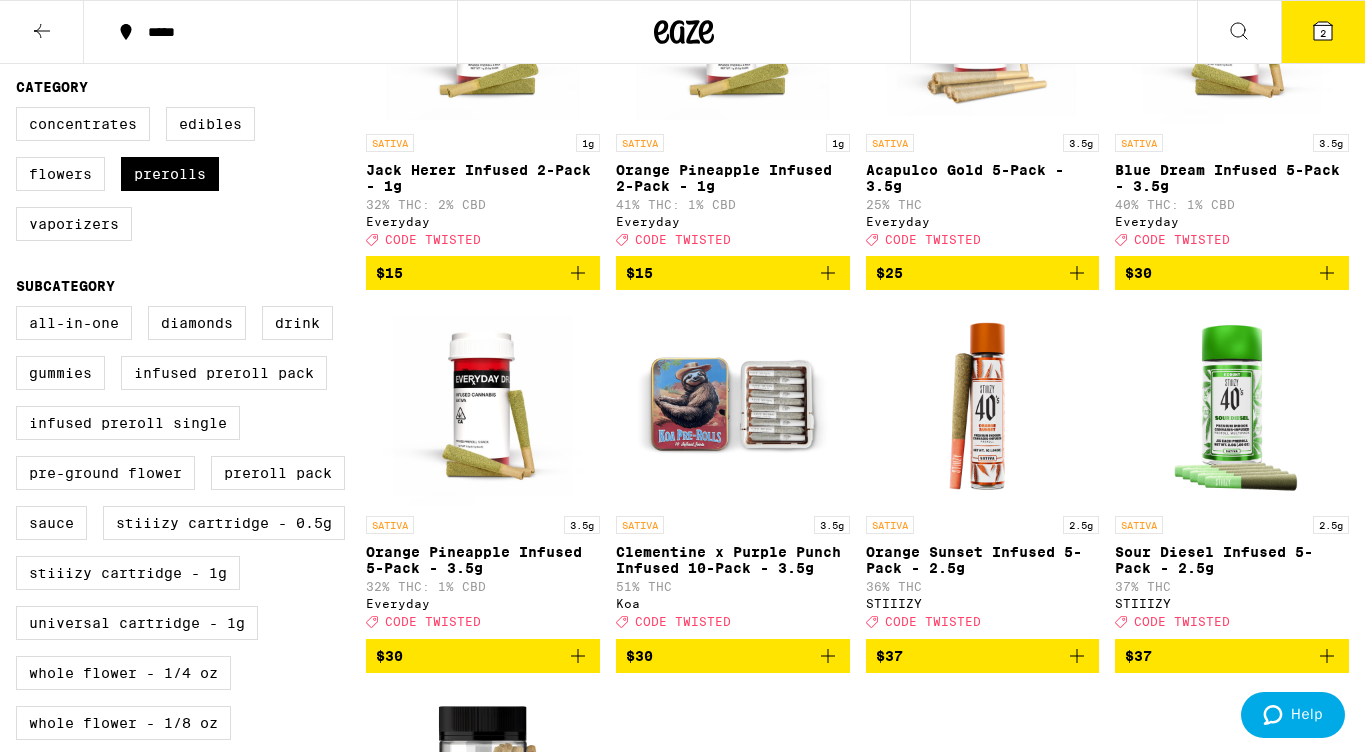 click 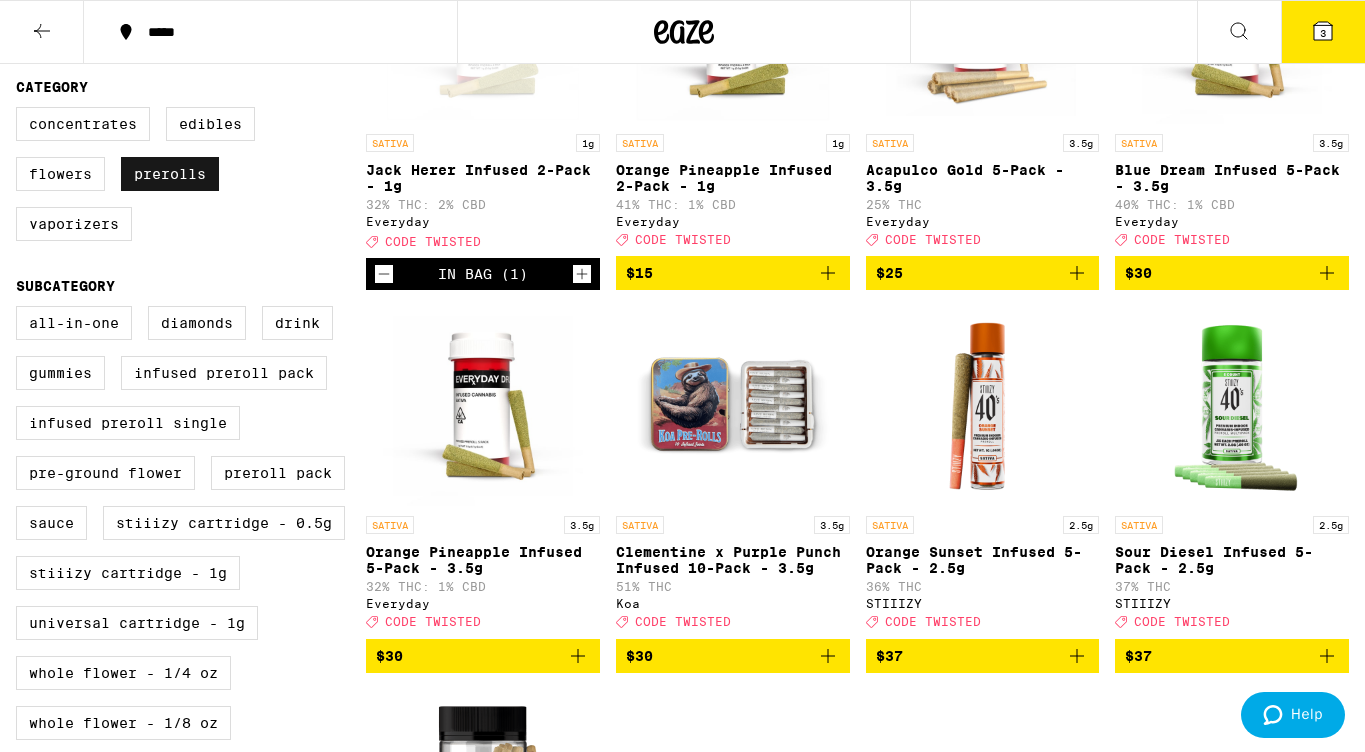 click on "Prerolls" at bounding box center [170, 174] 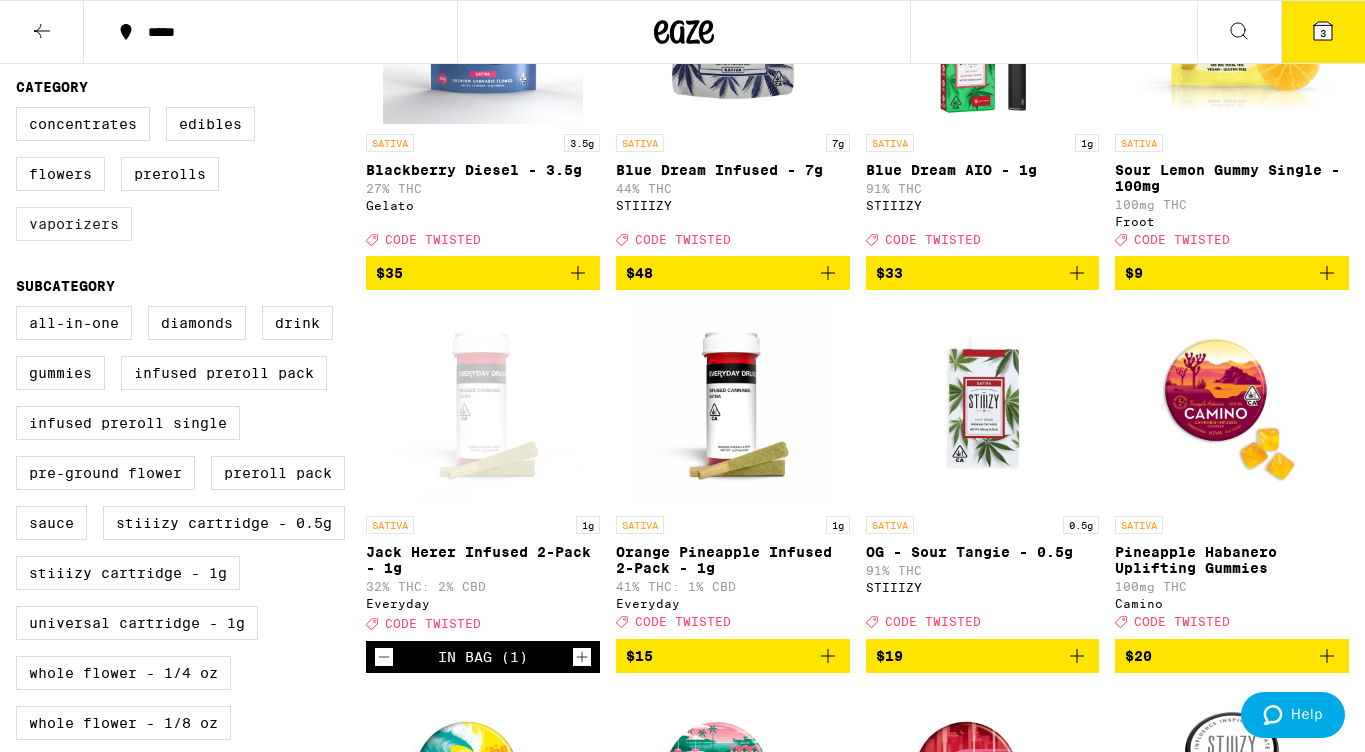 click on "Vaporizers" at bounding box center (74, 224) 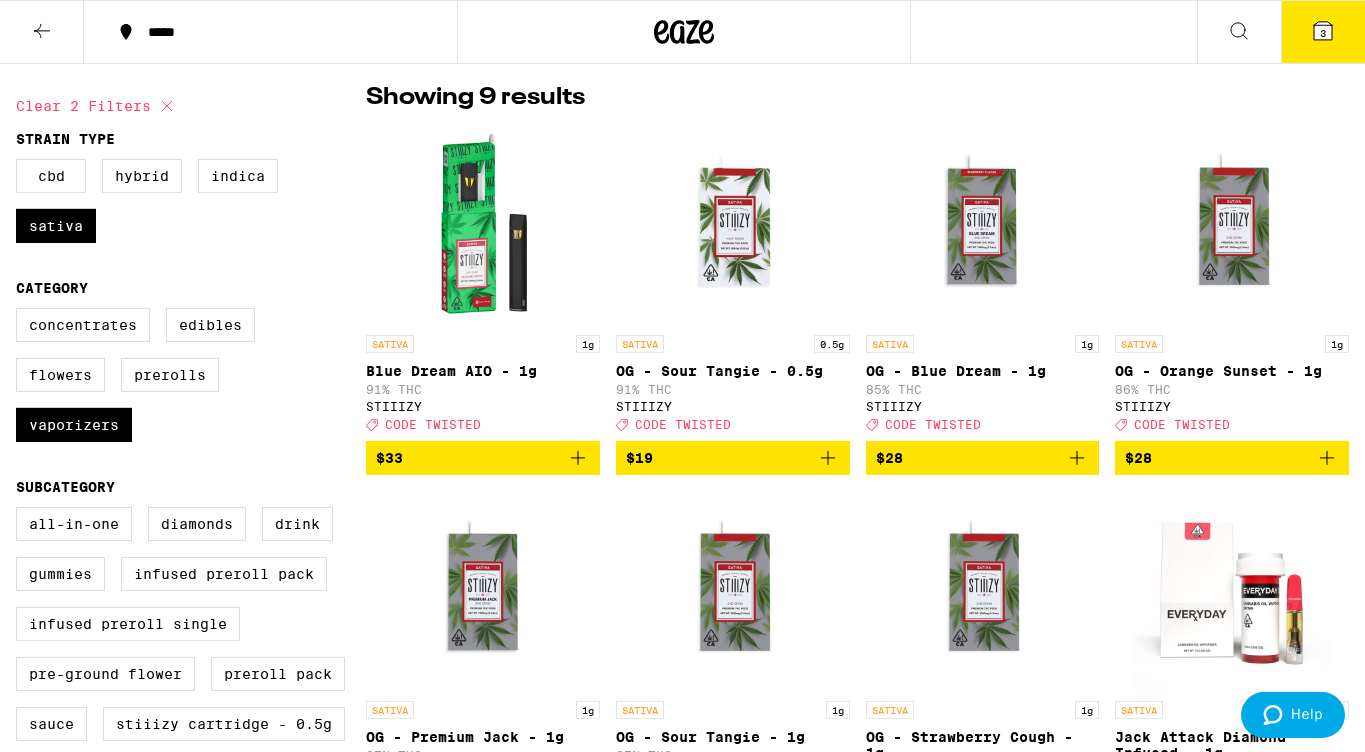 scroll, scrollTop: 101, scrollLeft: 0, axis: vertical 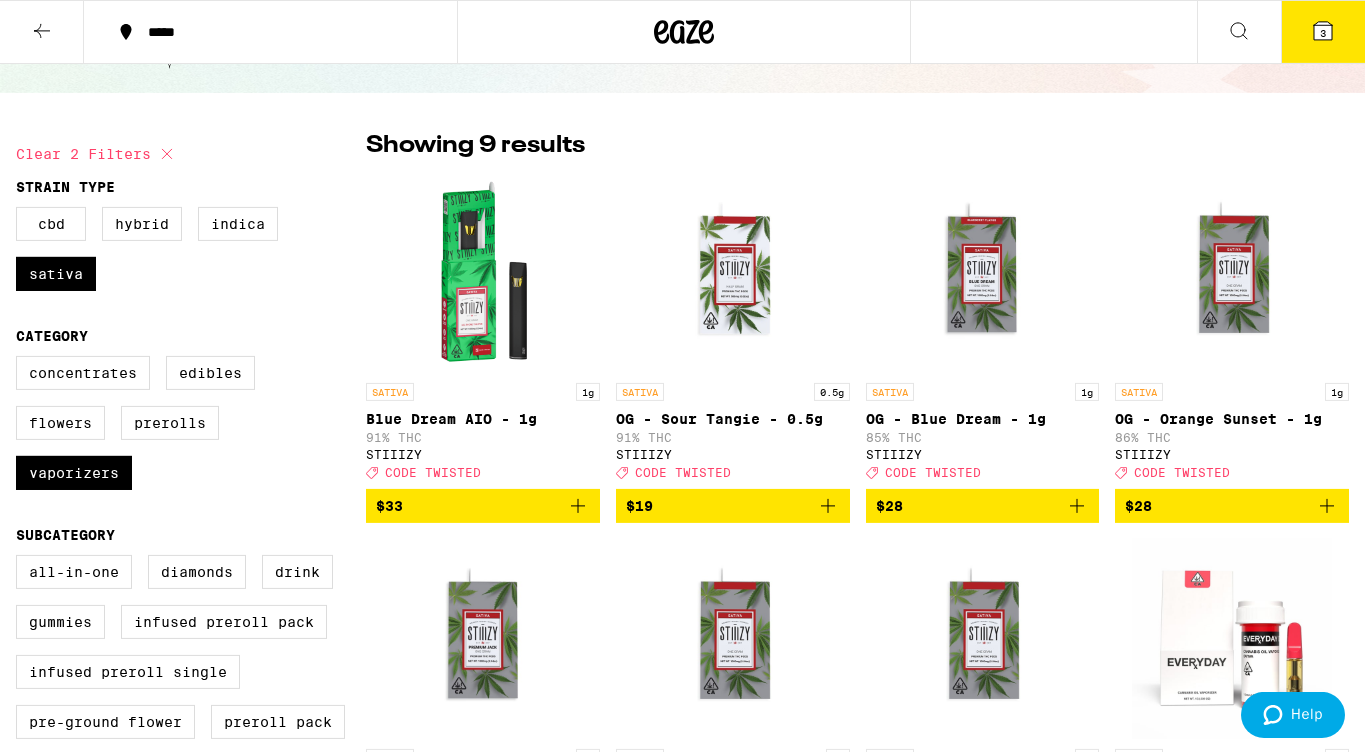 click at bounding box center [483, 273] 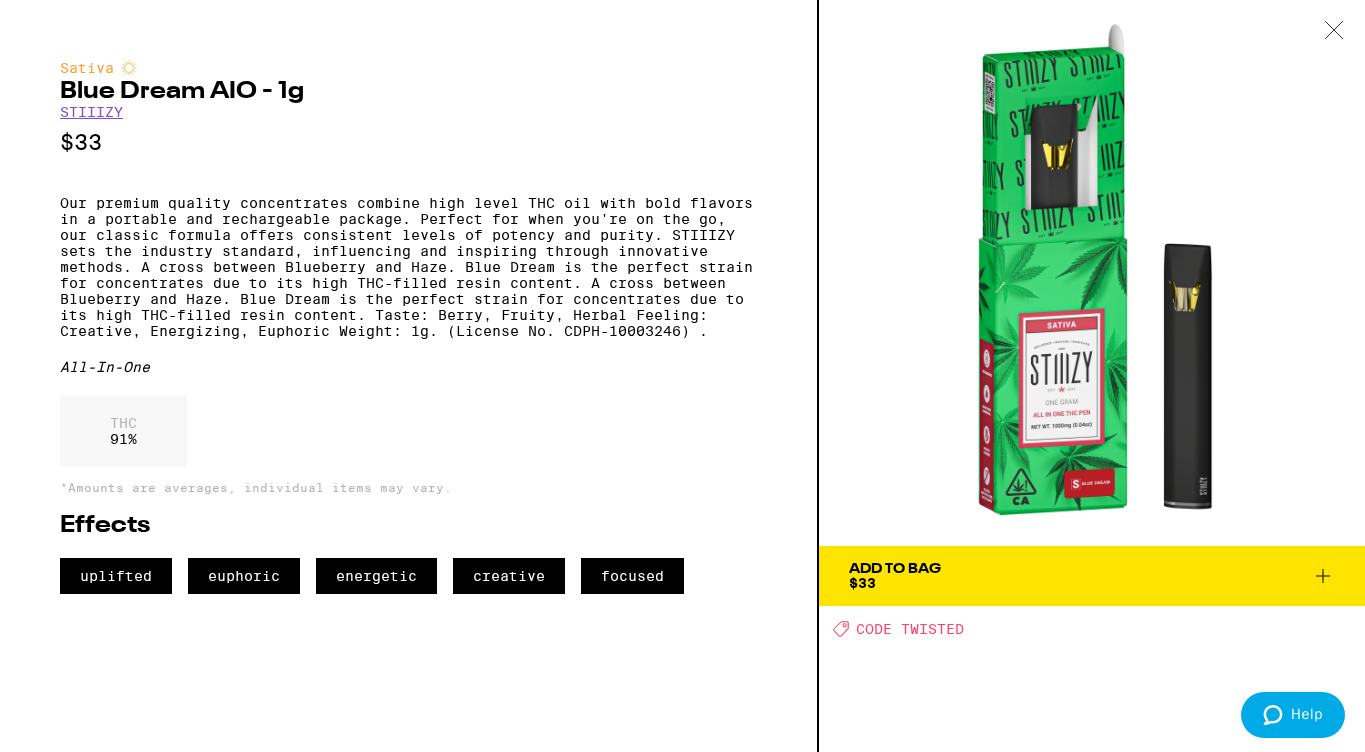 drag, startPoint x: 458, startPoint y: 277, endPoint x: 452, endPoint y: 314, distance: 37.48333 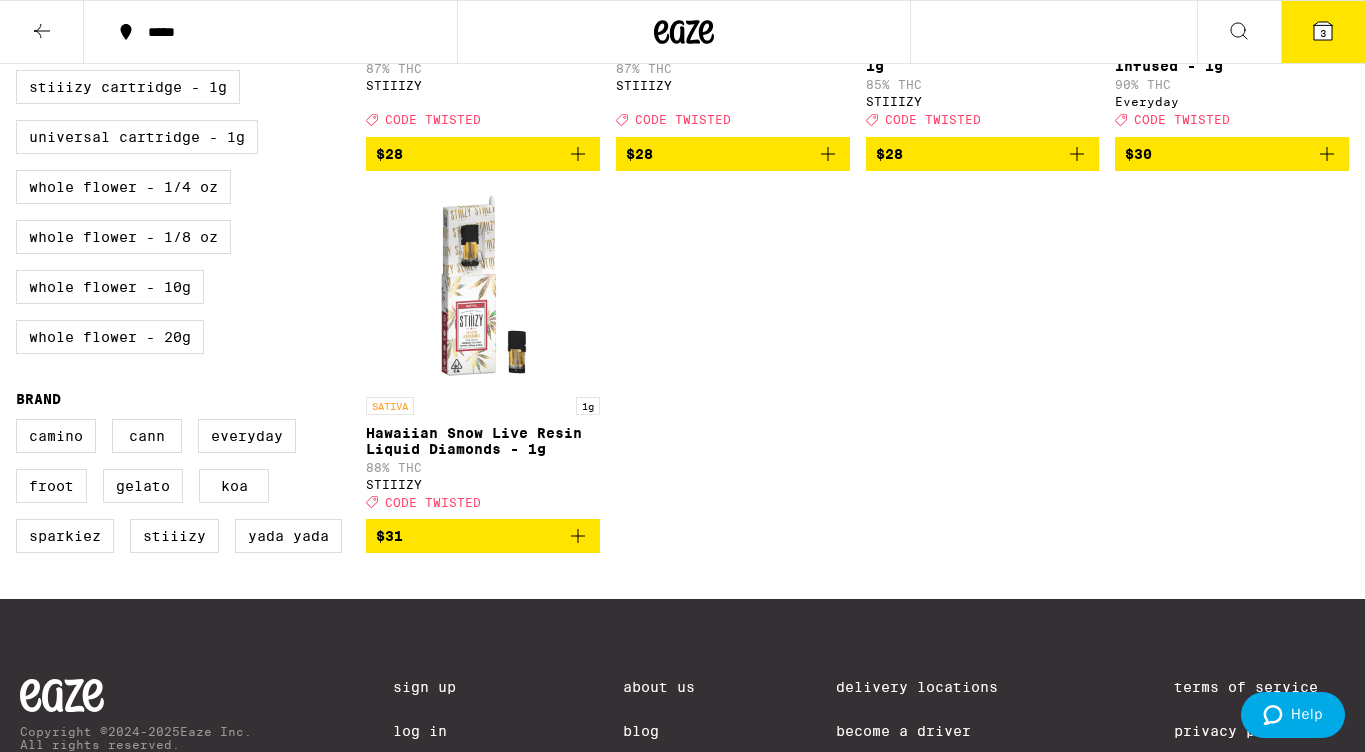 scroll, scrollTop: 926, scrollLeft: 0, axis: vertical 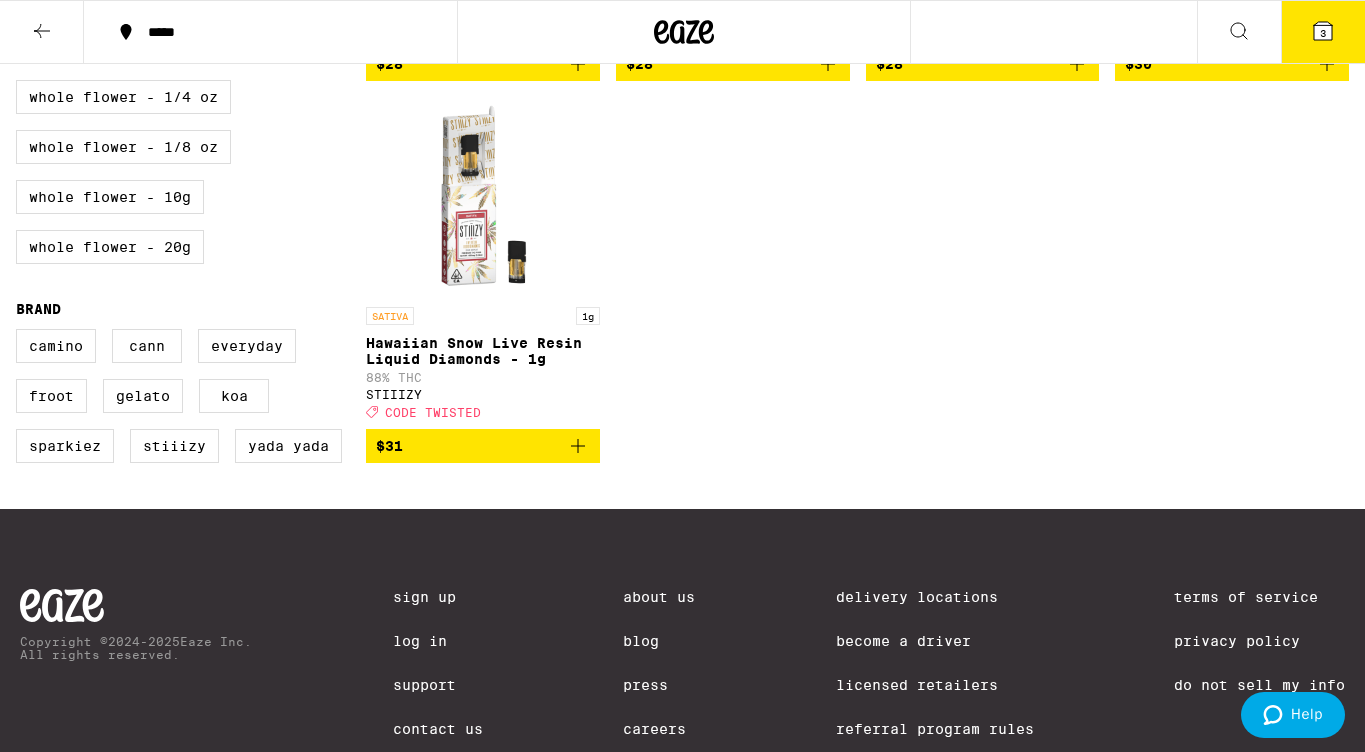click at bounding box center [483, 197] 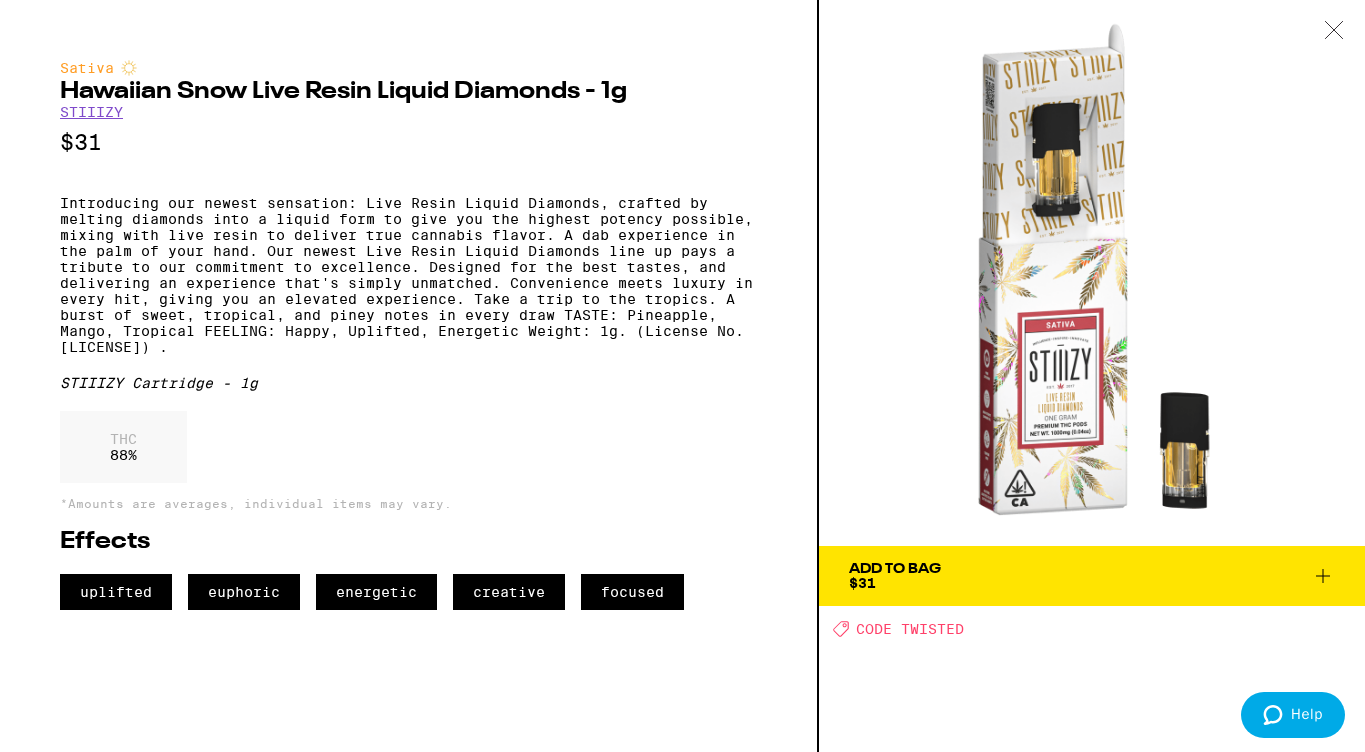 click 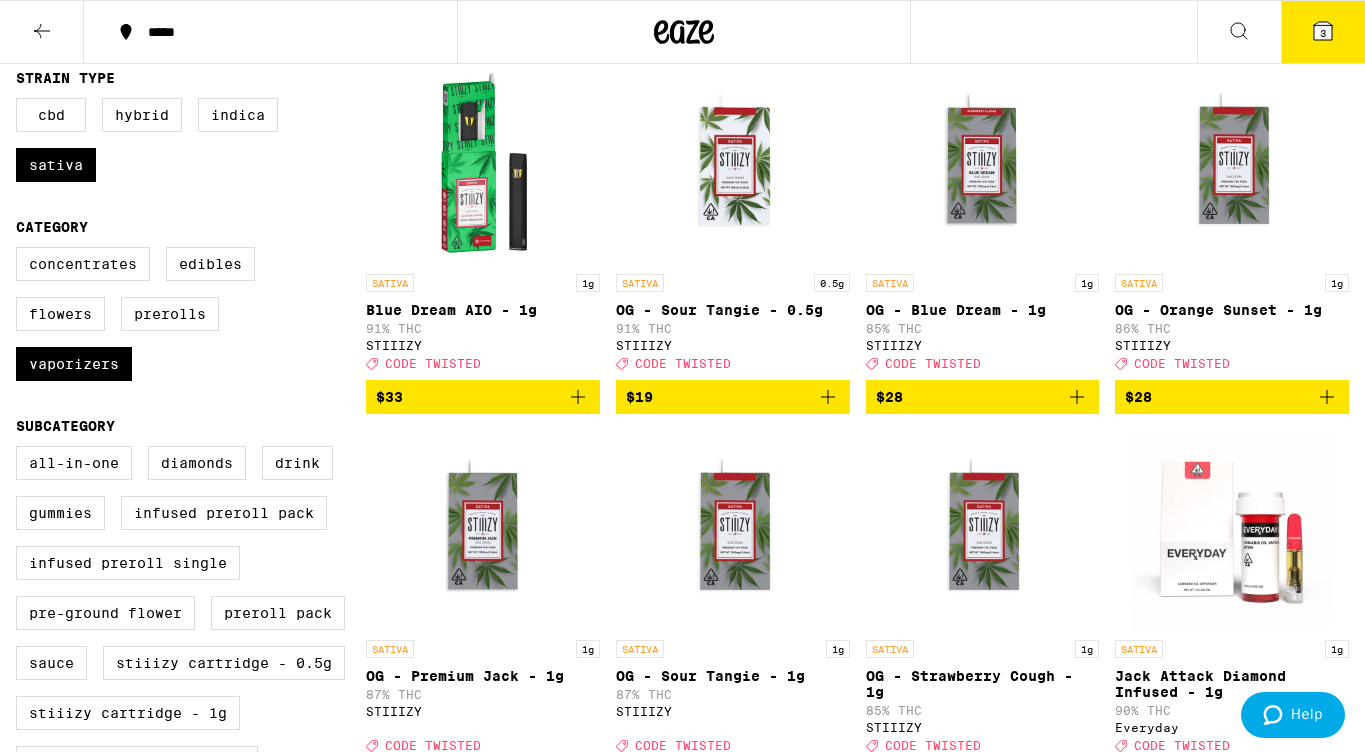 scroll, scrollTop: 144, scrollLeft: 0, axis: vertical 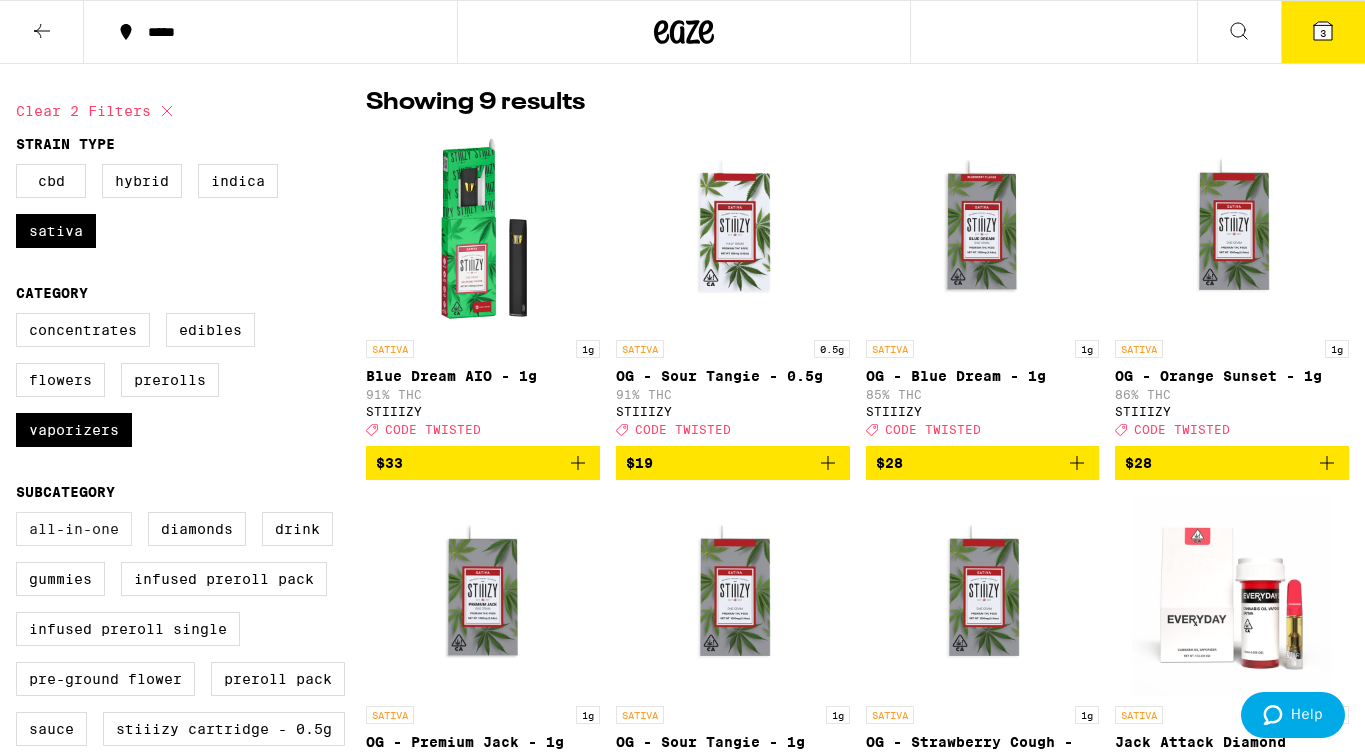 click on "All-In-One" at bounding box center [74, 529] 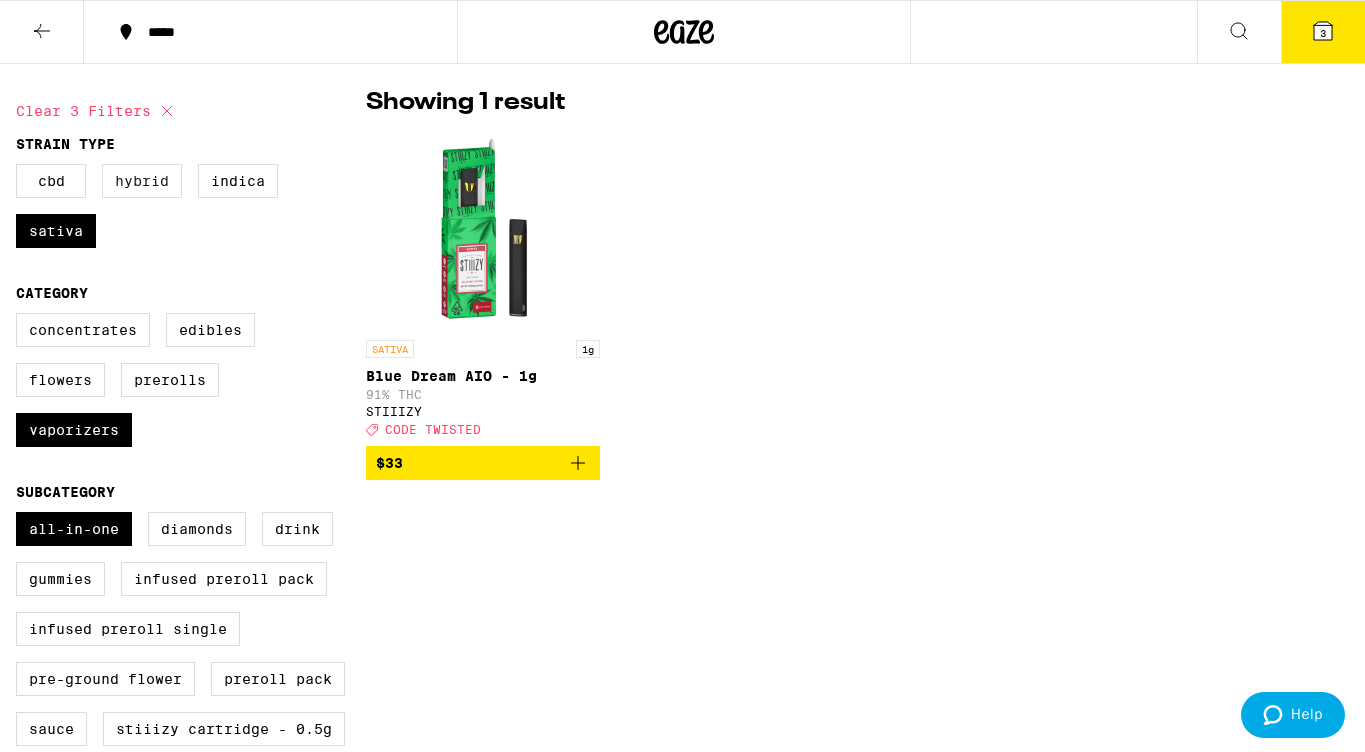 click on "Hybrid" at bounding box center (142, 181) 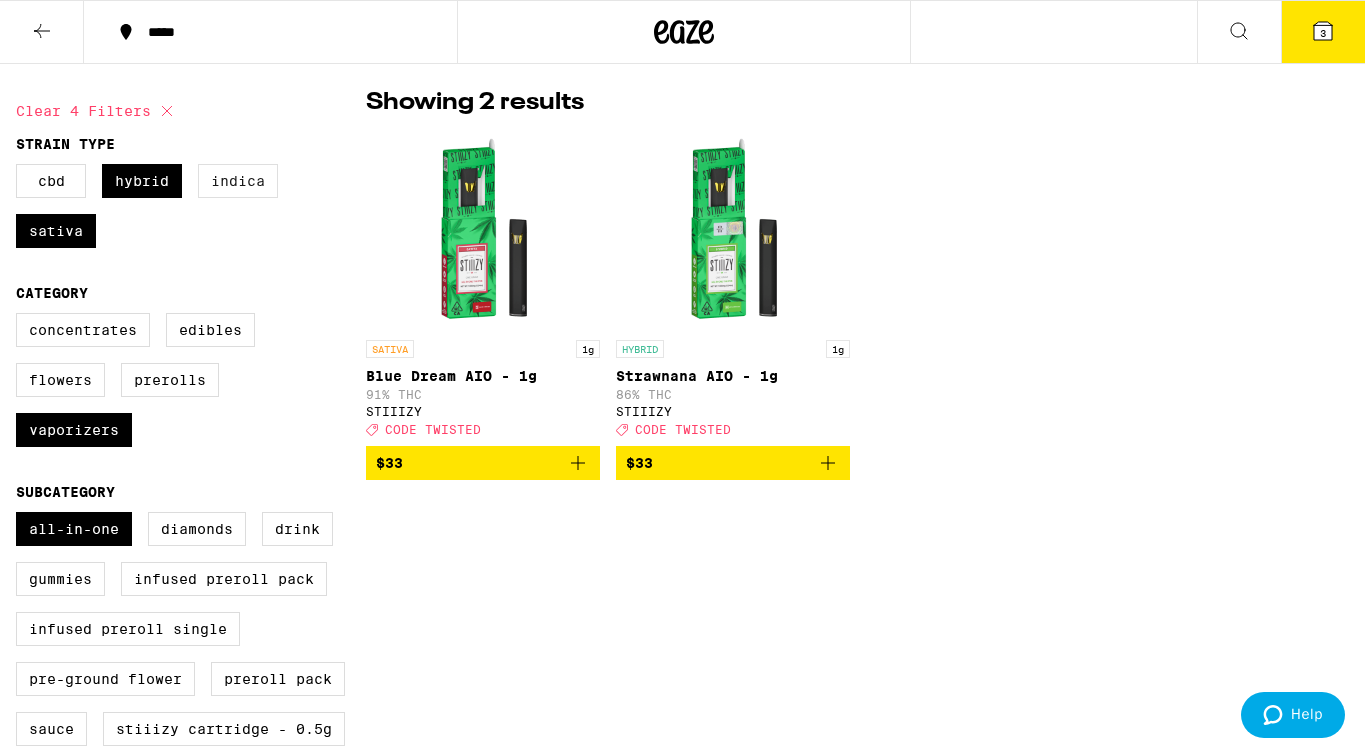 click on "Indica" at bounding box center (238, 181) 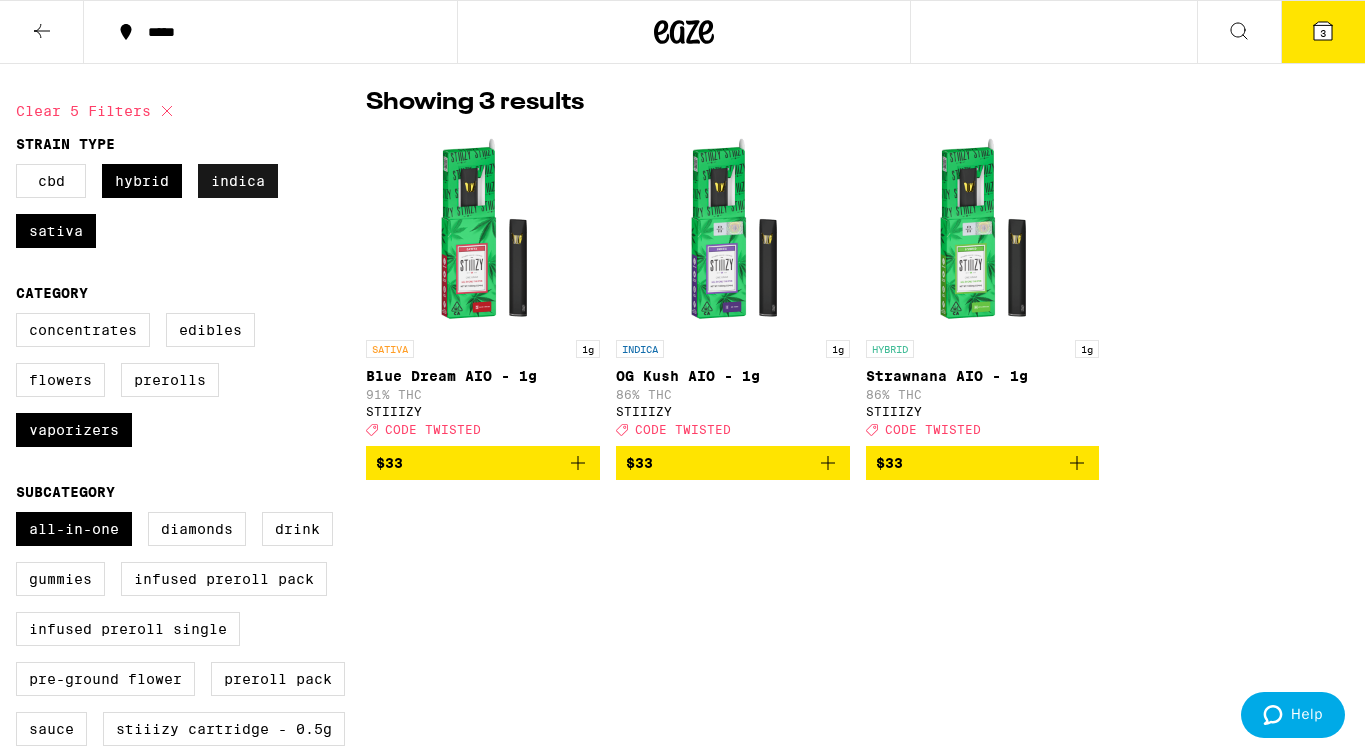 click on "Indica" at bounding box center (238, 181) 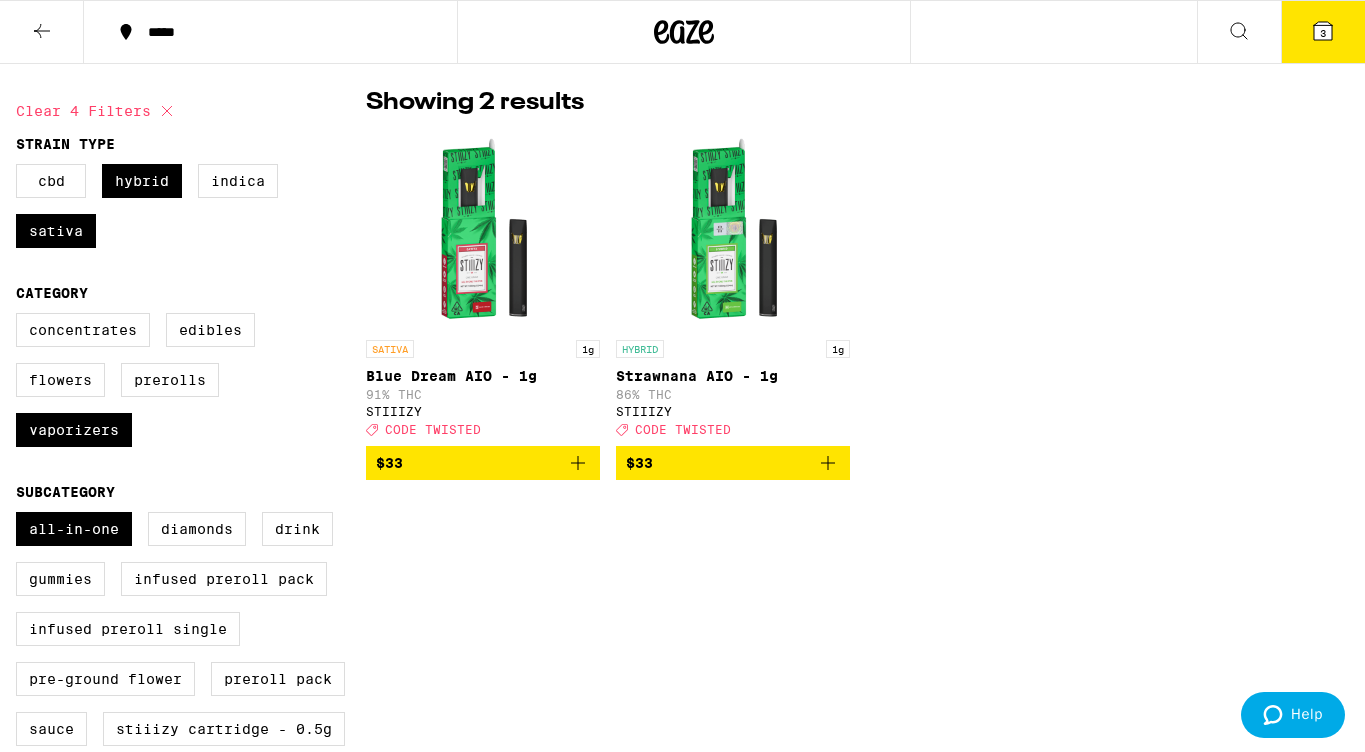 click at bounding box center (733, 230) 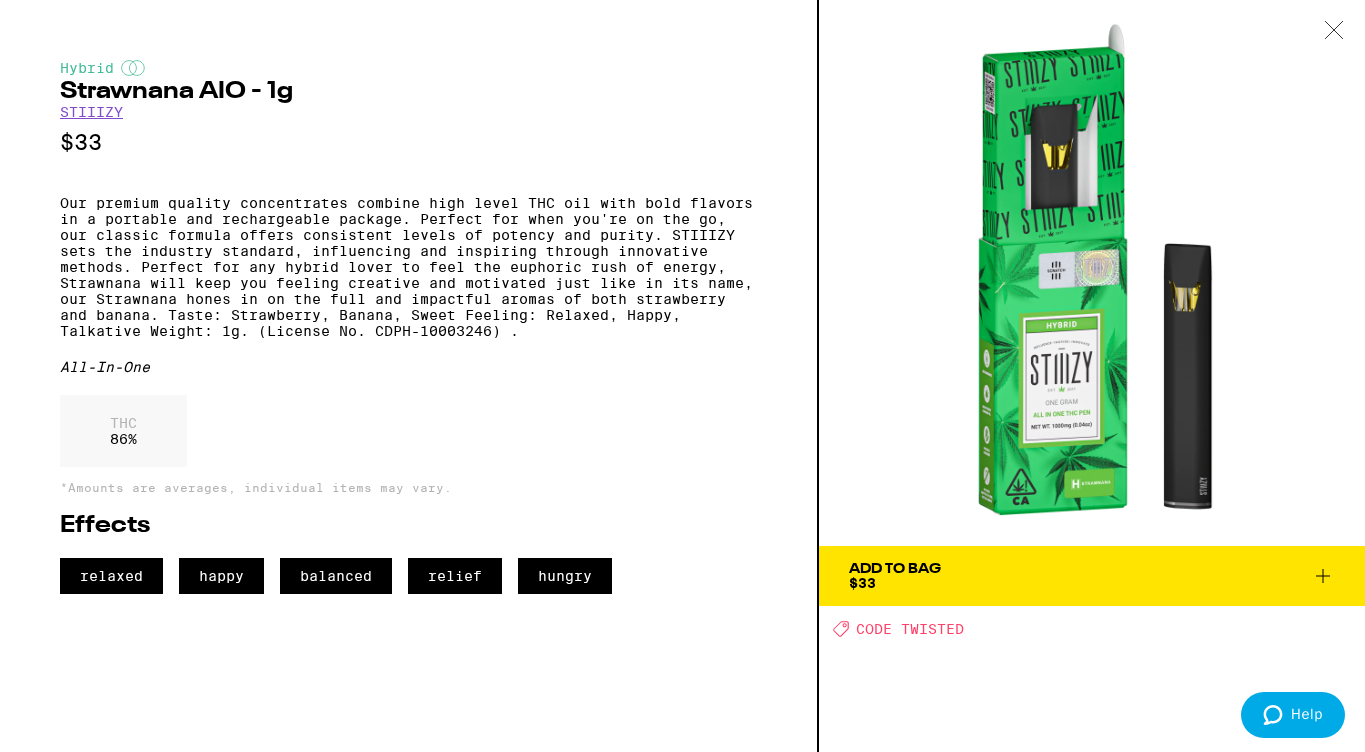 click at bounding box center [1334, 31] 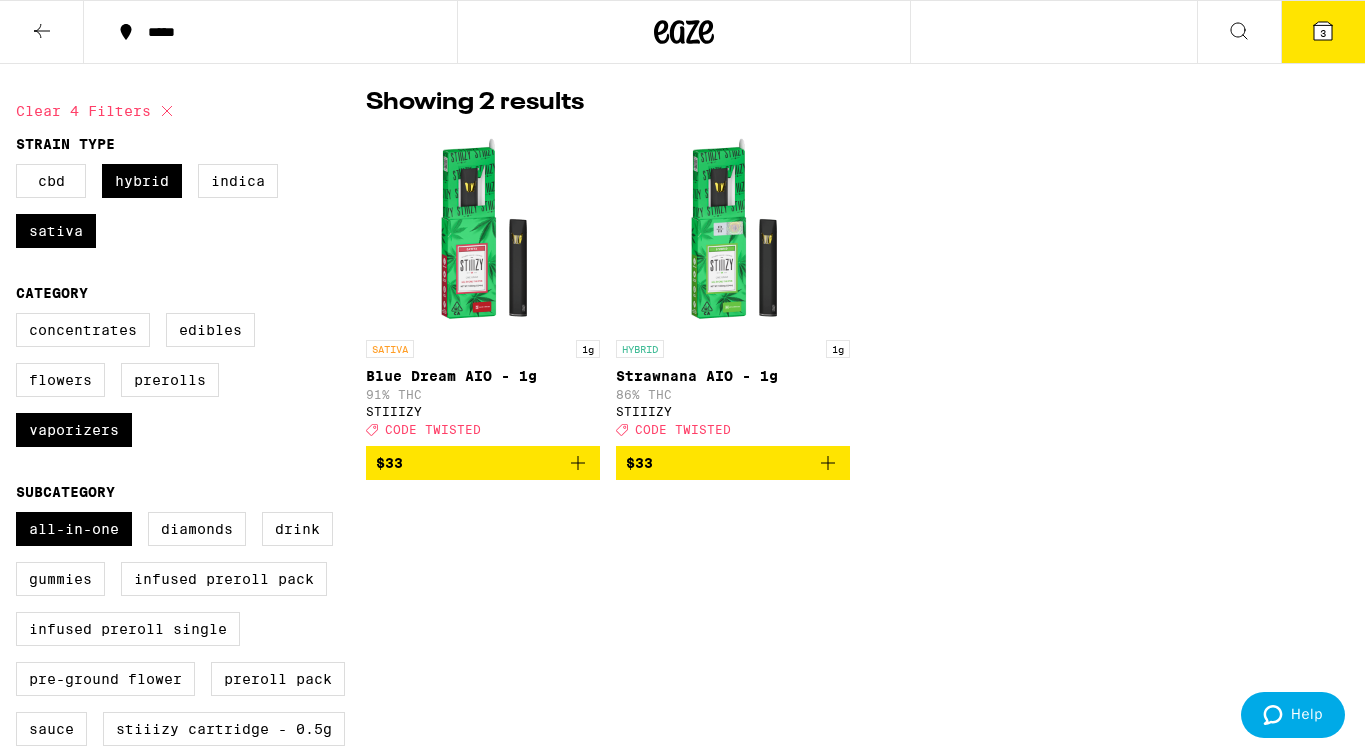 click at bounding box center [483, 230] 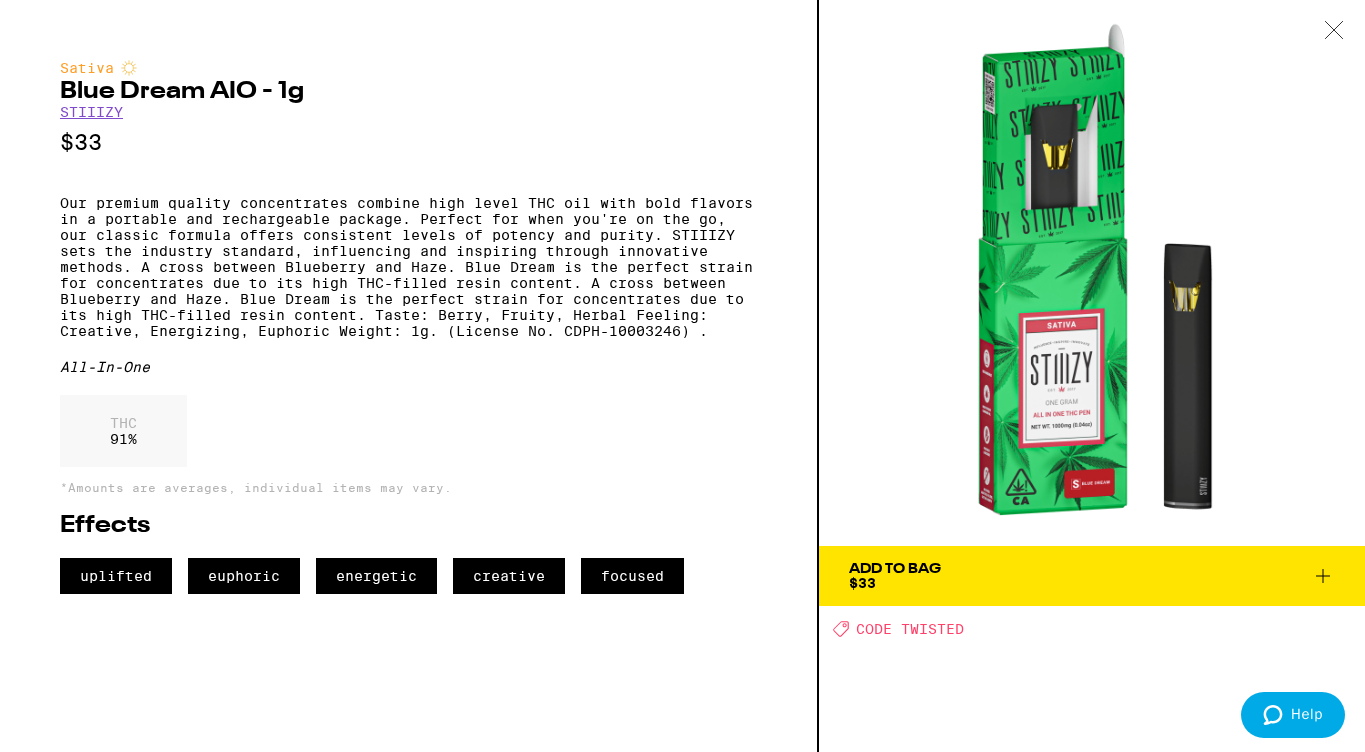 click 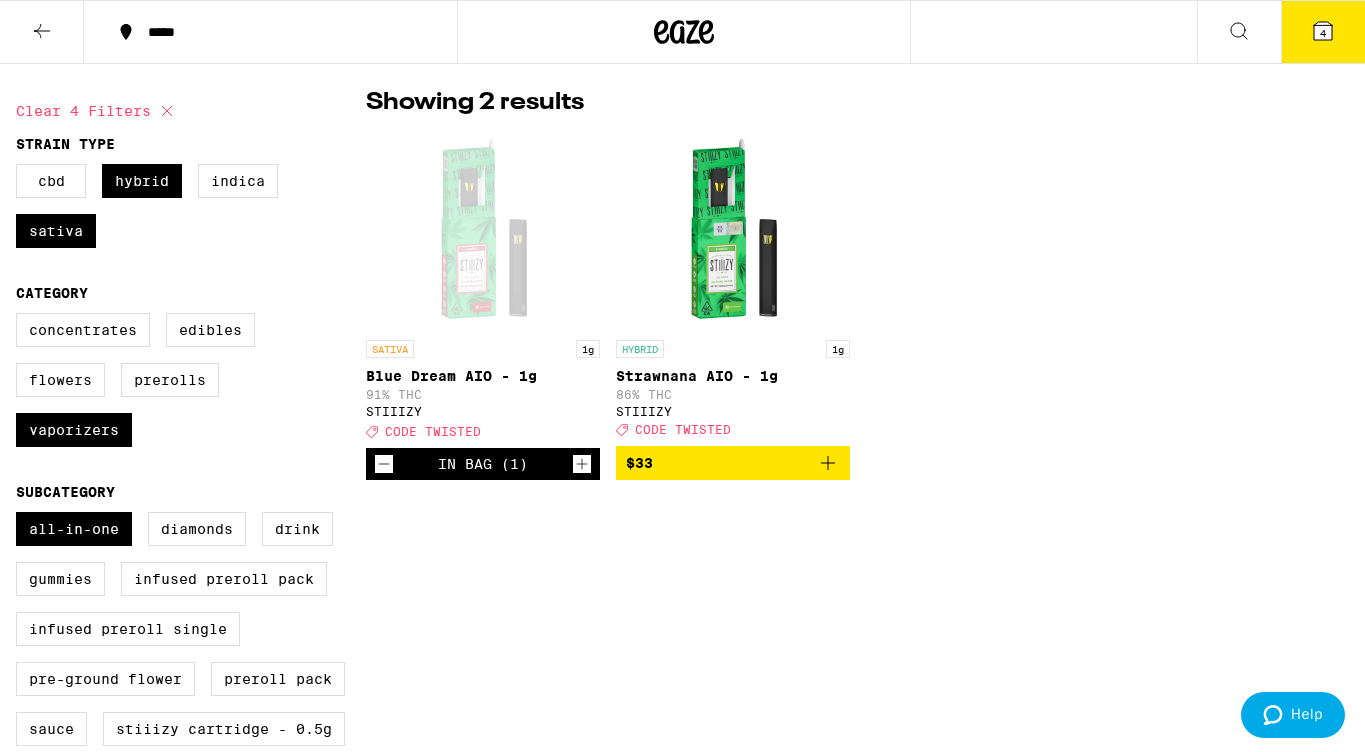 click 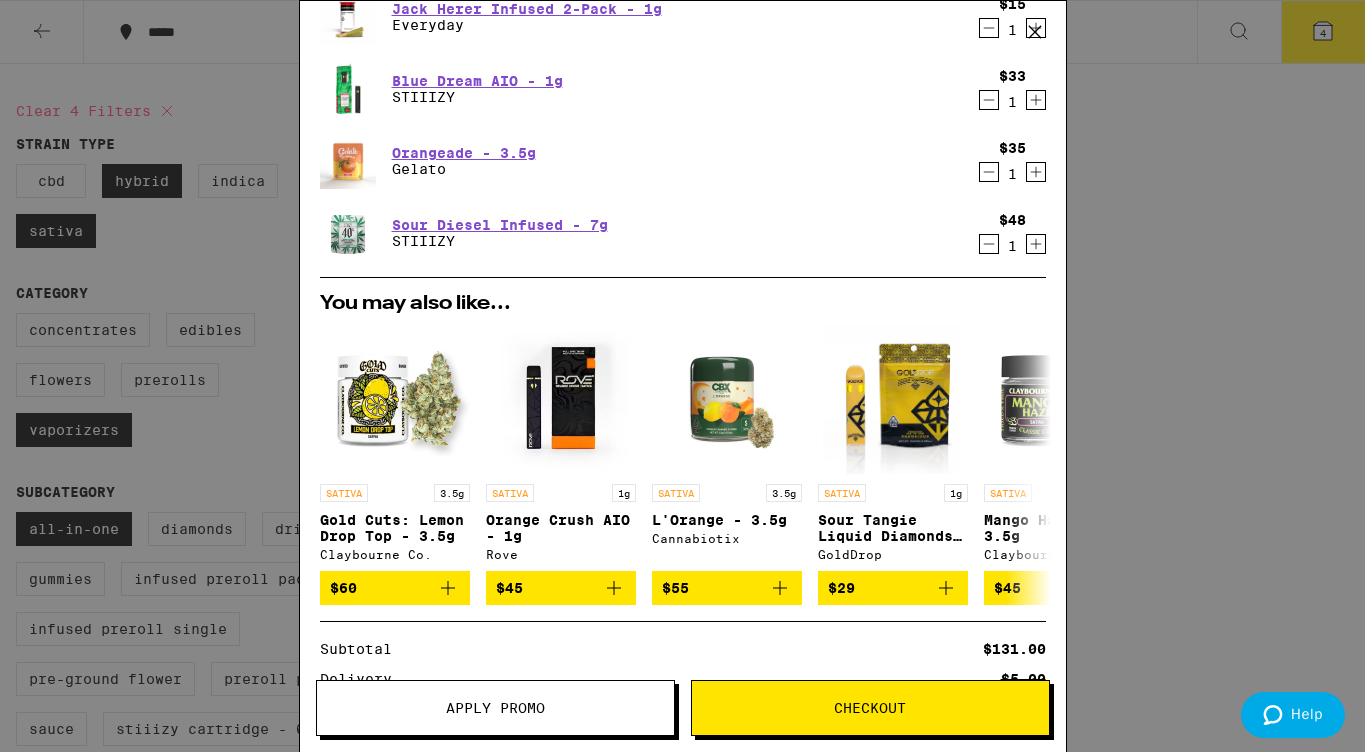 scroll, scrollTop: 328, scrollLeft: 0, axis: vertical 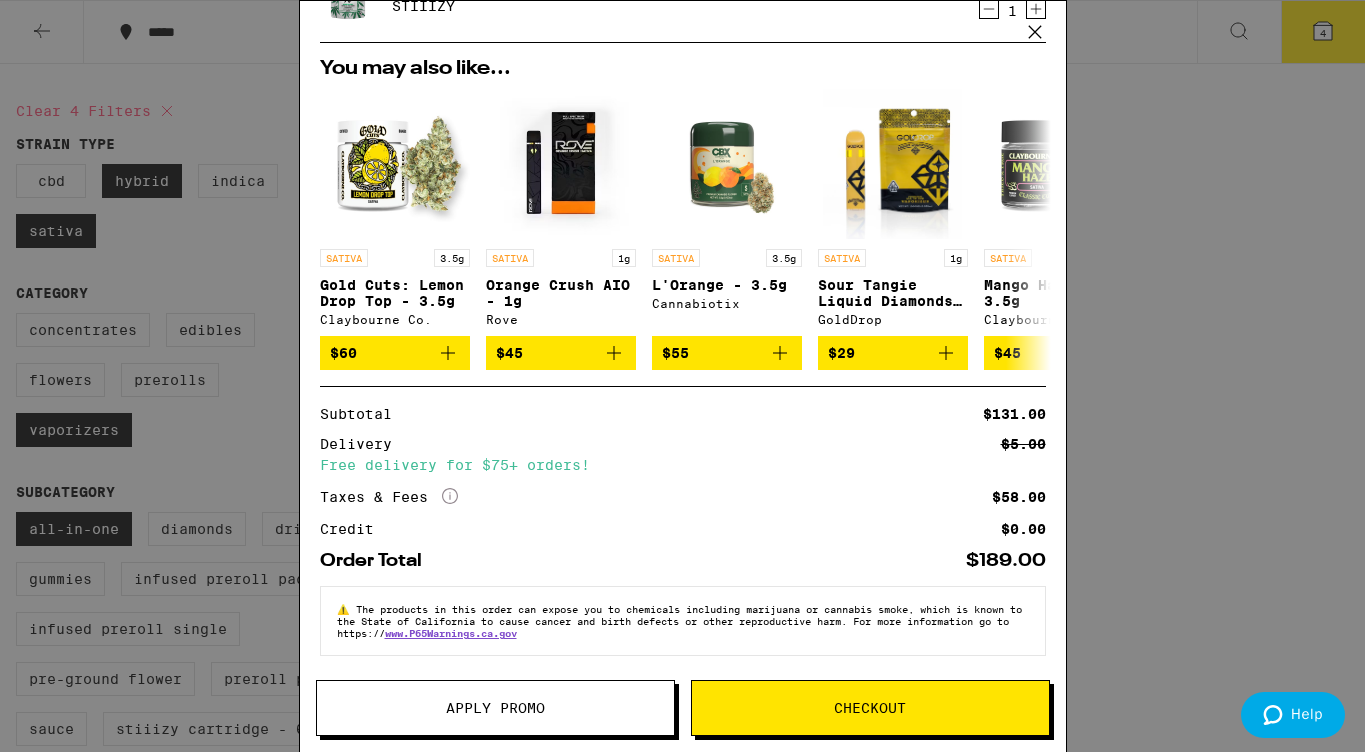 click on "Apply Promo" at bounding box center [495, 708] 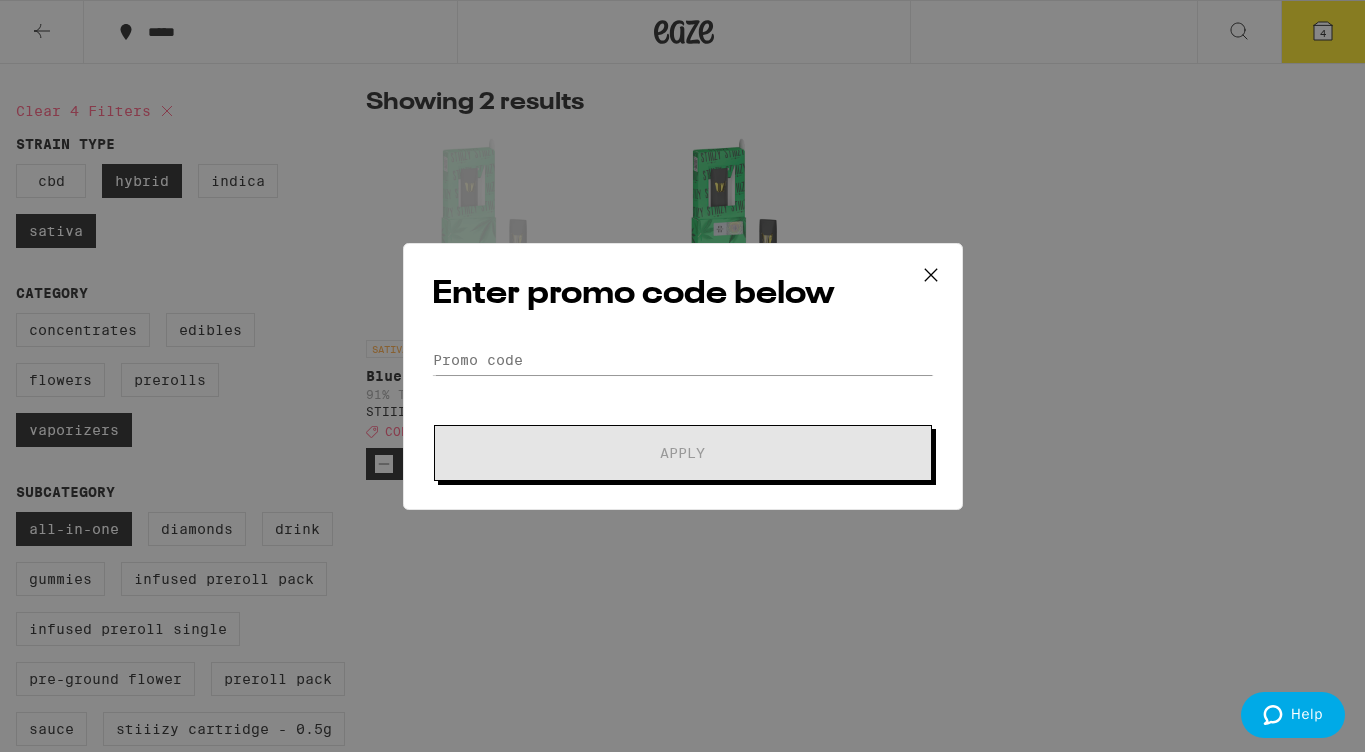 scroll, scrollTop: 328, scrollLeft: 0, axis: vertical 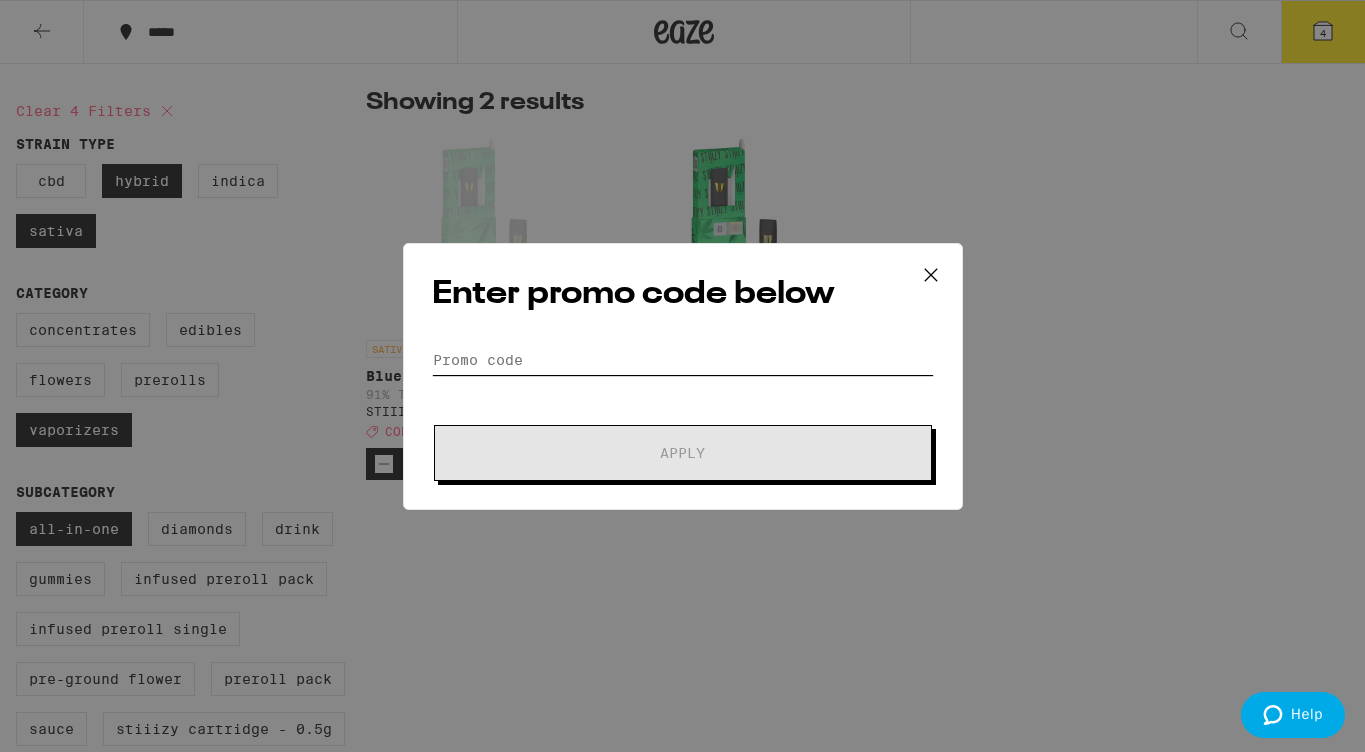 click on "Promo Code" at bounding box center (683, 360) 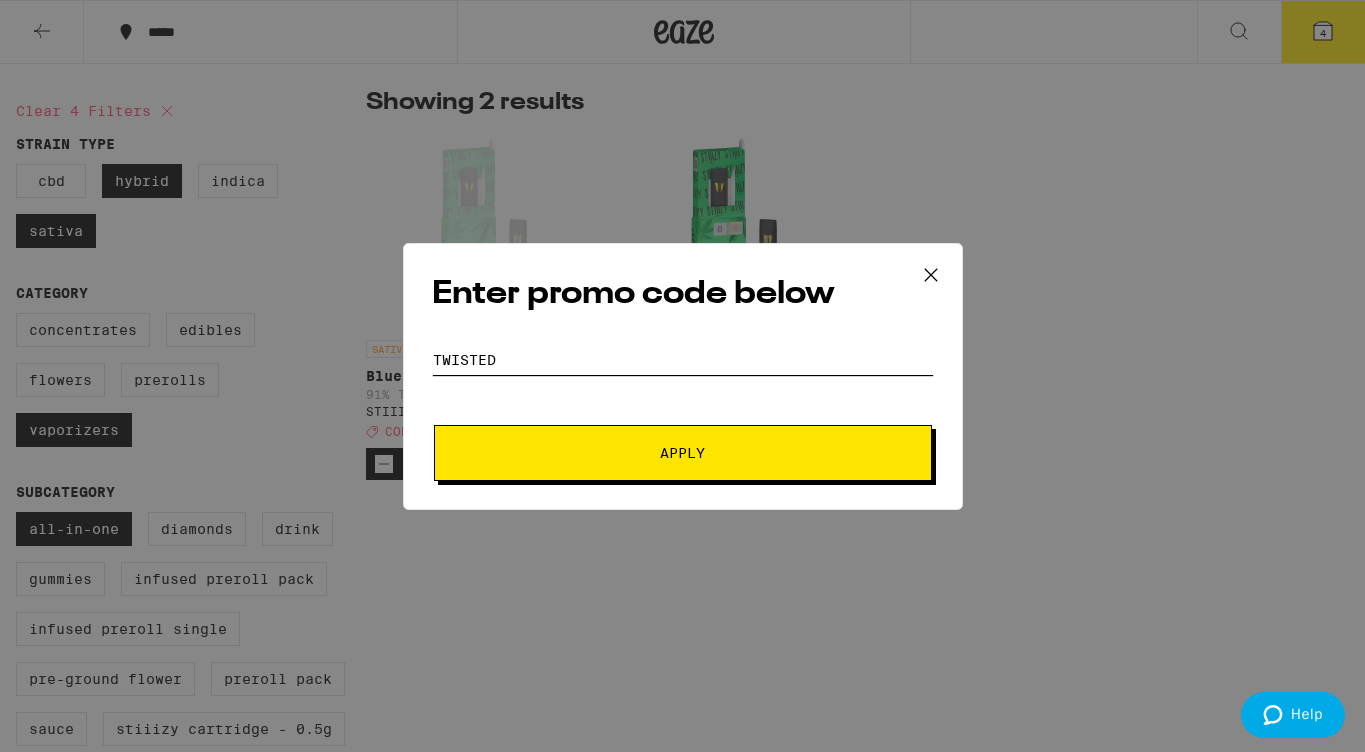 type on "TWISTED" 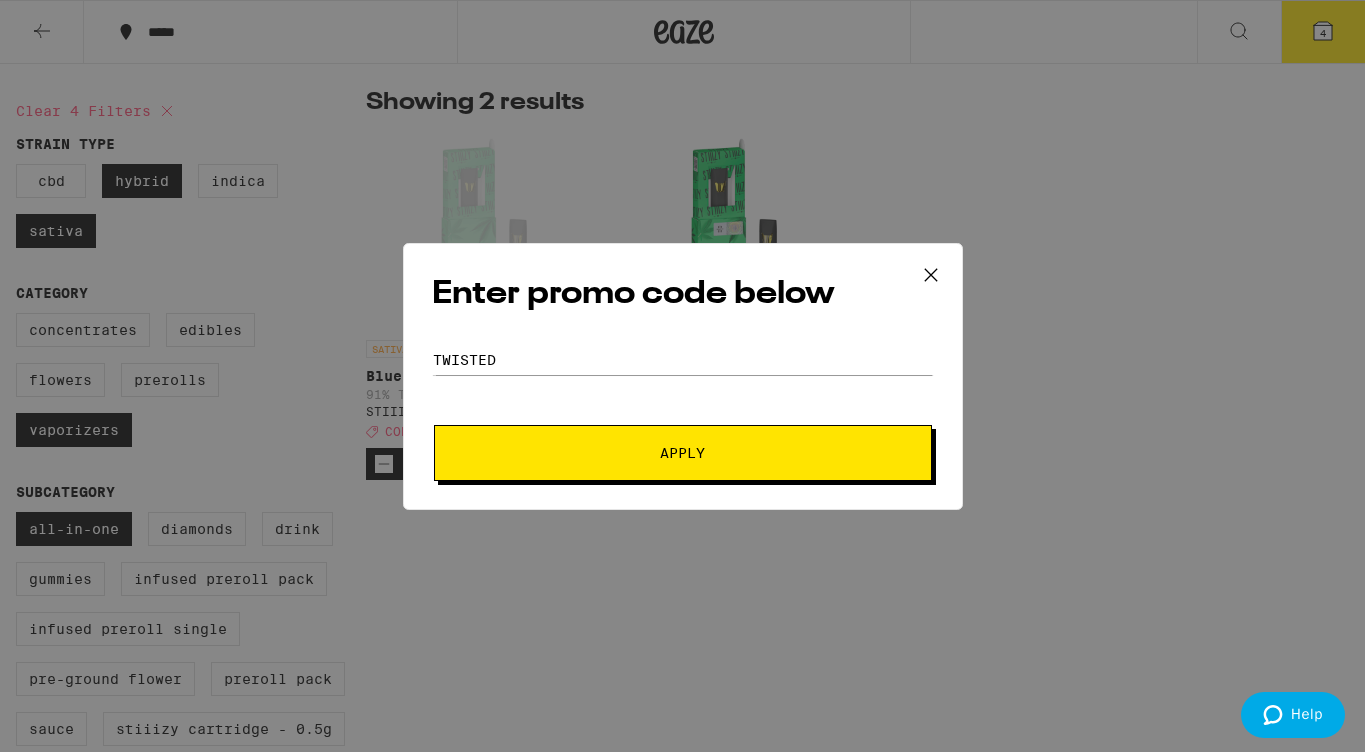 click on "Apply" at bounding box center [683, 453] 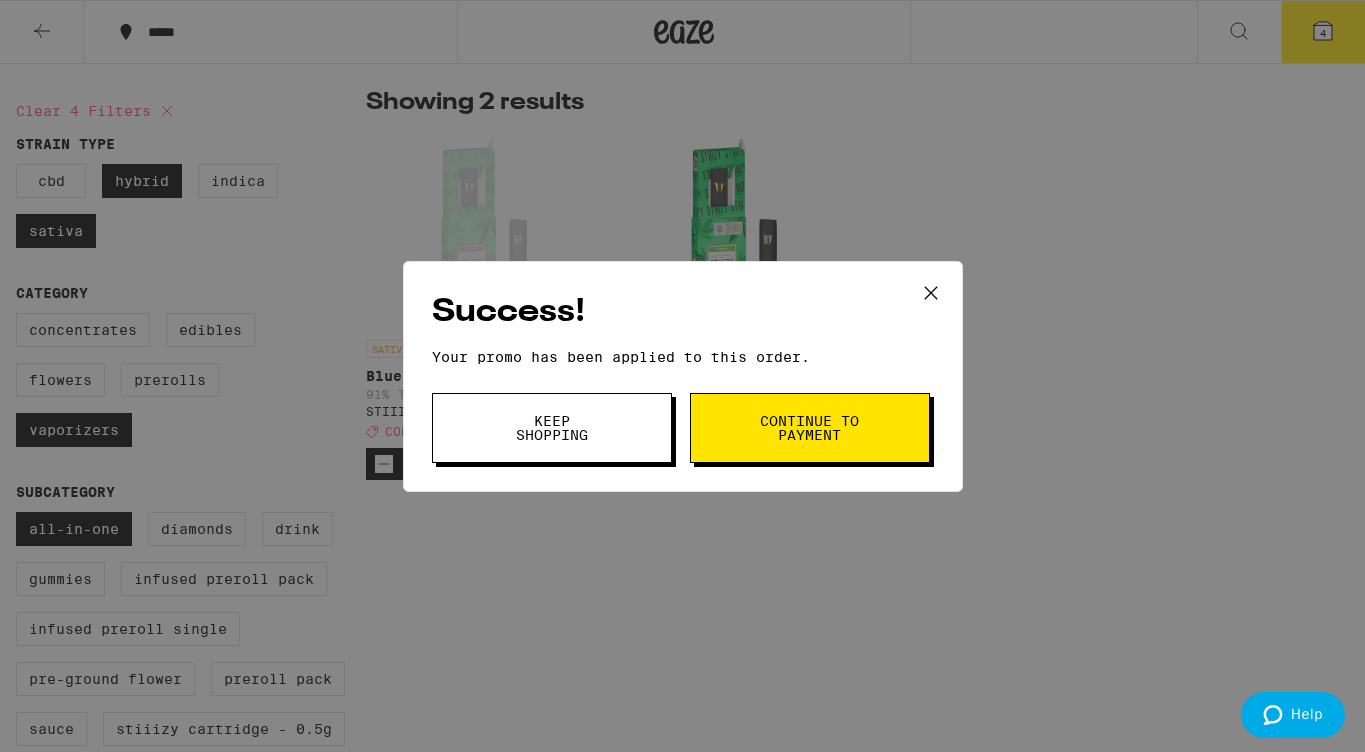 click on "Continue to payment" at bounding box center [810, 428] 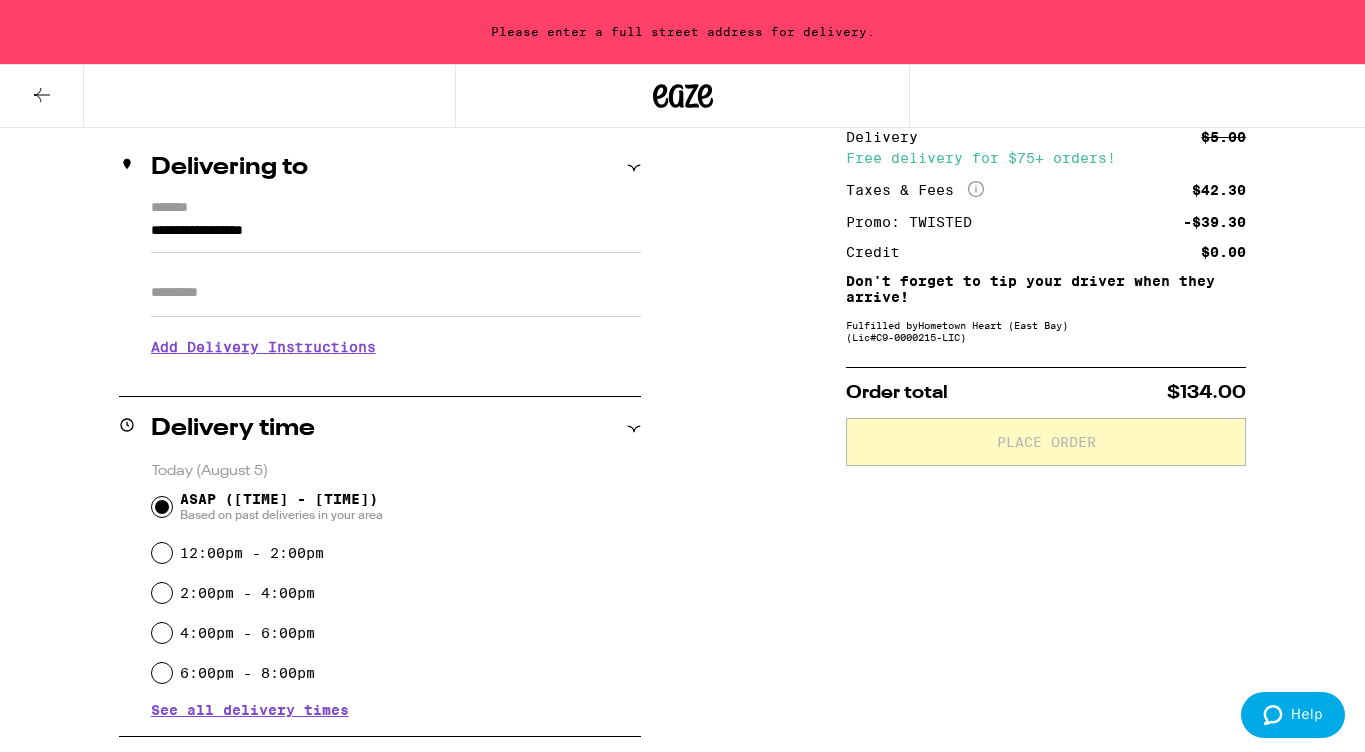 scroll, scrollTop: 227, scrollLeft: 0, axis: vertical 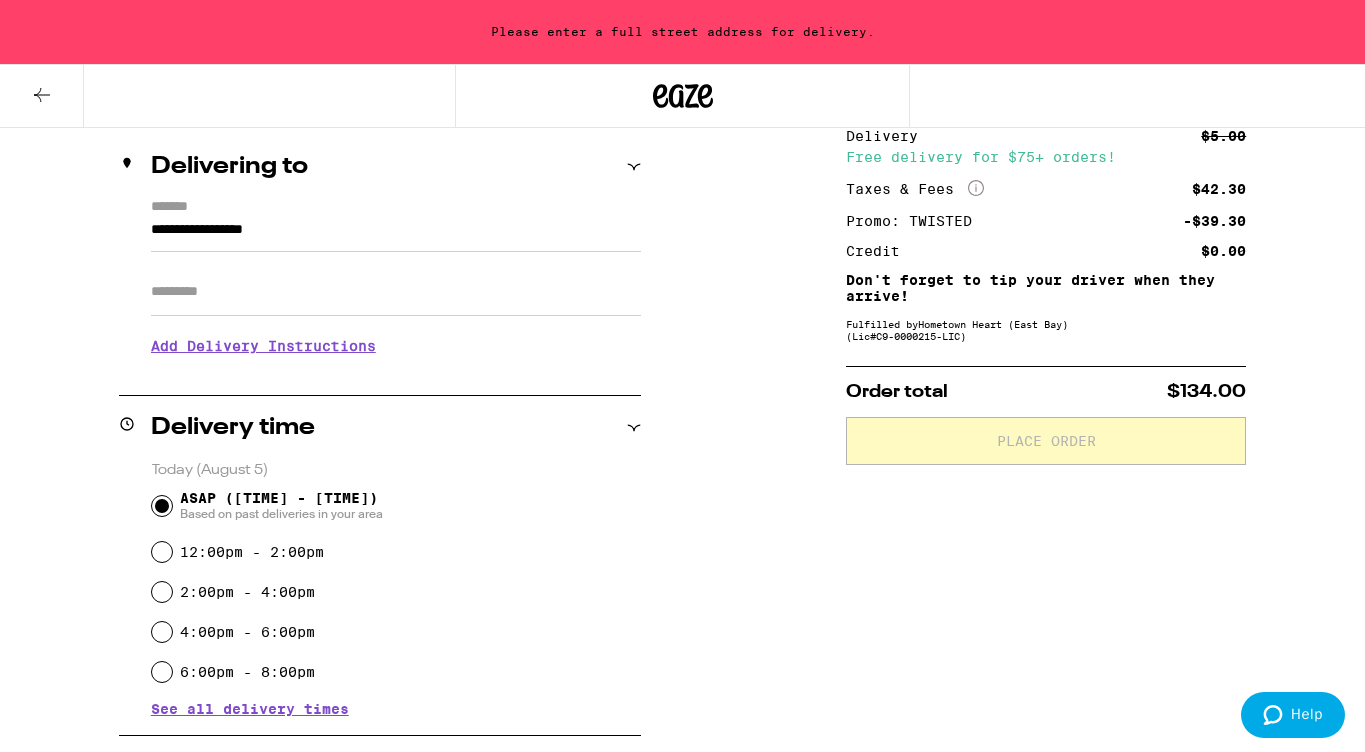 click on "12:00pm - 2:00pm" at bounding box center (396, 552) 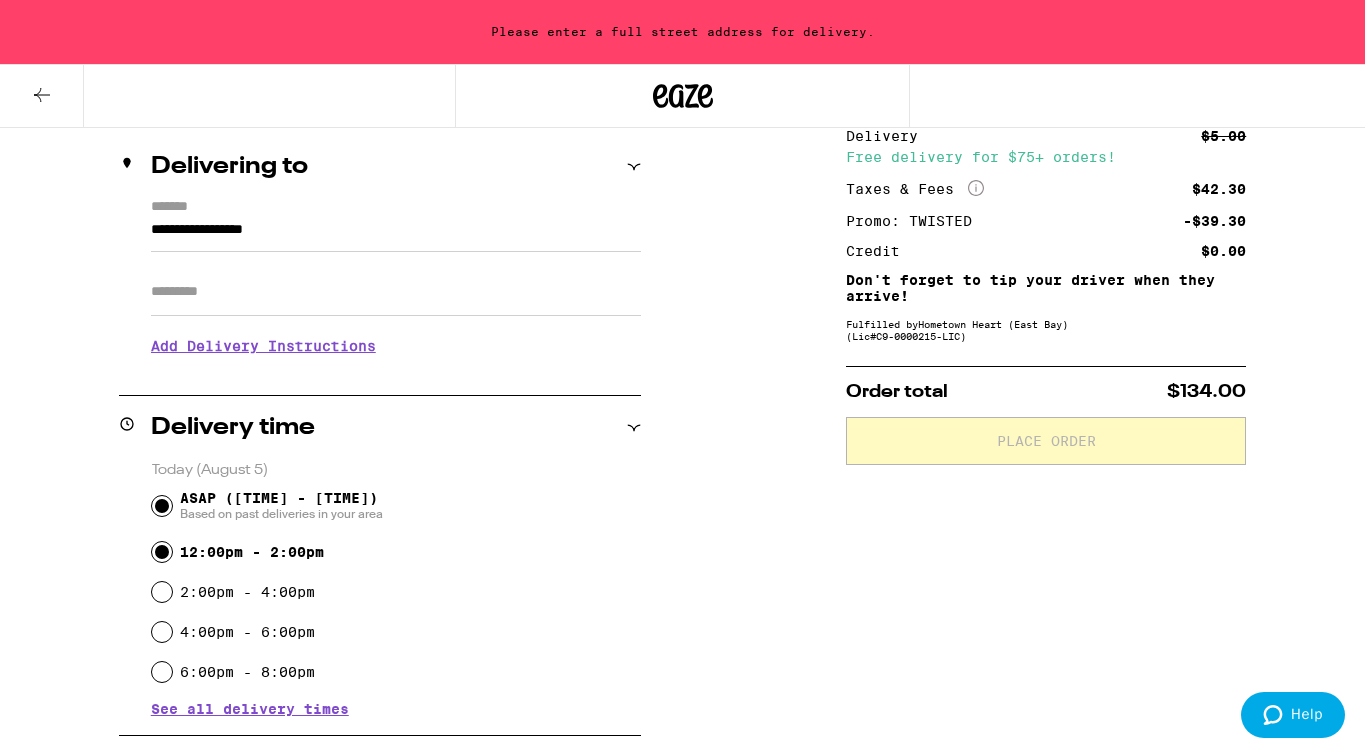 click on "12:00pm - 2:00pm" at bounding box center (162, 552) 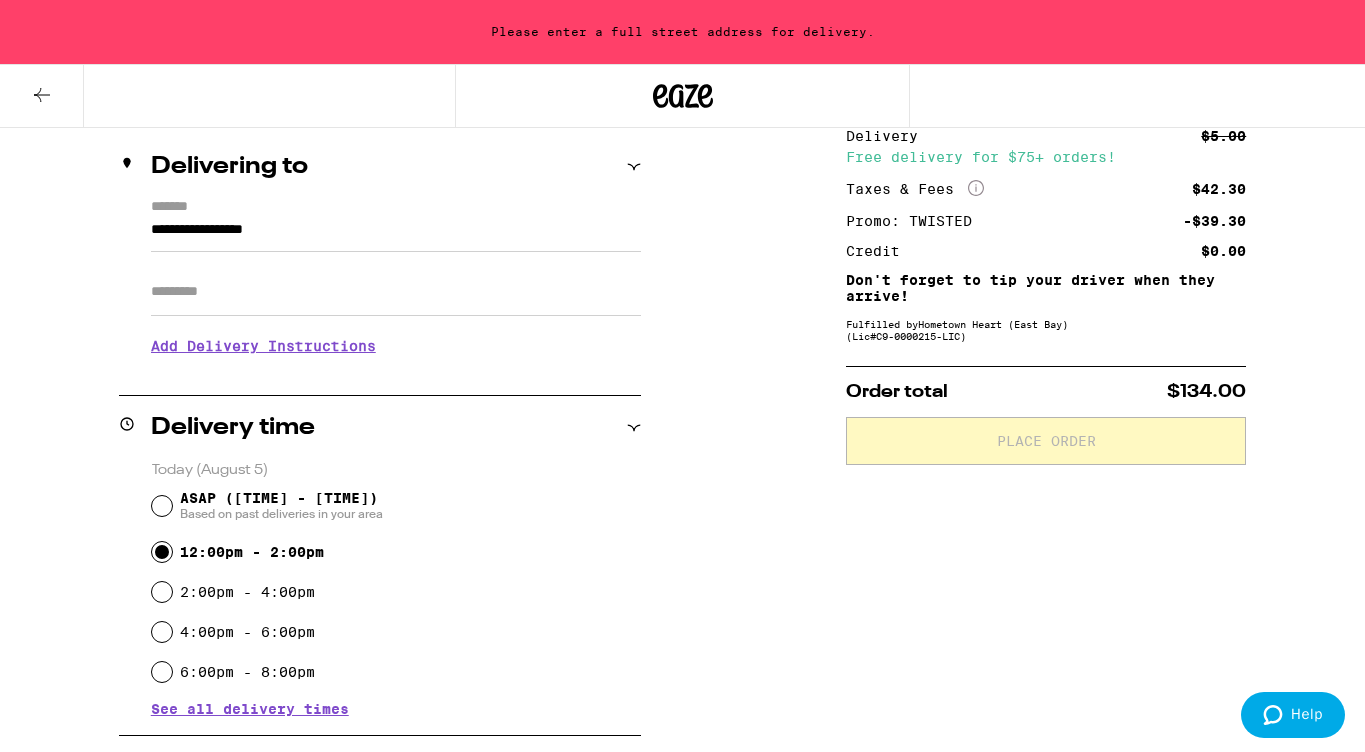 radio on "true" 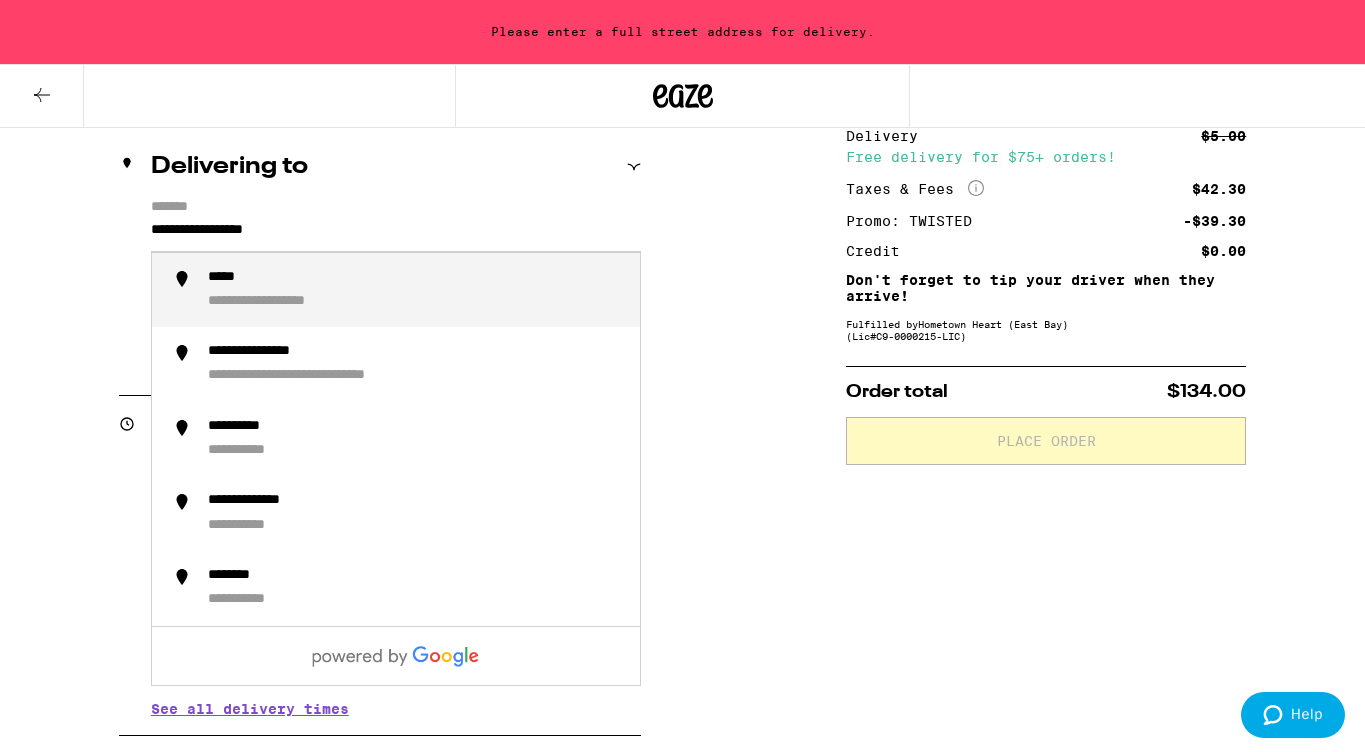 click on "**********" at bounding box center [396, 235] 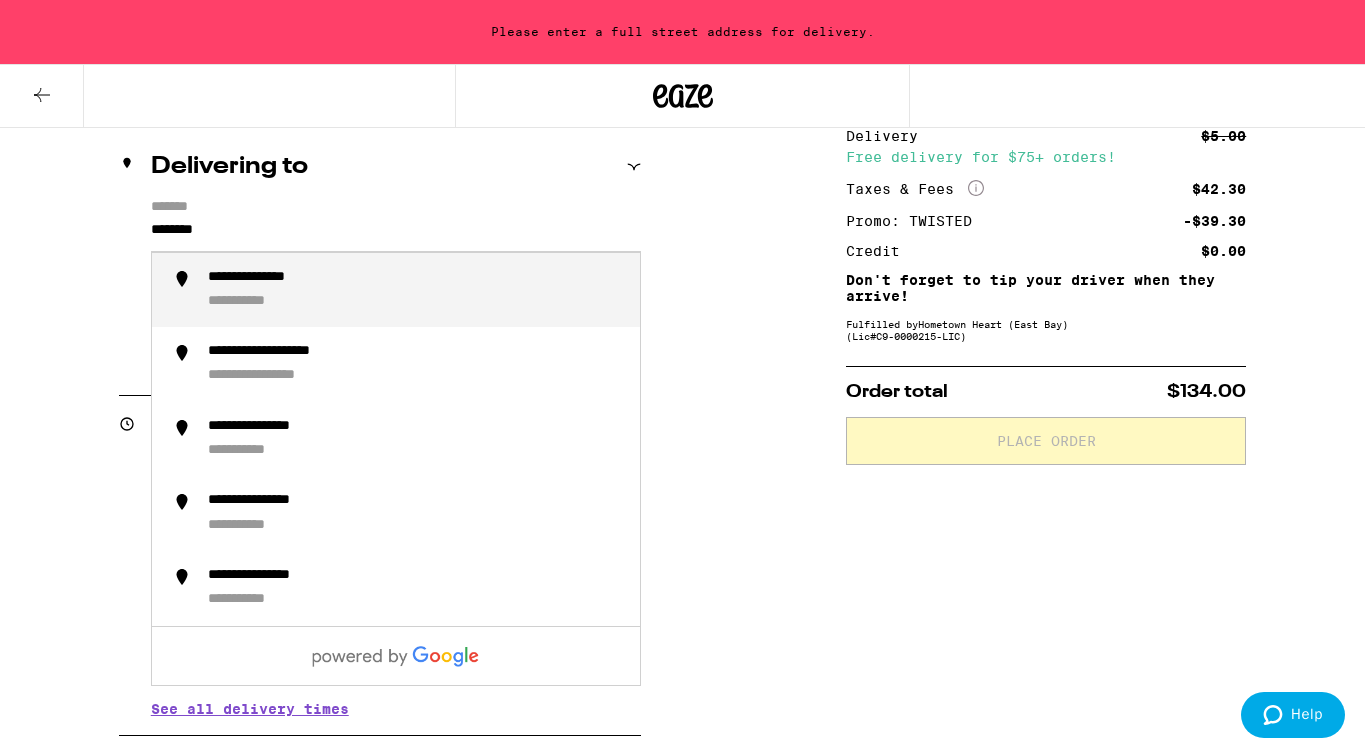 click on "**********" at bounding box center (416, 290) 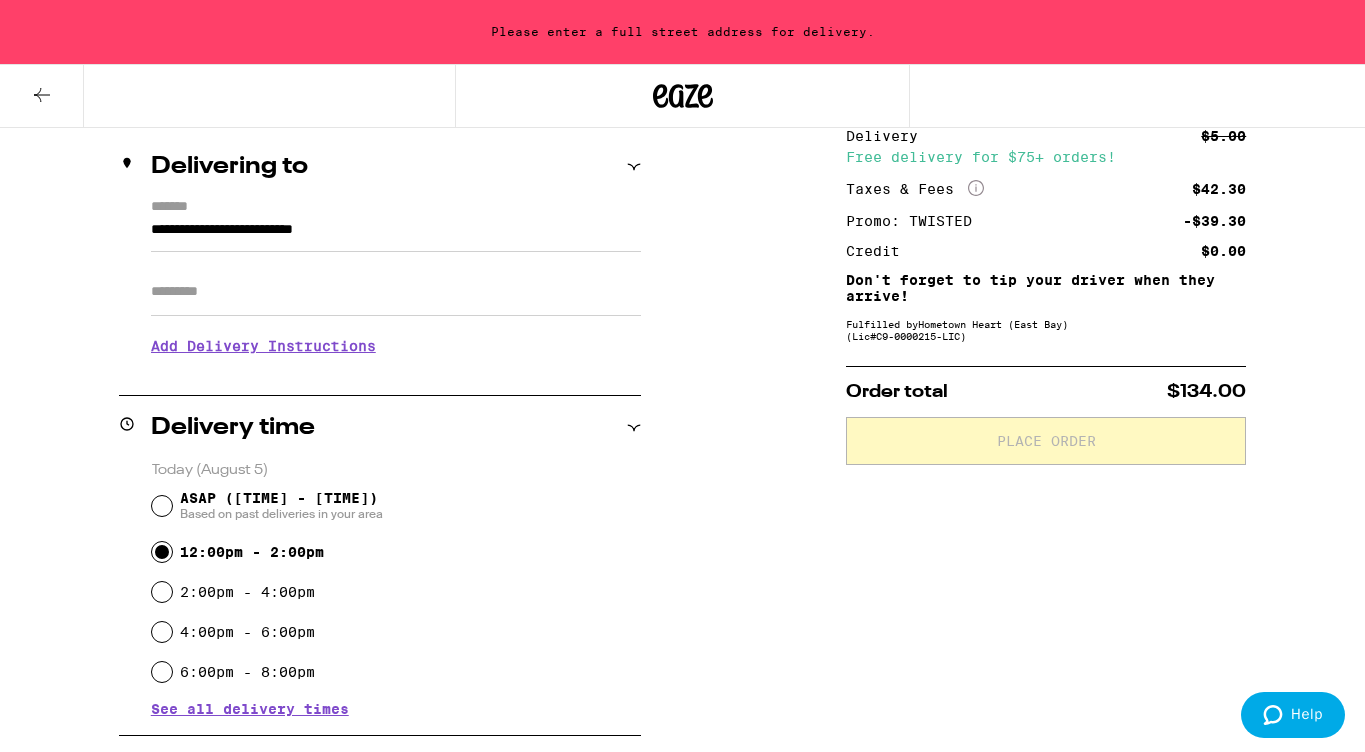 type on "**********" 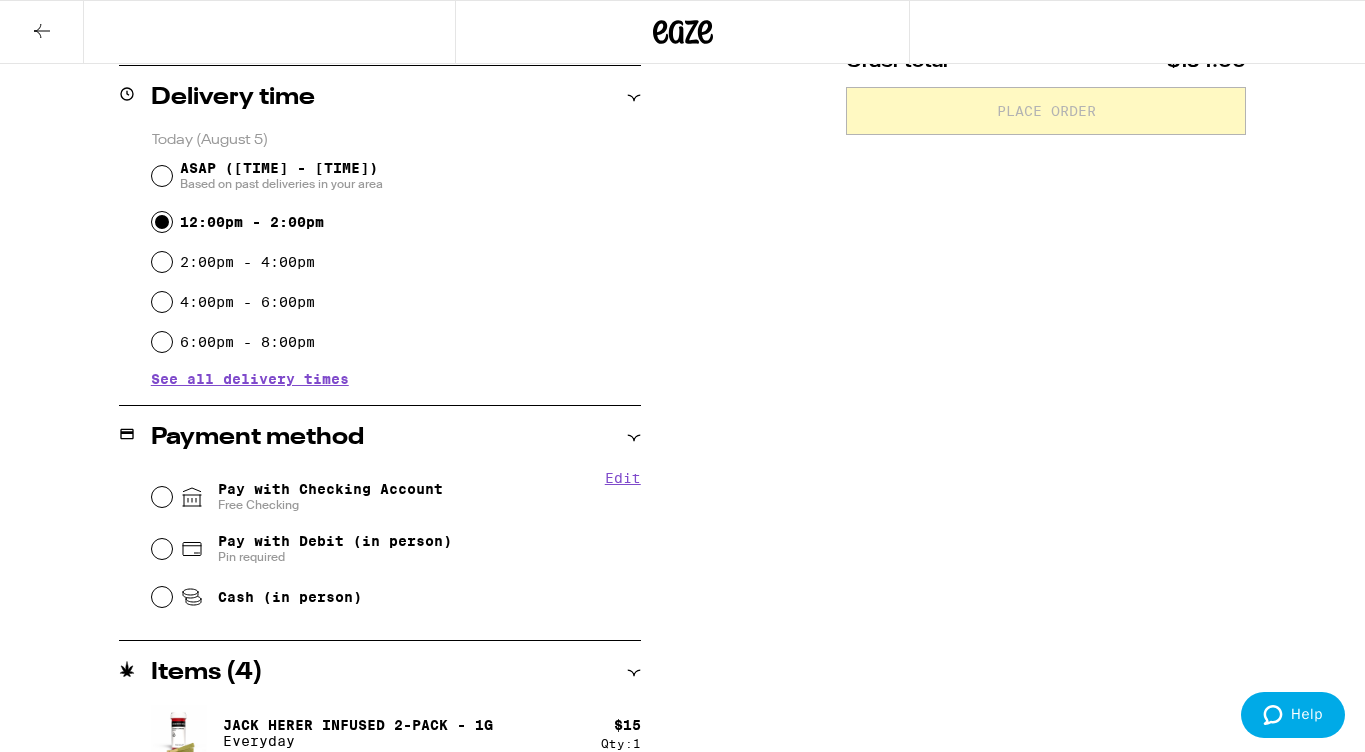 scroll, scrollTop: 505, scrollLeft: 0, axis: vertical 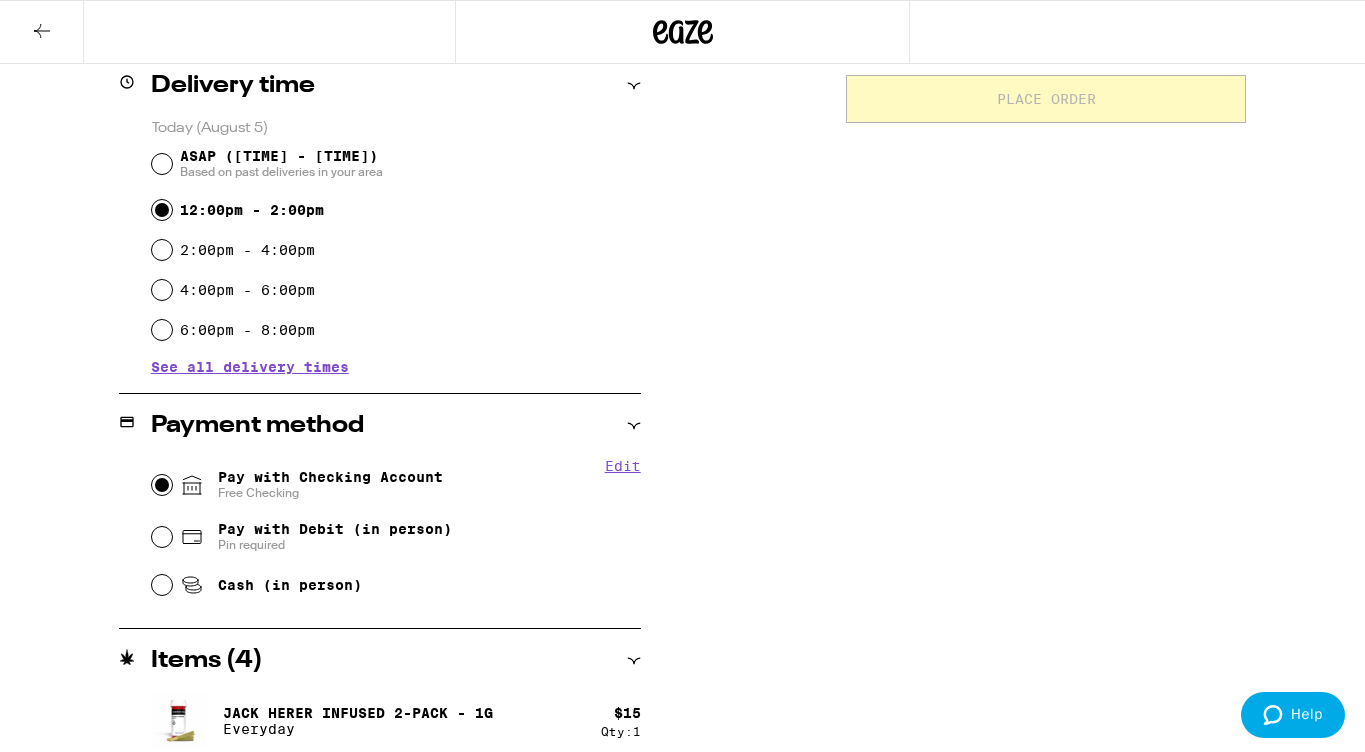 click on "Pay with Checking Account Free Checking" at bounding box center (162, 485) 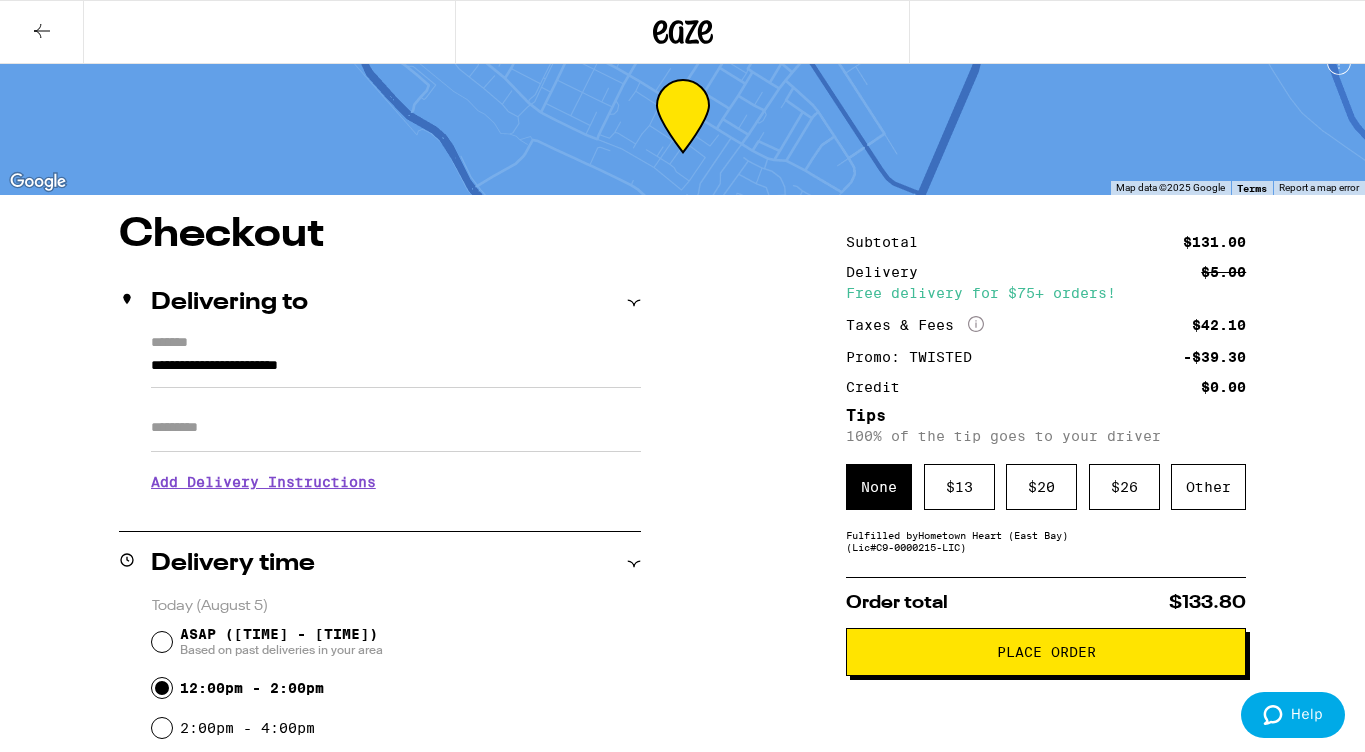 scroll, scrollTop: 0, scrollLeft: 0, axis: both 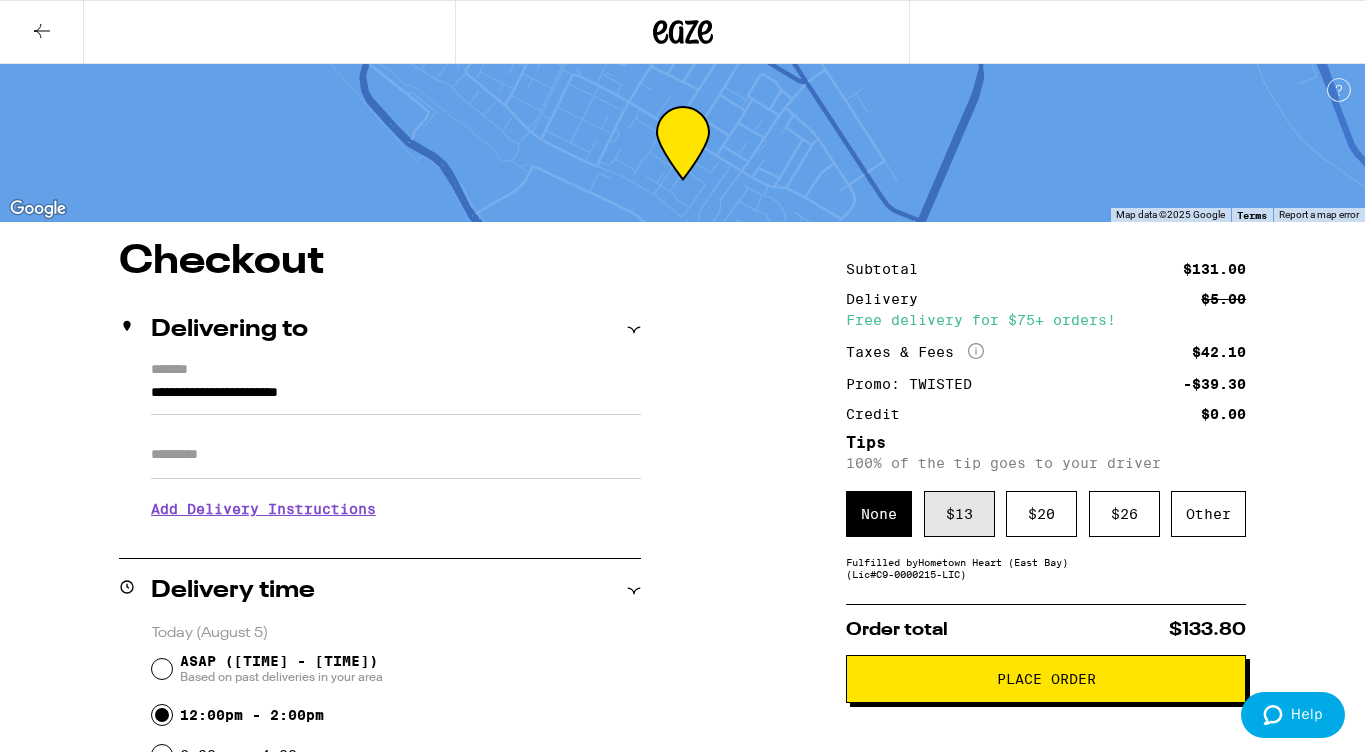 click on "$ 13" at bounding box center [959, 514] 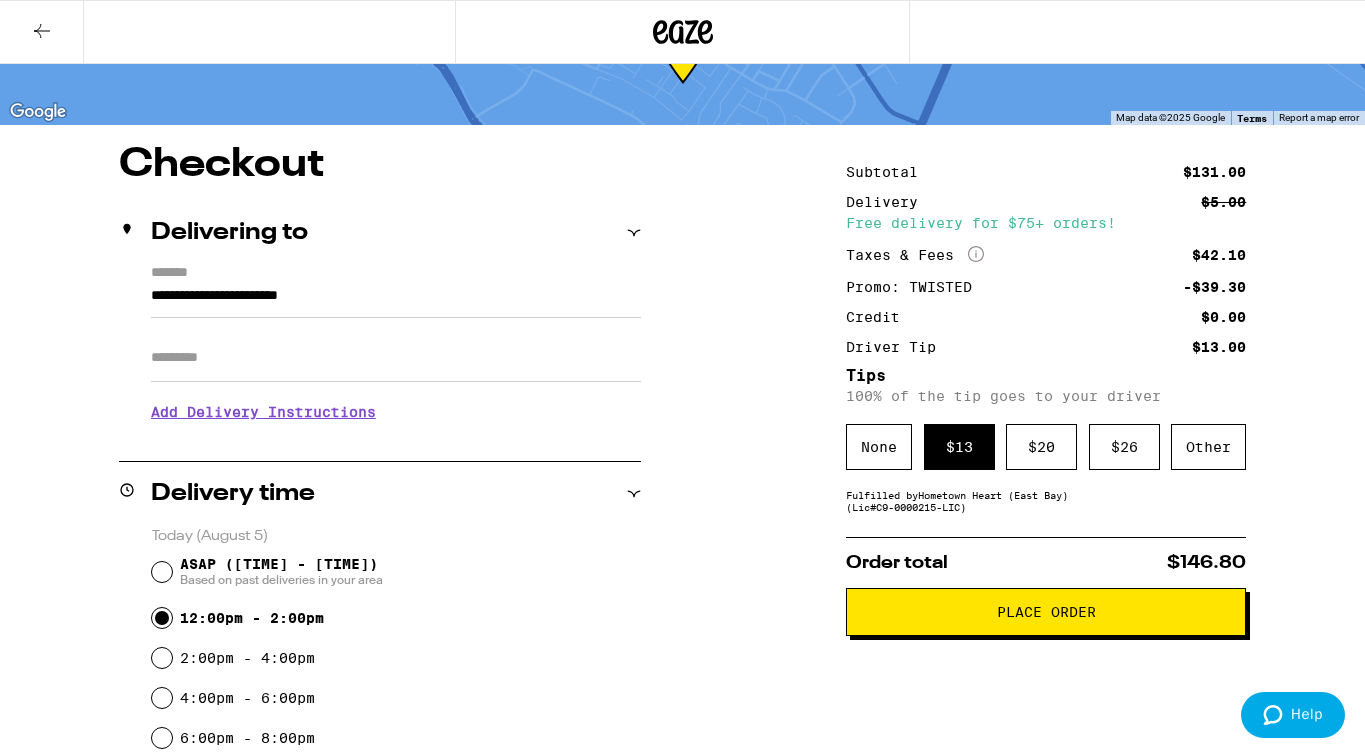 scroll, scrollTop: 99, scrollLeft: 0, axis: vertical 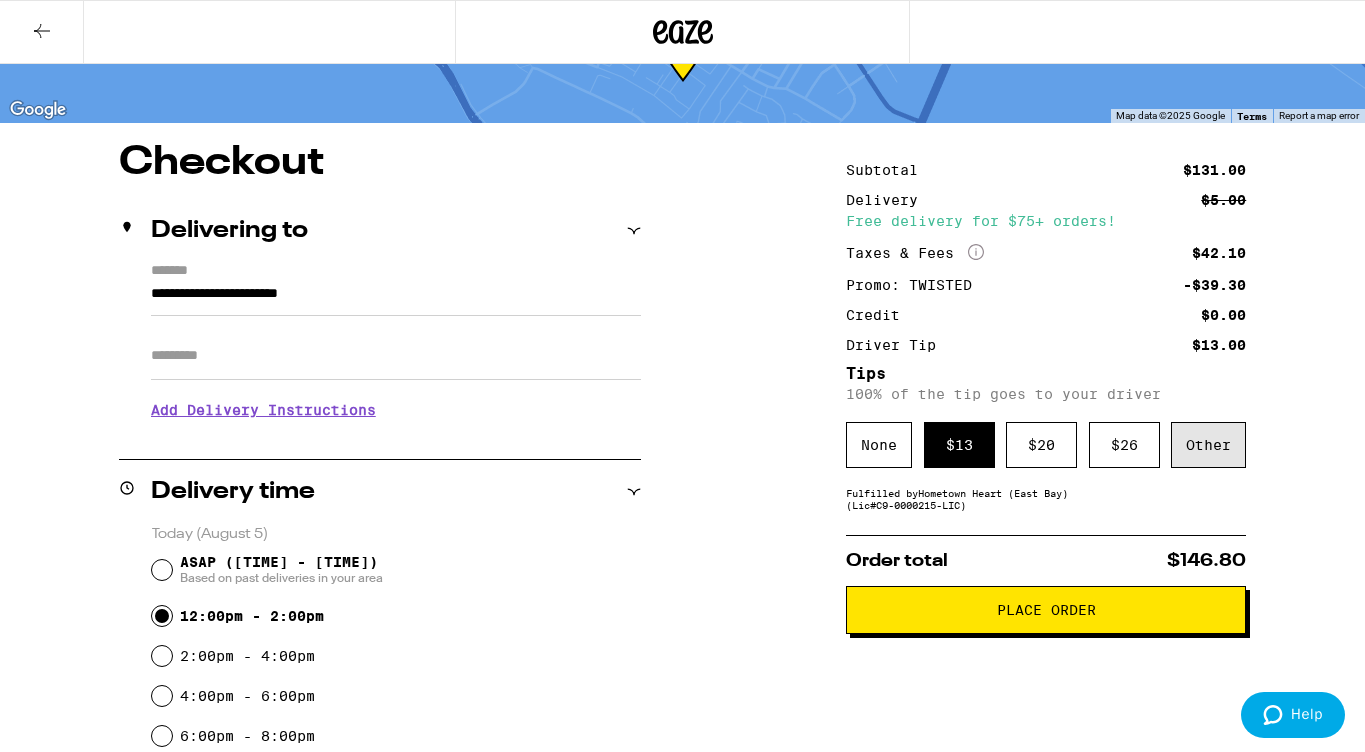 click on "Other" at bounding box center (1208, 445) 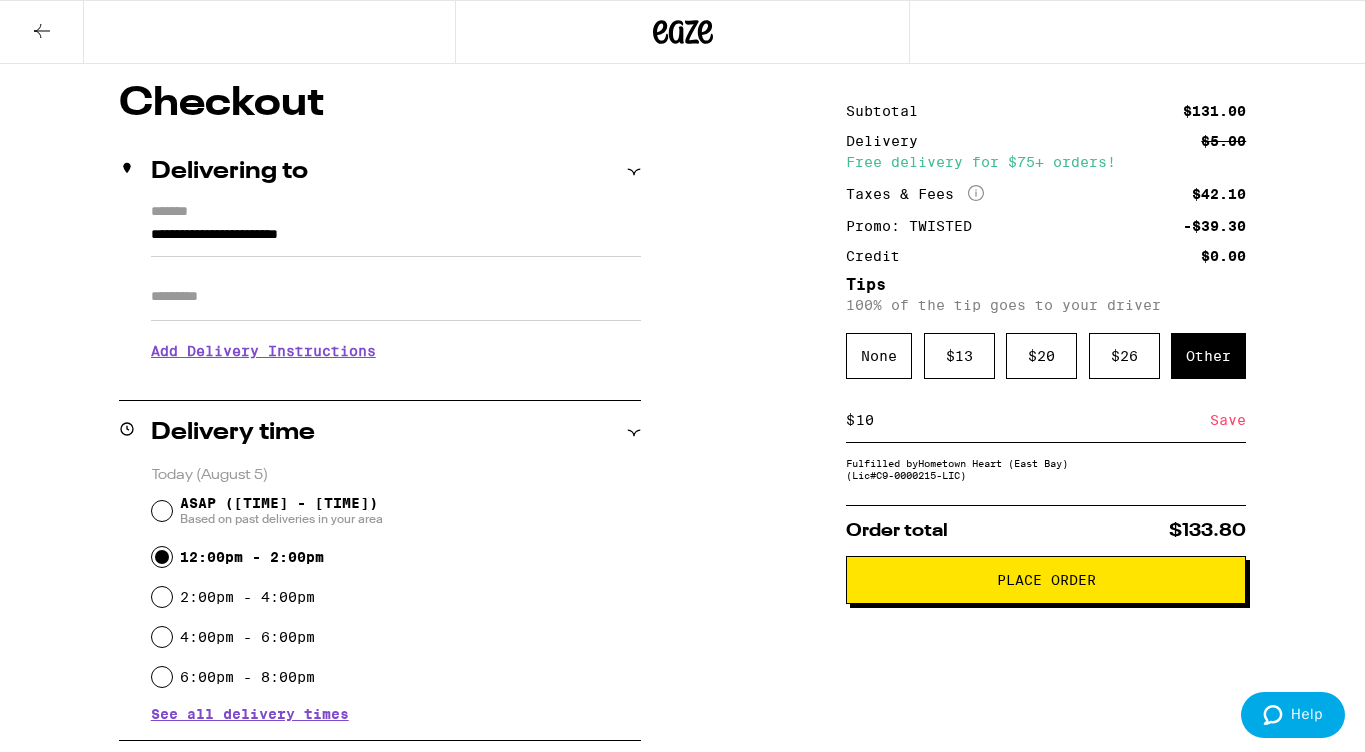 scroll, scrollTop: 162, scrollLeft: 0, axis: vertical 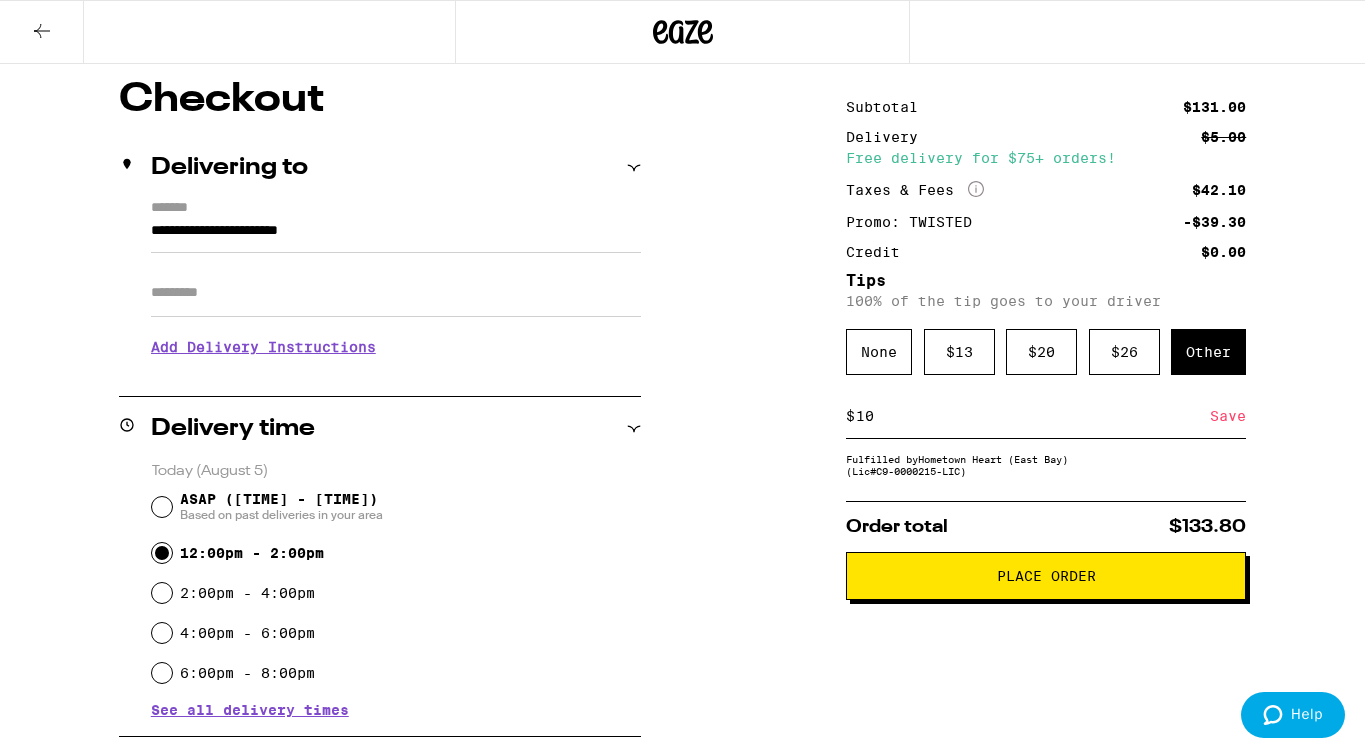 type on "10" 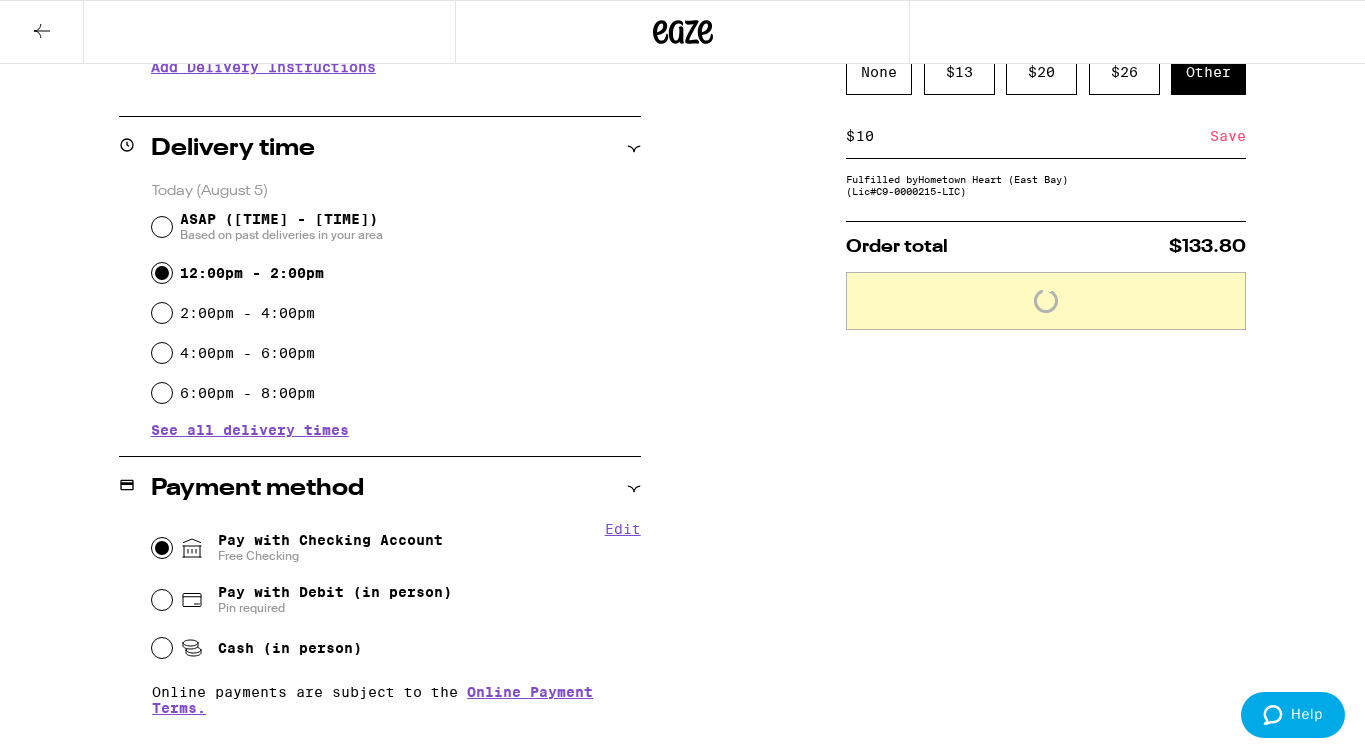 scroll, scrollTop: 443, scrollLeft: 0, axis: vertical 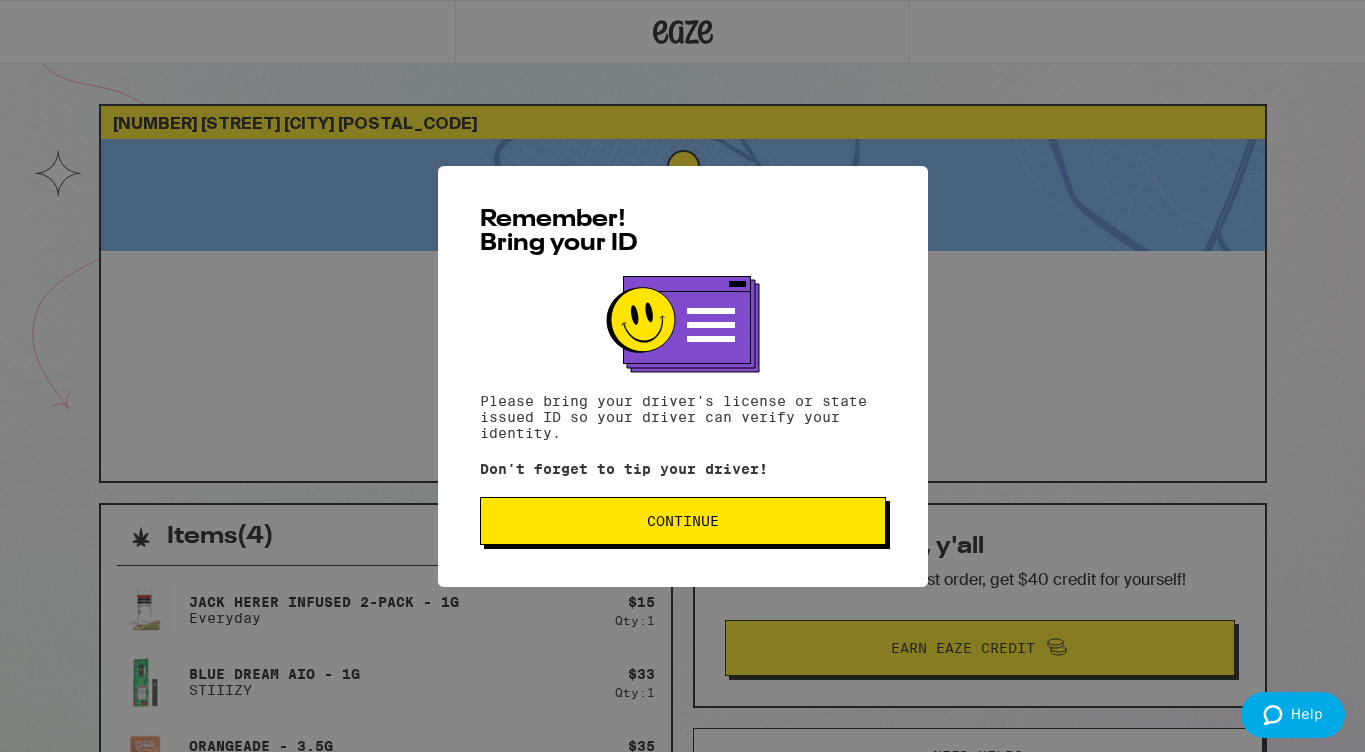 click on "Continue" at bounding box center (683, 521) 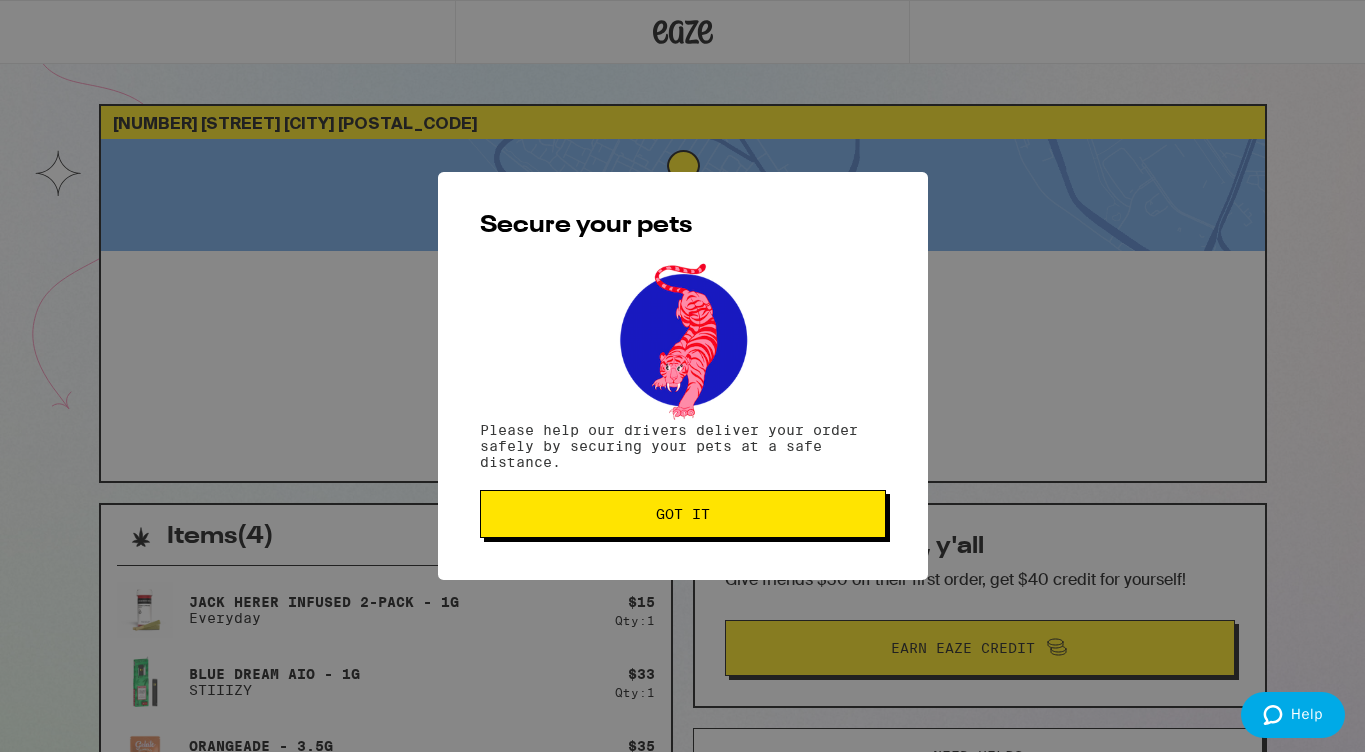 click on "Got it" at bounding box center (683, 514) 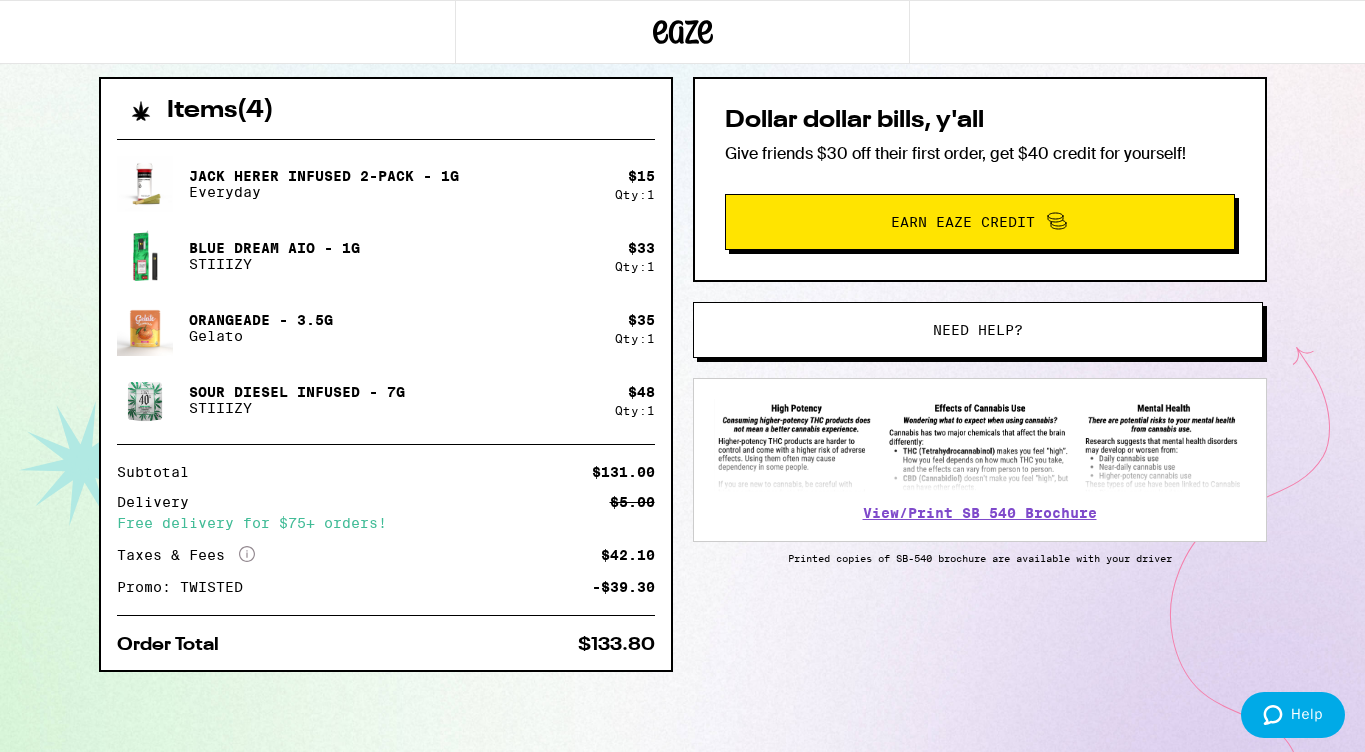 scroll, scrollTop: 427, scrollLeft: 0, axis: vertical 